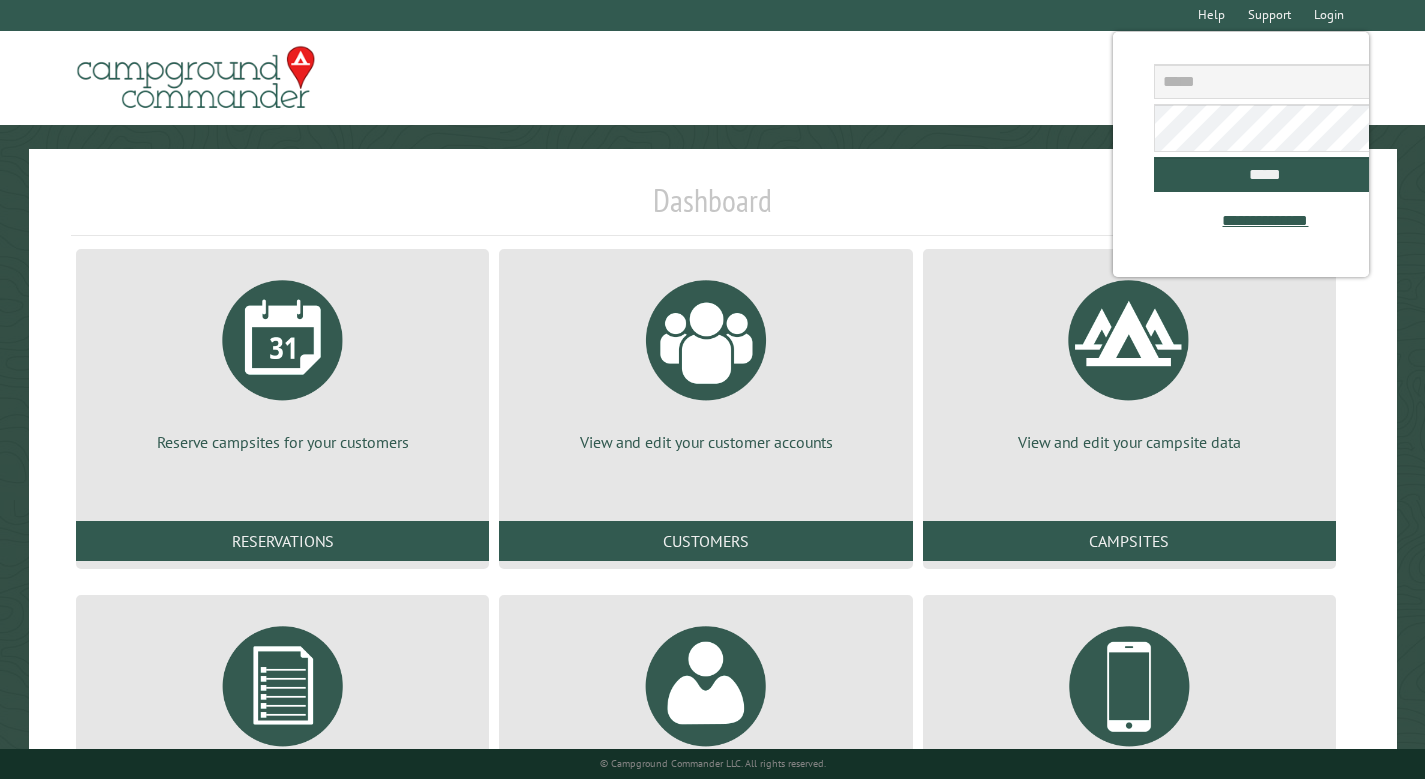 scroll, scrollTop: 0, scrollLeft: 0, axis: both 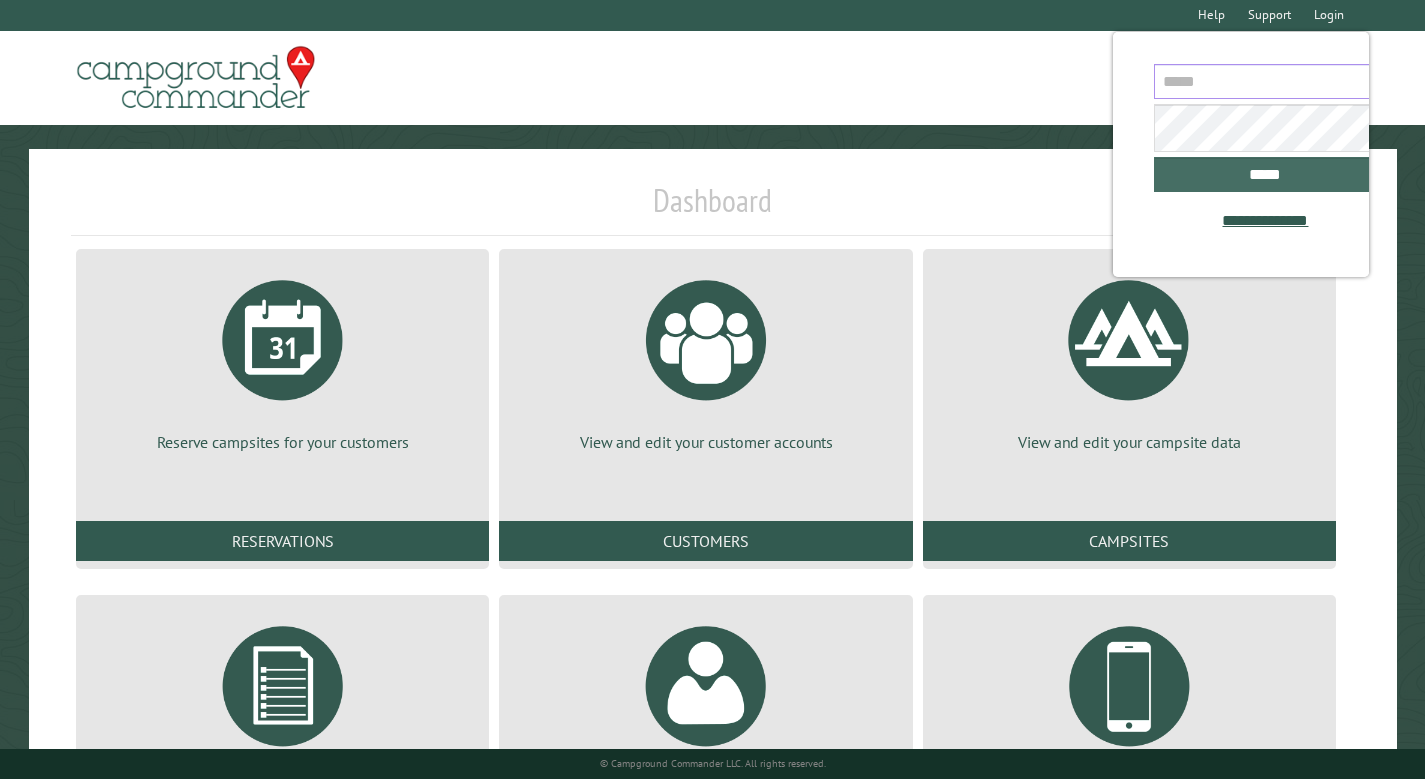 type on "**********" 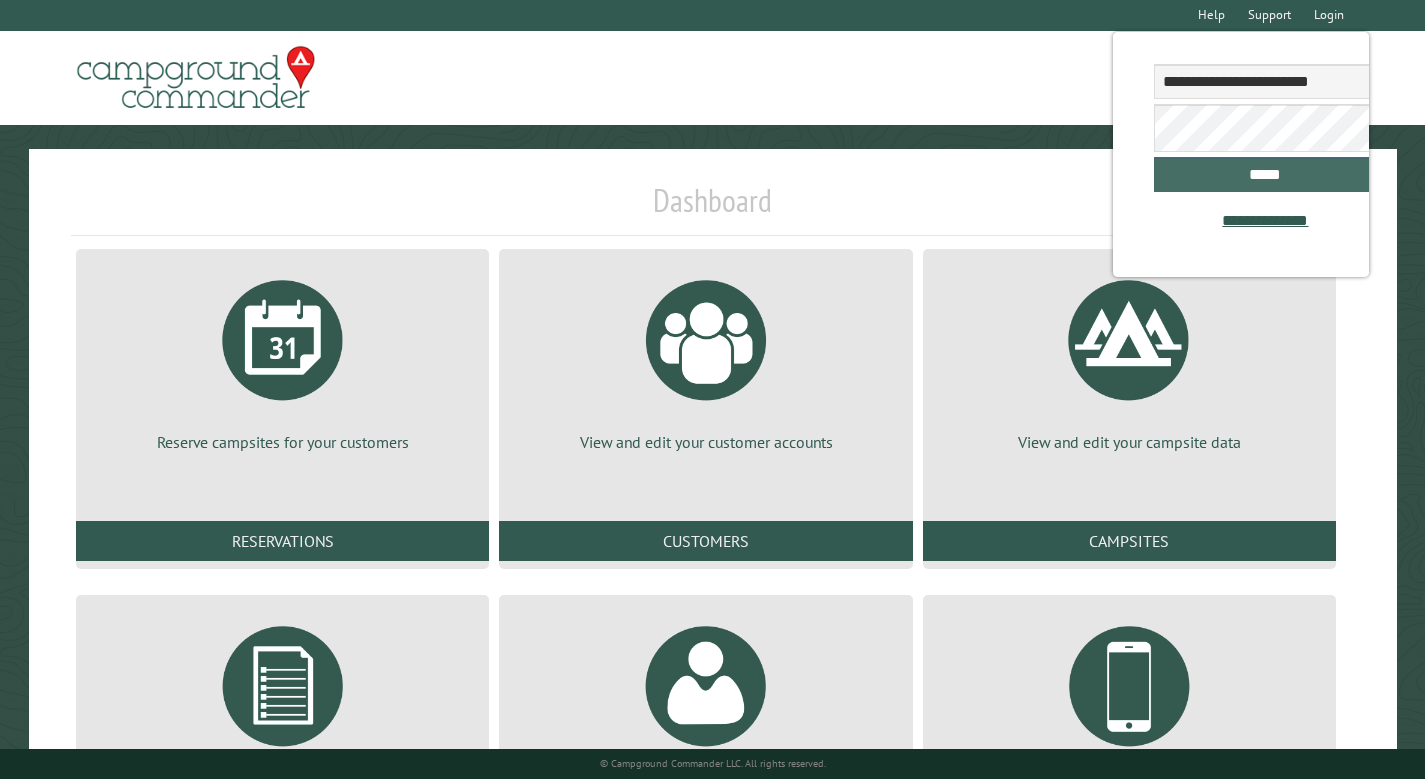 click on "*****" at bounding box center (1265, 174) 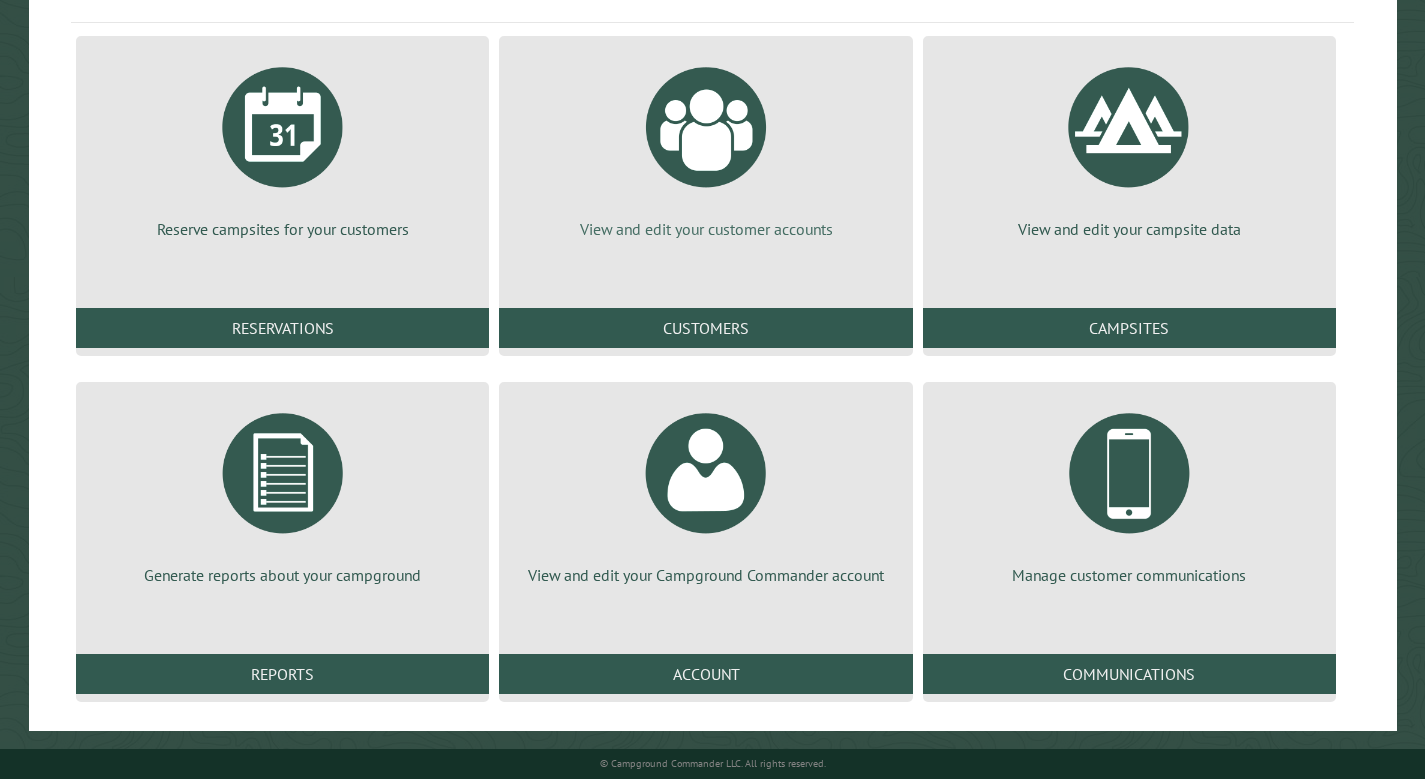 scroll, scrollTop: 308, scrollLeft: 0, axis: vertical 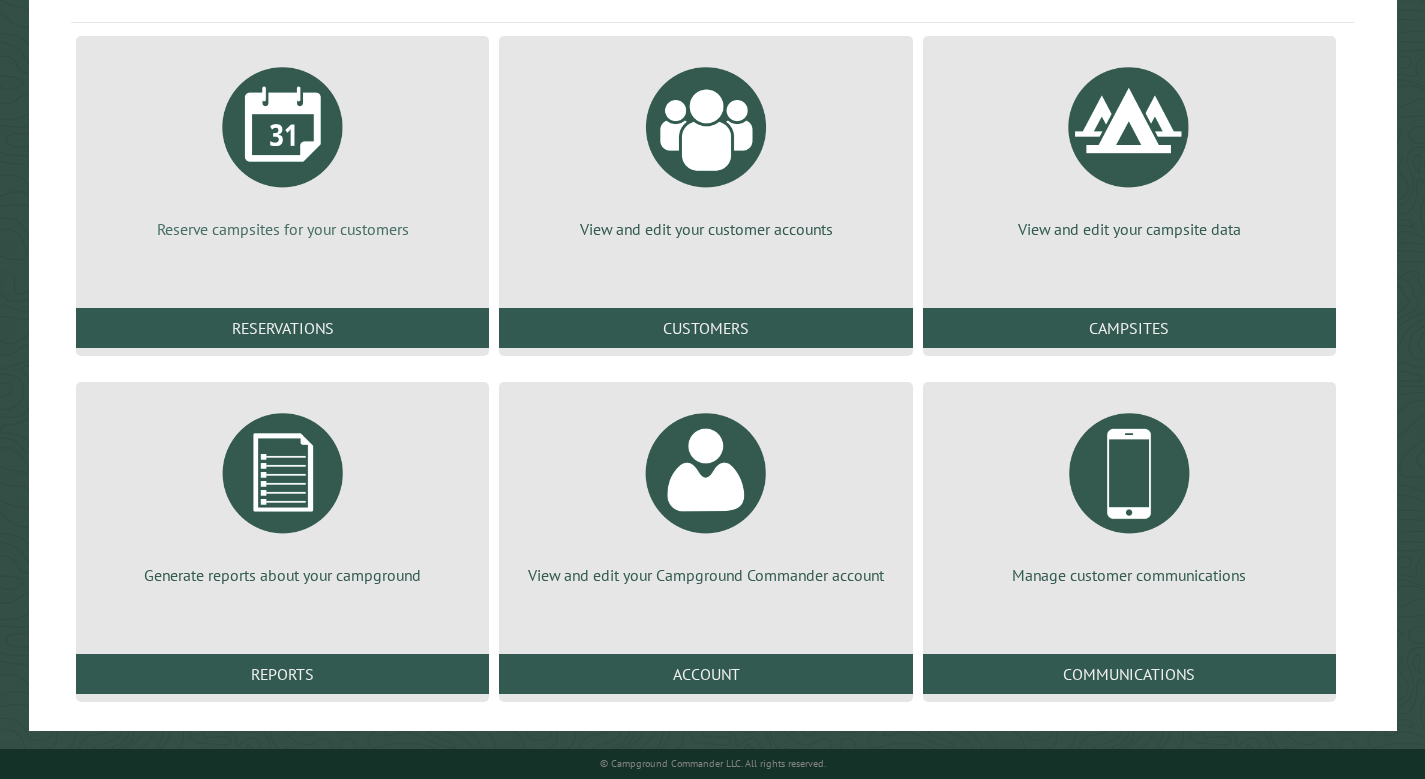 click at bounding box center (283, 127) 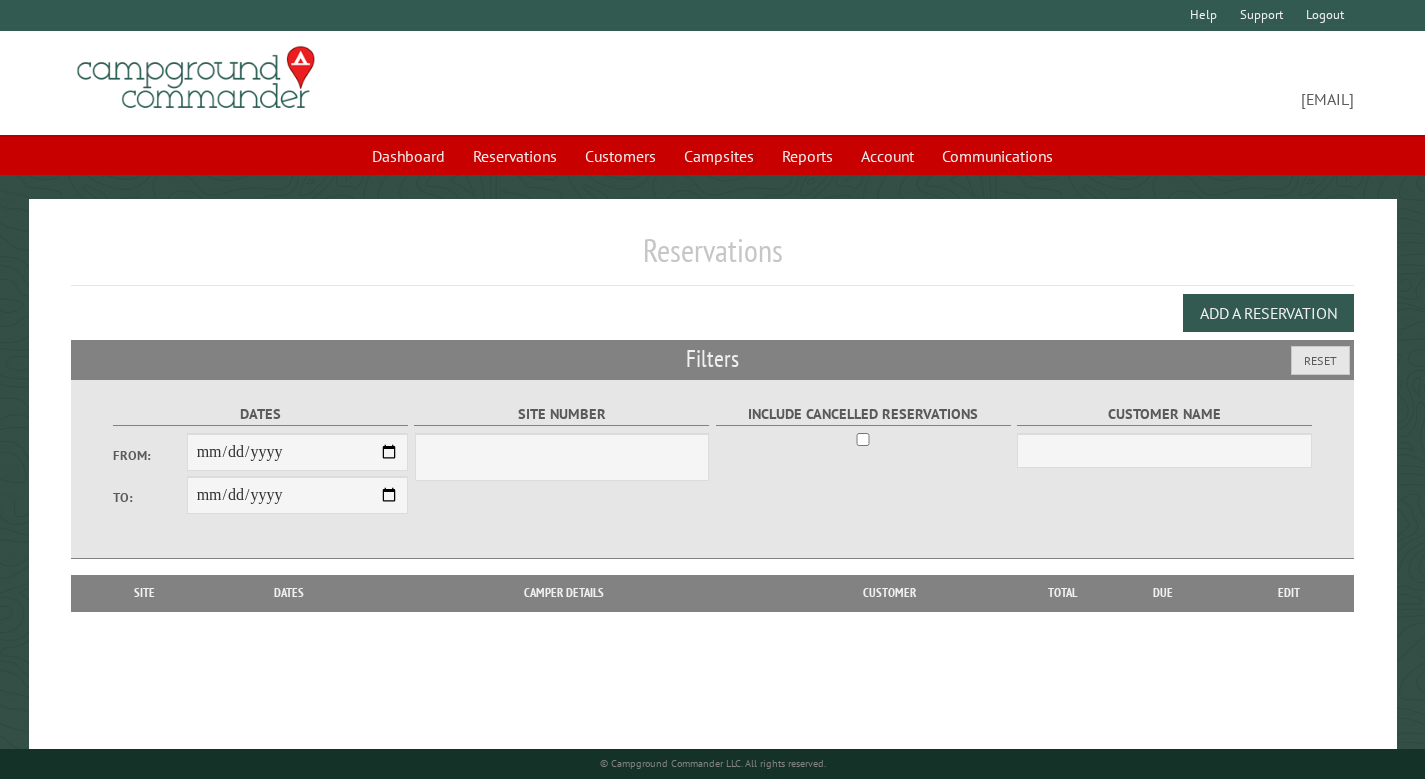 scroll, scrollTop: 0, scrollLeft: 0, axis: both 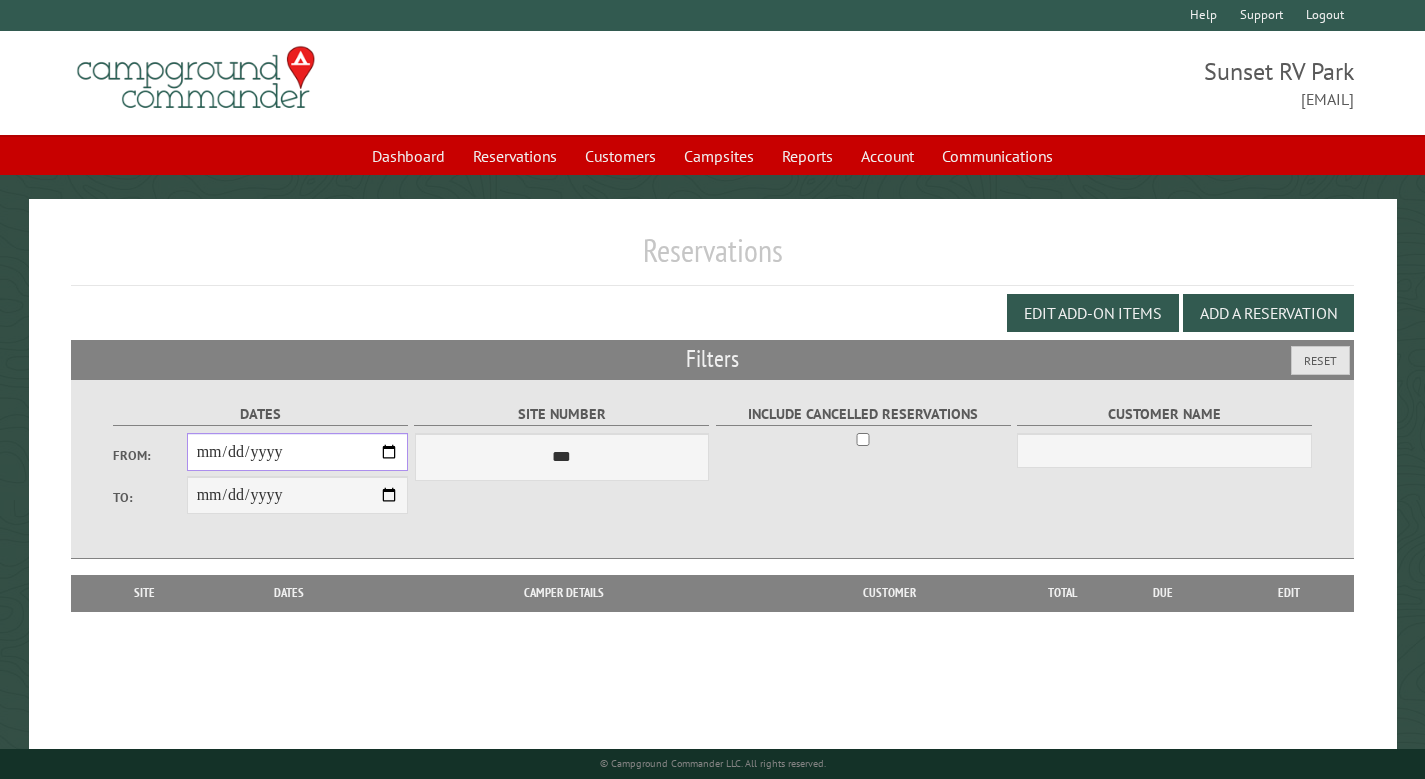 click on "From:" at bounding box center [297, 452] 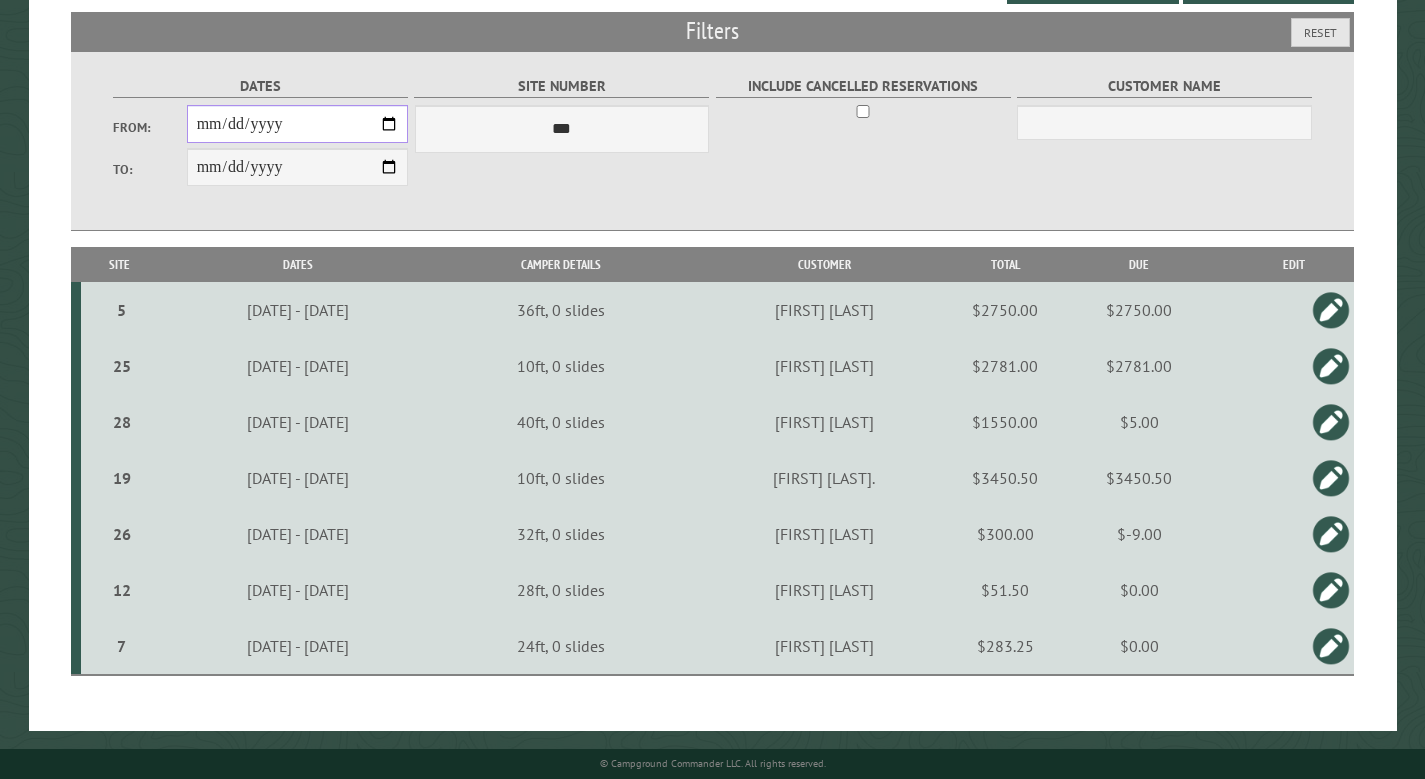 scroll, scrollTop: 515, scrollLeft: 0, axis: vertical 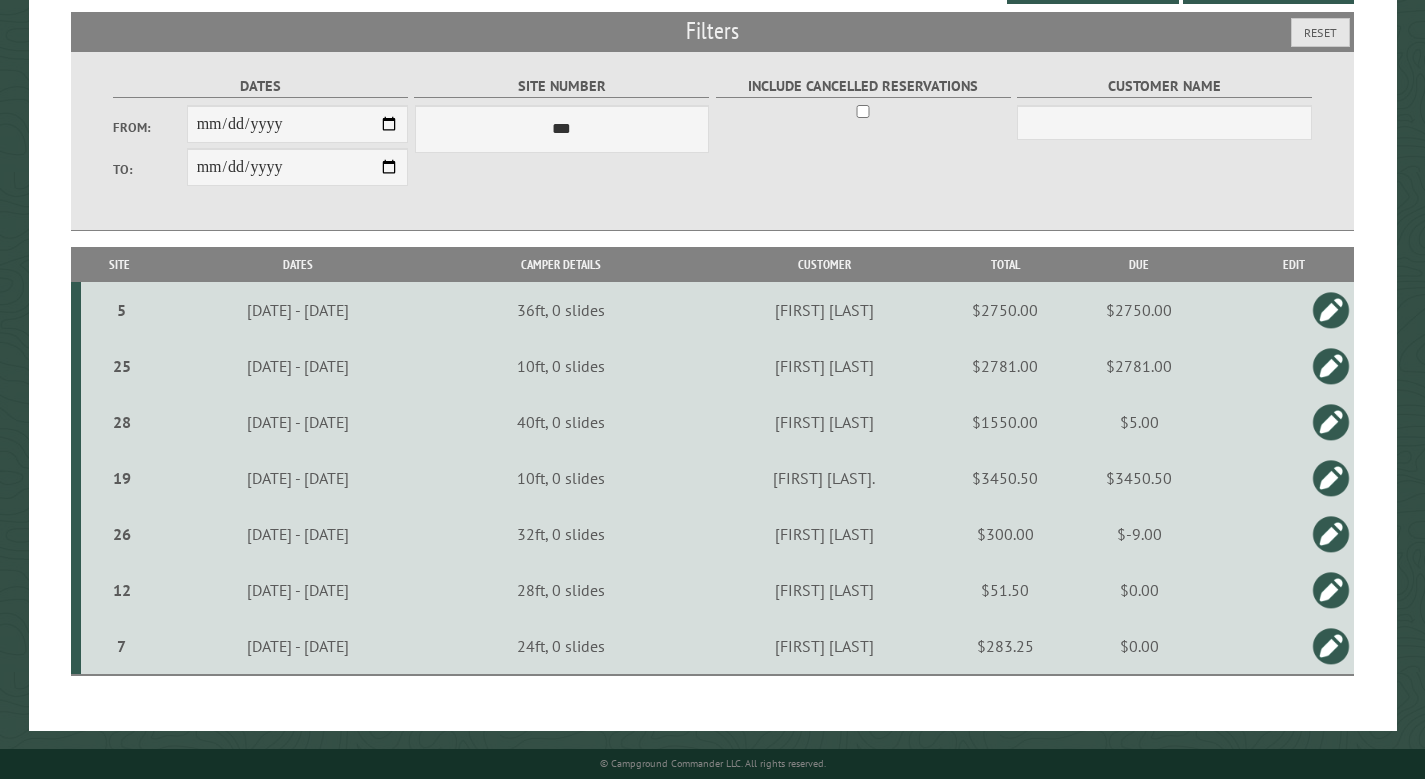 click at bounding box center (1331, 478) 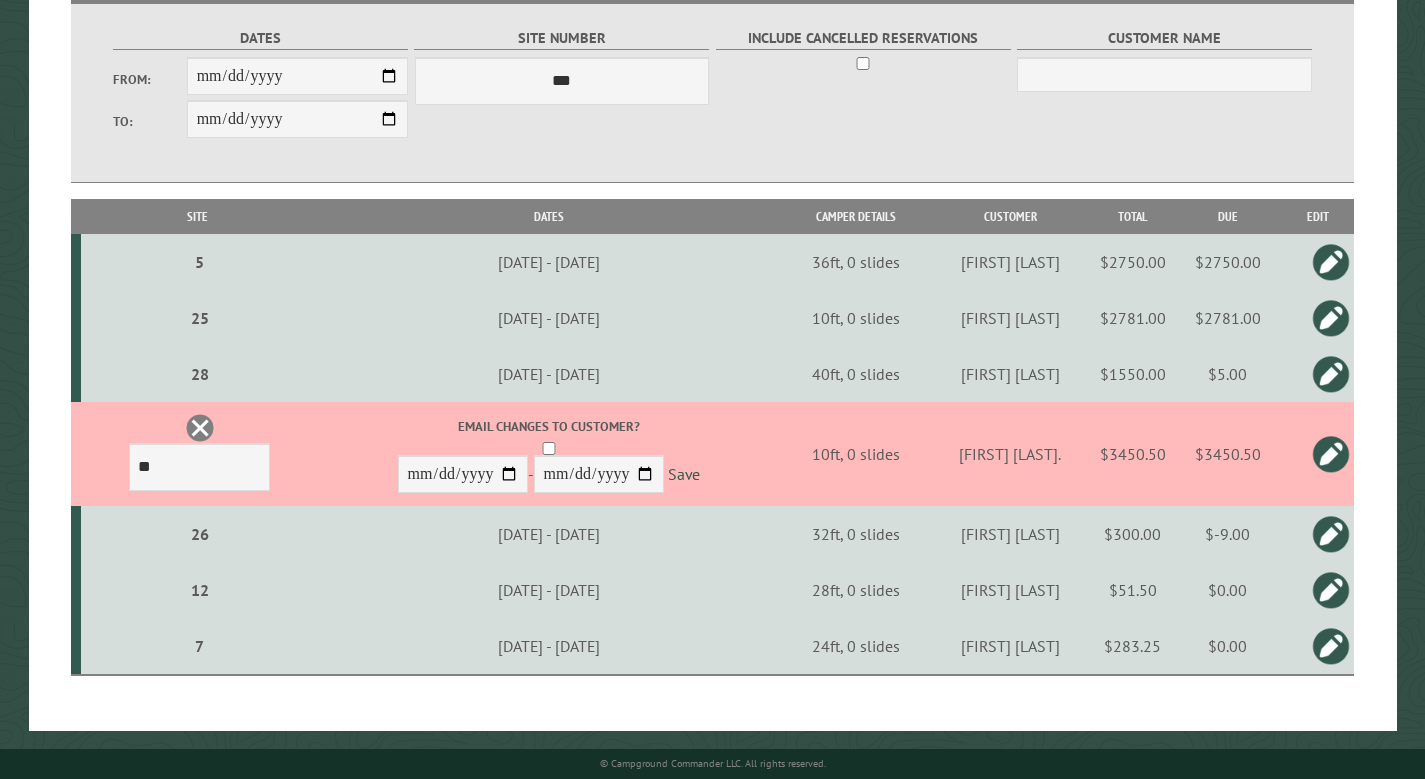 click on "$3450.50" at bounding box center [1228, 454] 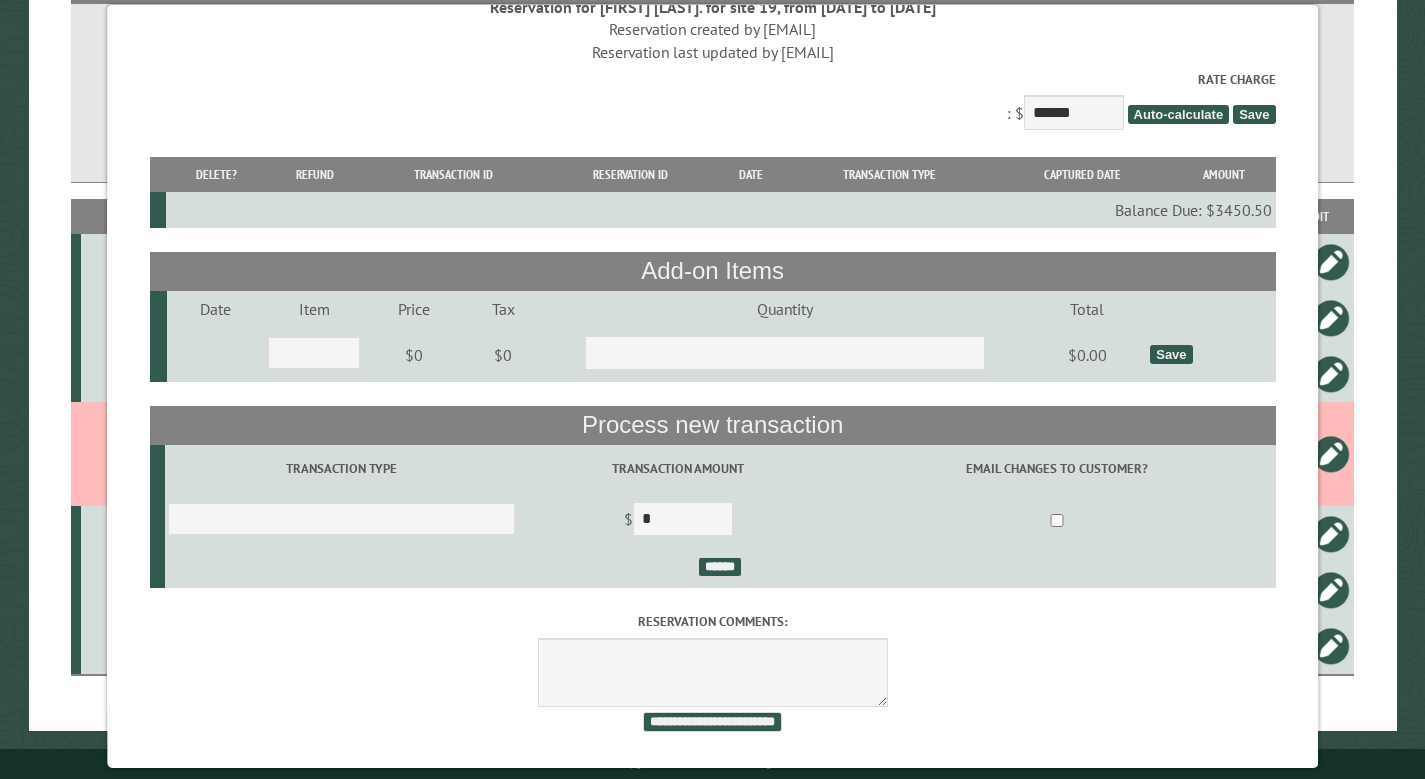 scroll, scrollTop: 86, scrollLeft: 0, axis: vertical 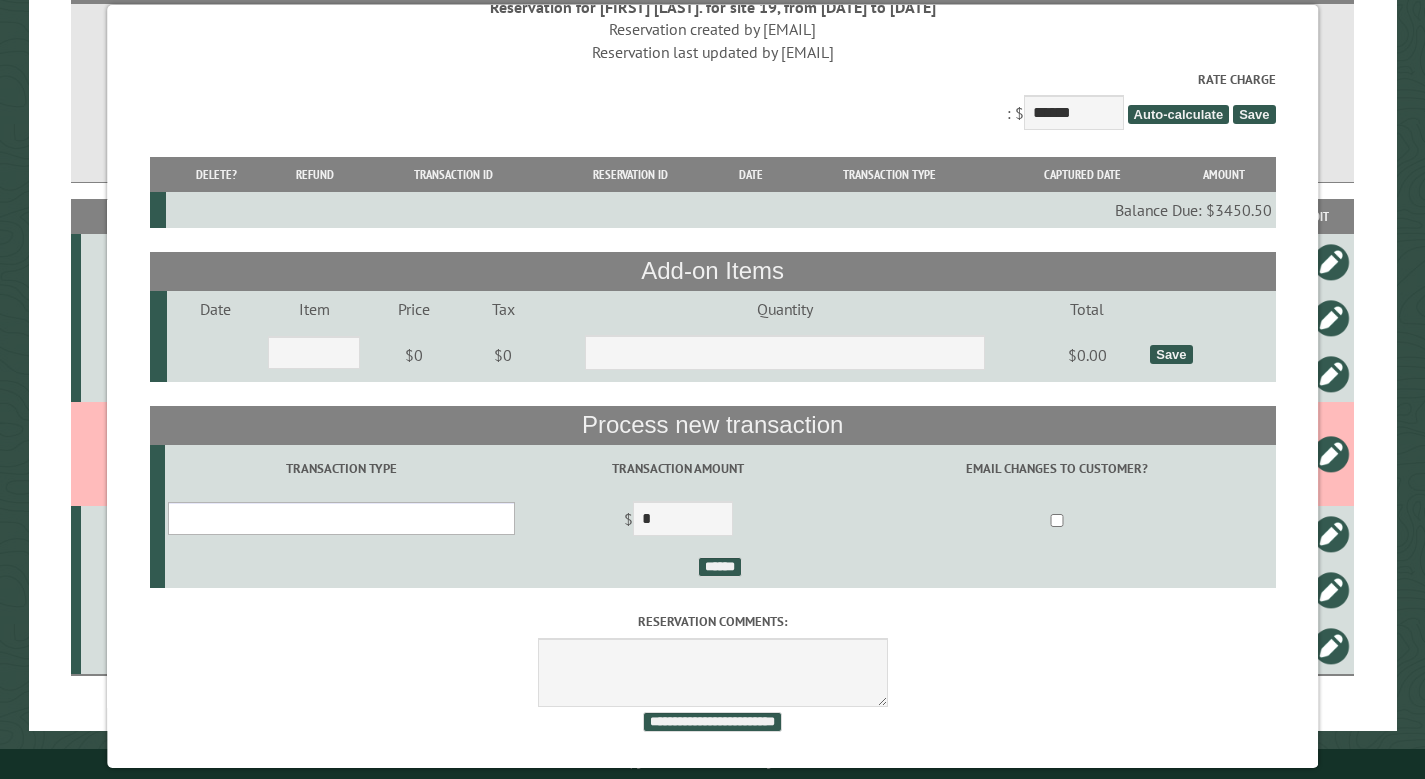 click on "**********" at bounding box center (341, 518) 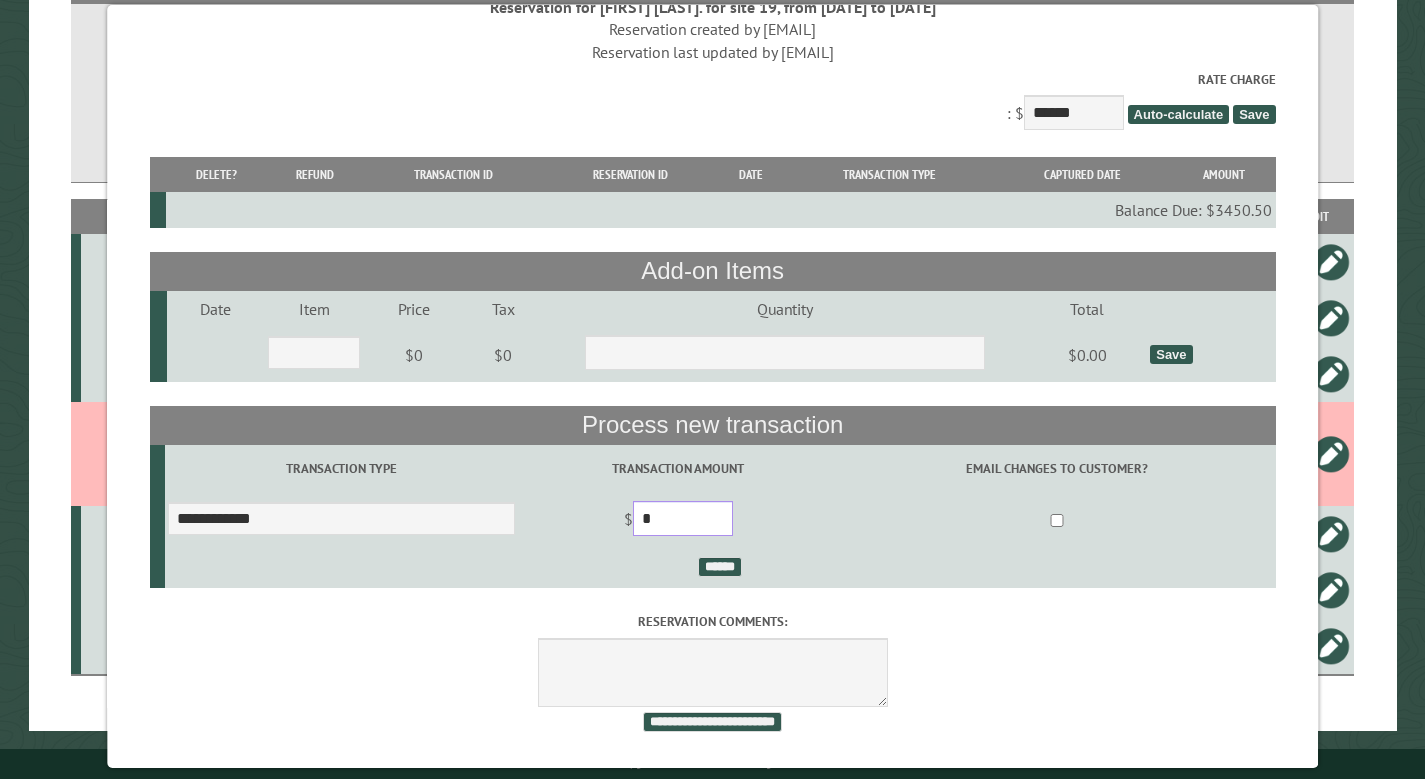 drag, startPoint x: 709, startPoint y: 656, endPoint x: 658, endPoint y: 635, distance: 55.154327 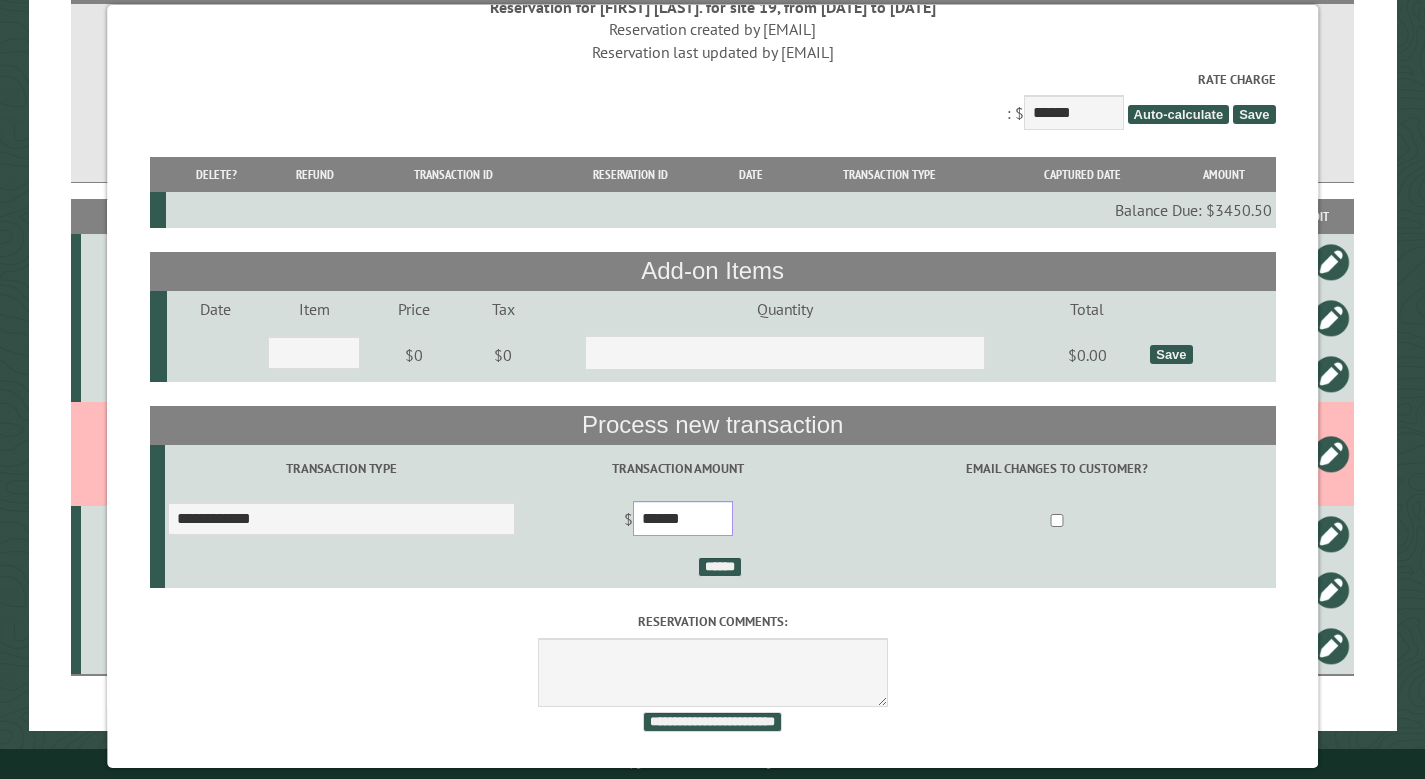 scroll, scrollTop: 280, scrollLeft: 0, axis: vertical 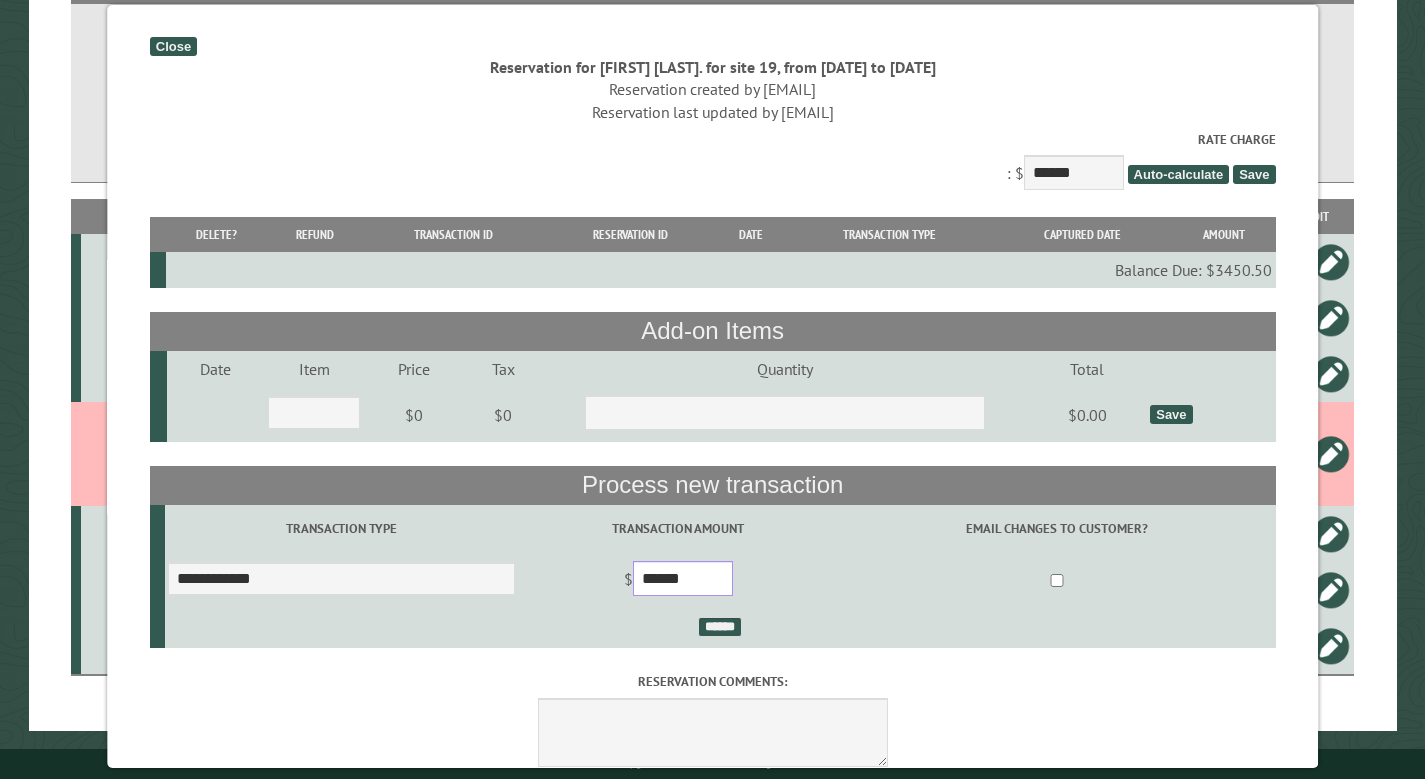 type on "******" 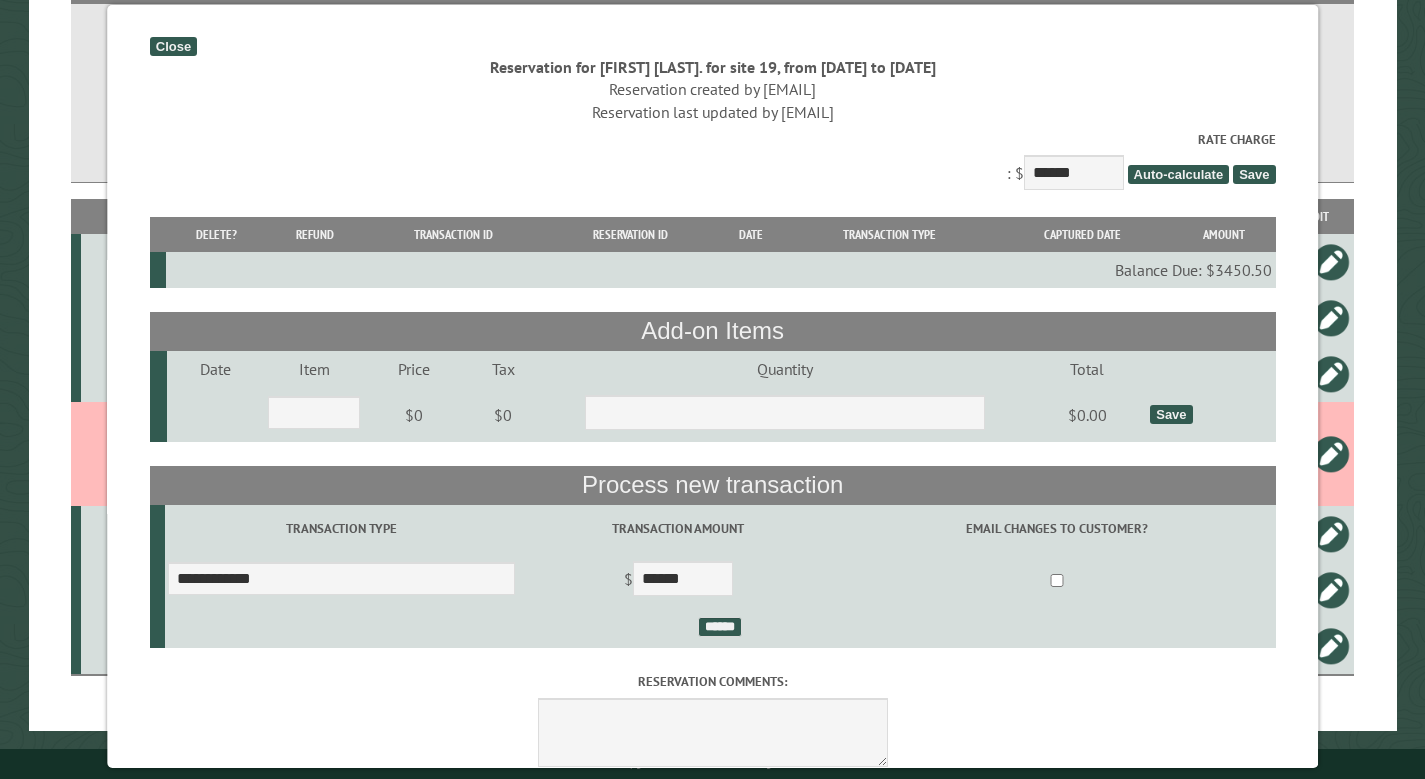 click on "Close" at bounding box center (173, 46) 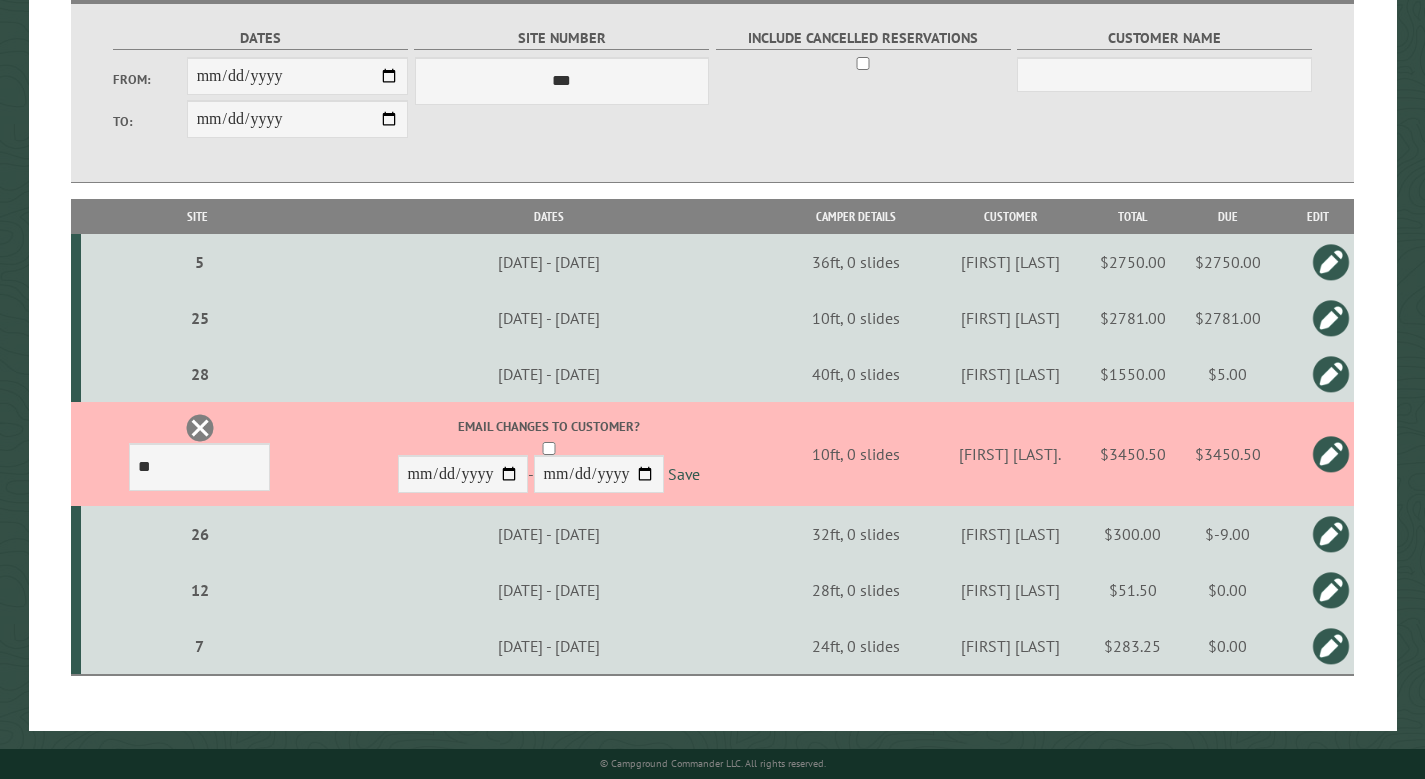 click on "$3450.50" at bounding box center (1228, 454) 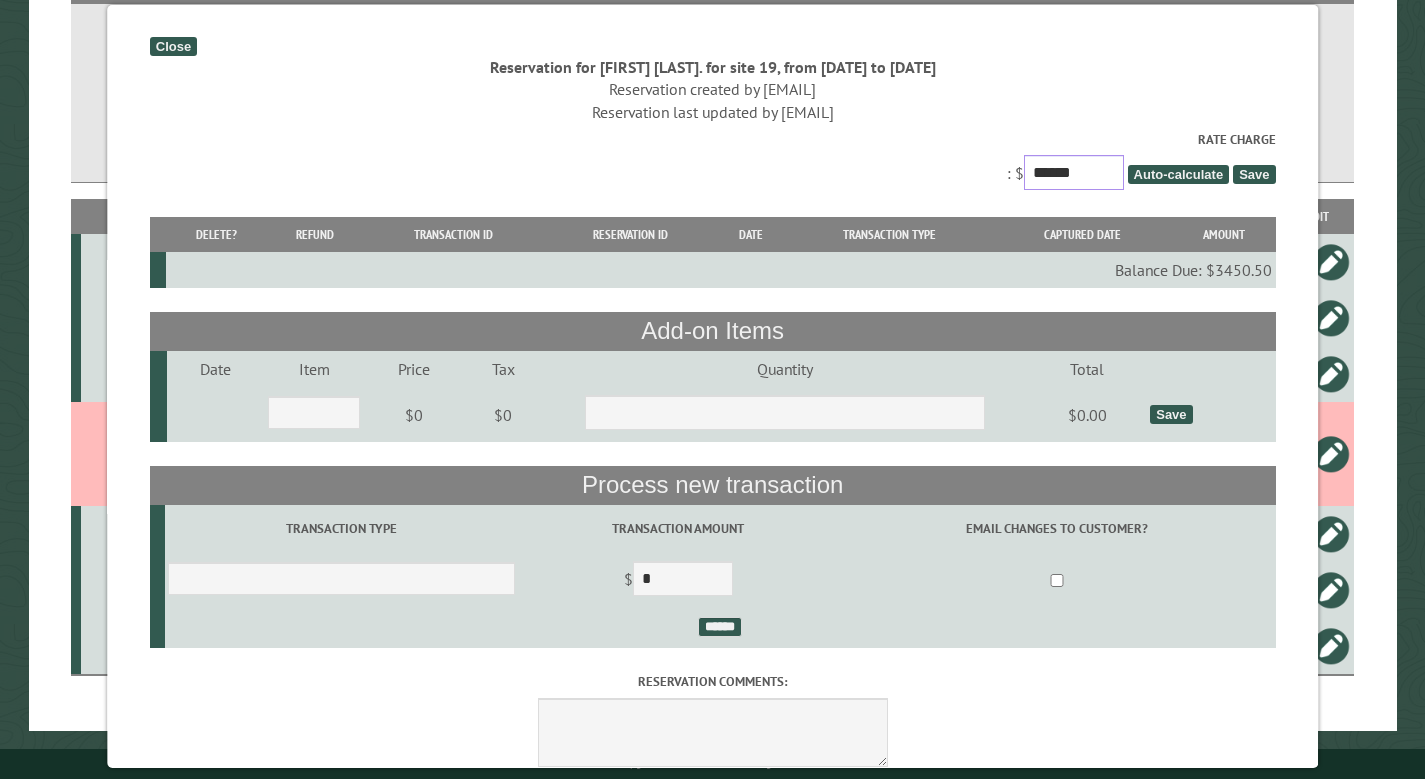 drag, startPoint x: 1090, startPoint y: 214, endPoint x: 974, endPoint y: 206, distance: 116.275536 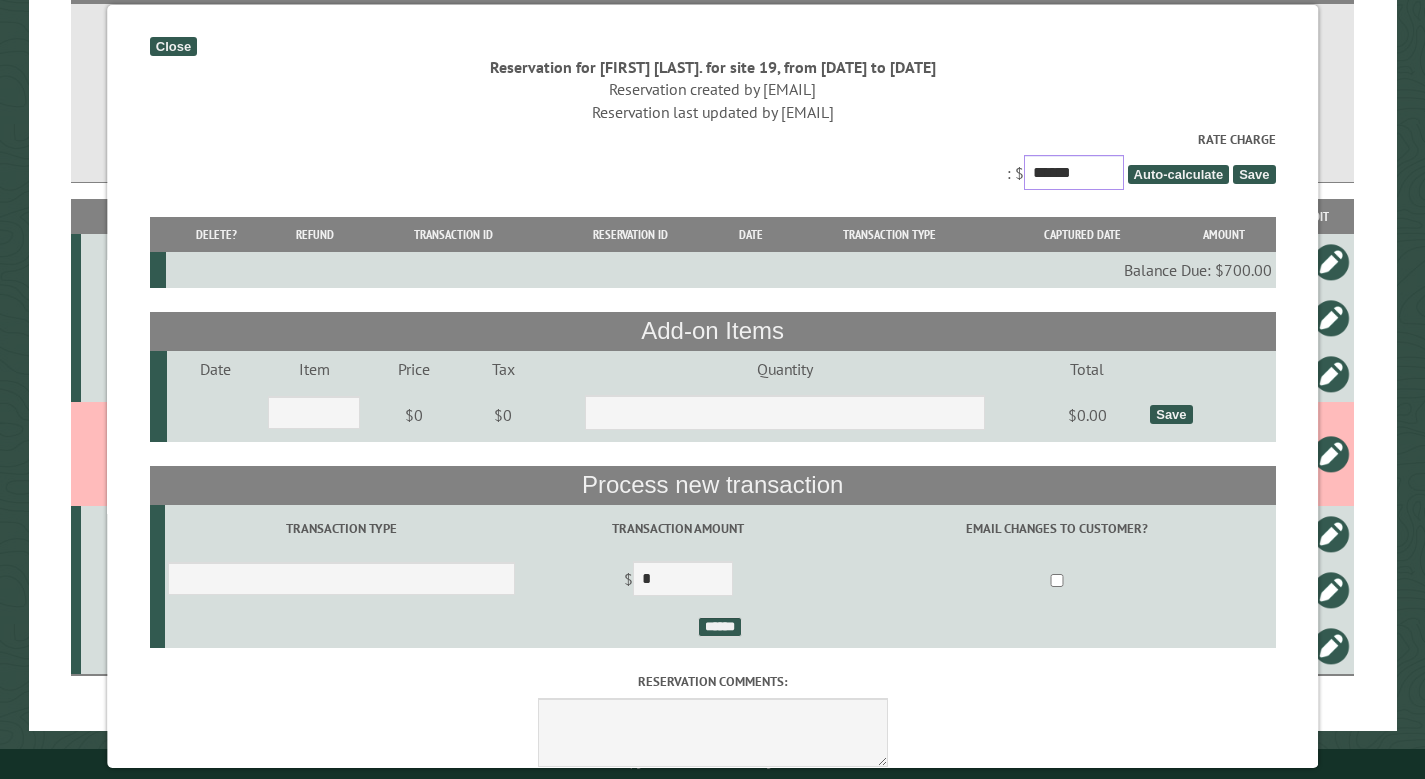 type on "******" 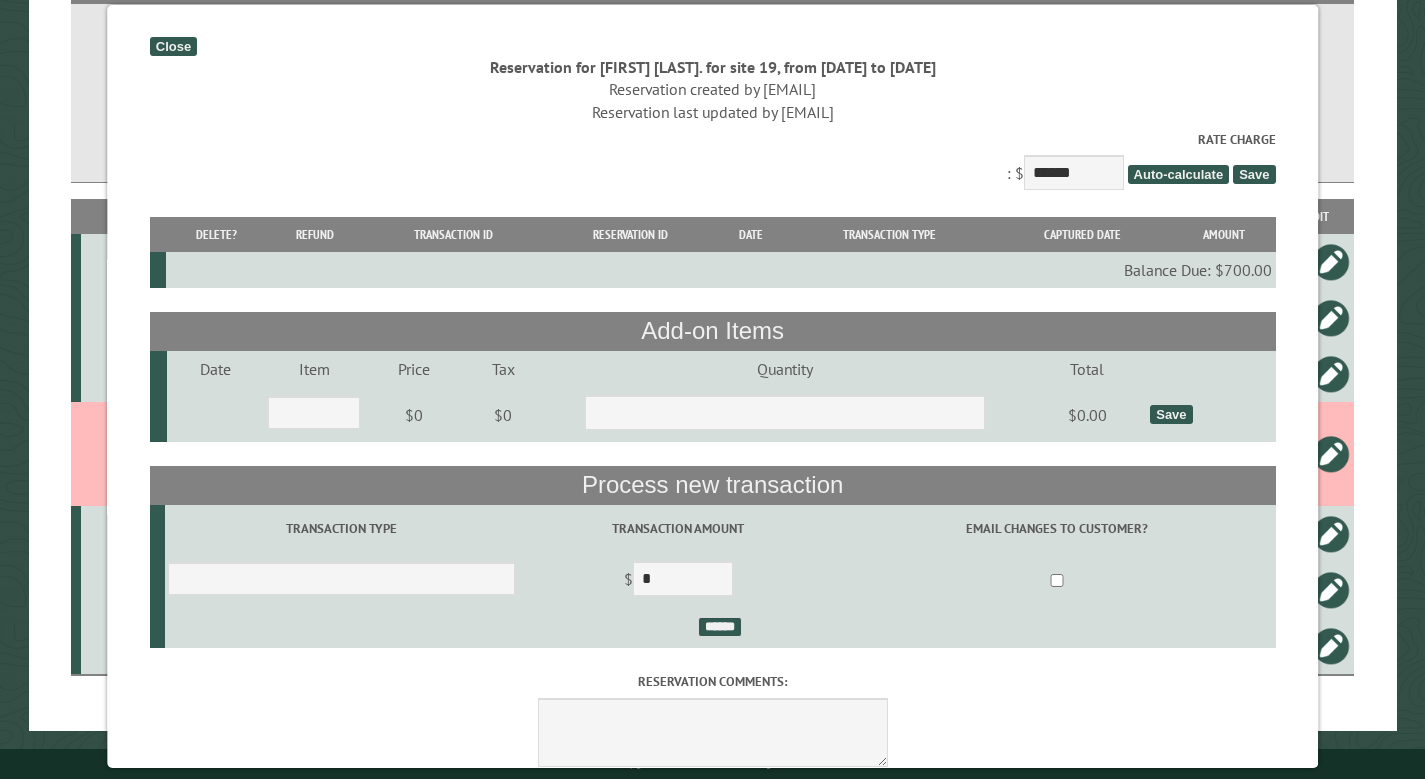 click on "Save" at bounding box center [1254, 174] 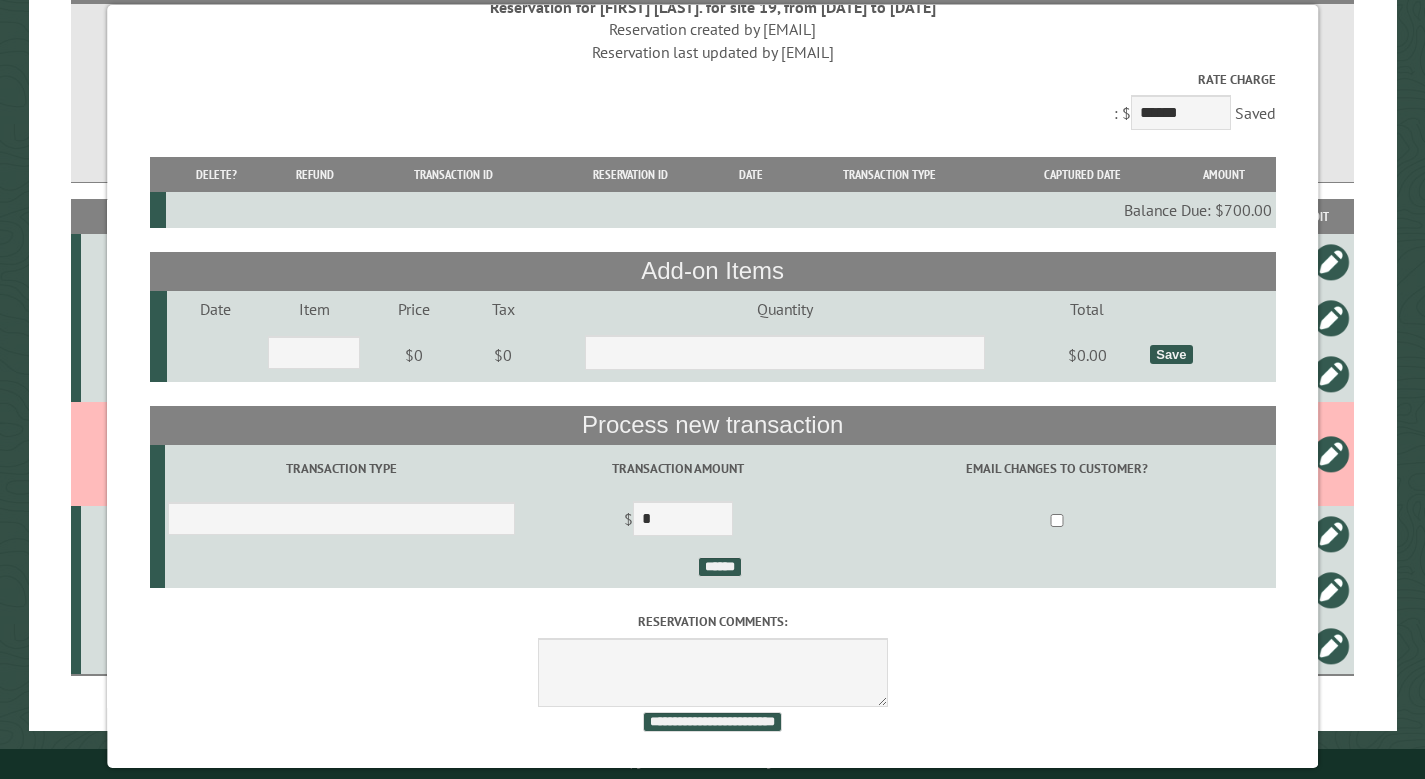 scroll, scrollTop: 216, scrollLeft: 0, axis: vertical 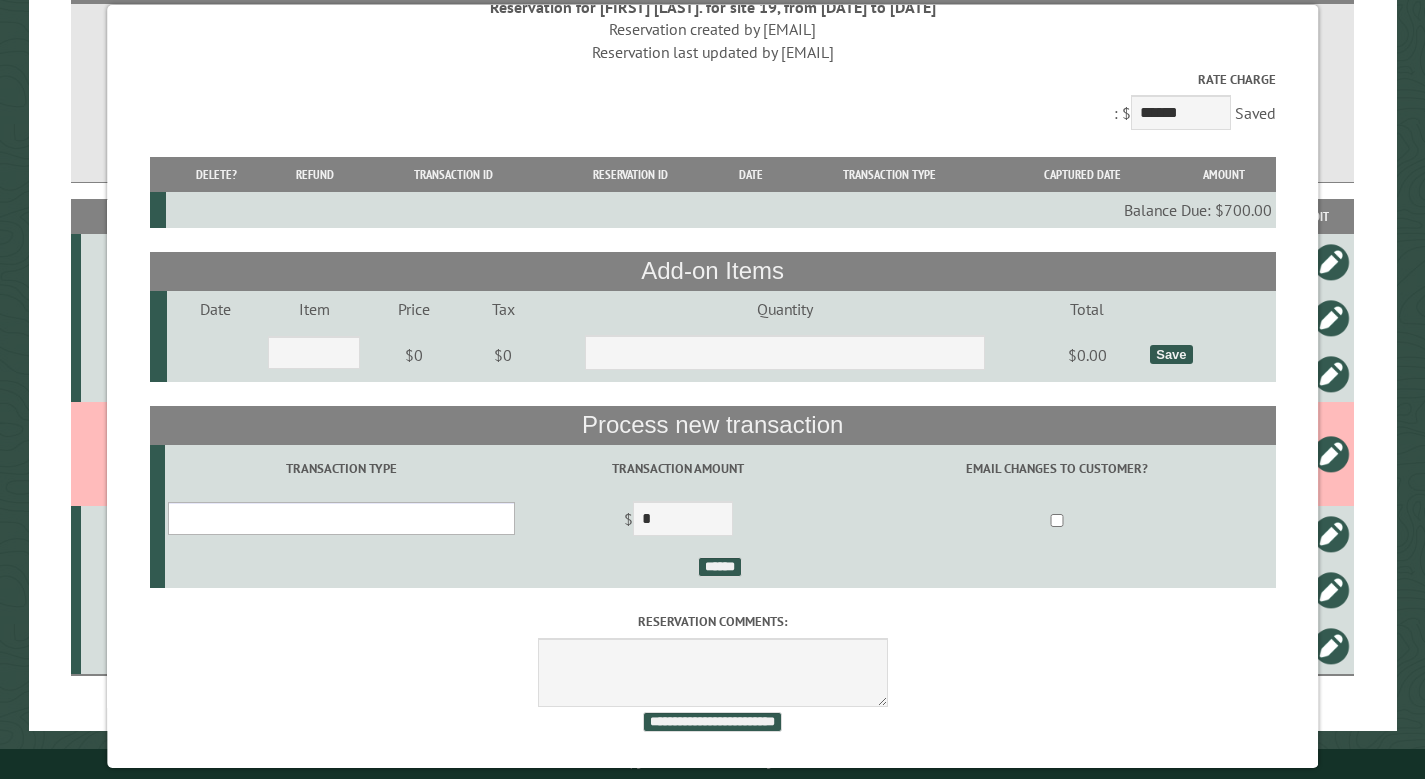 click on "**********" at bounding box center (341, 518) 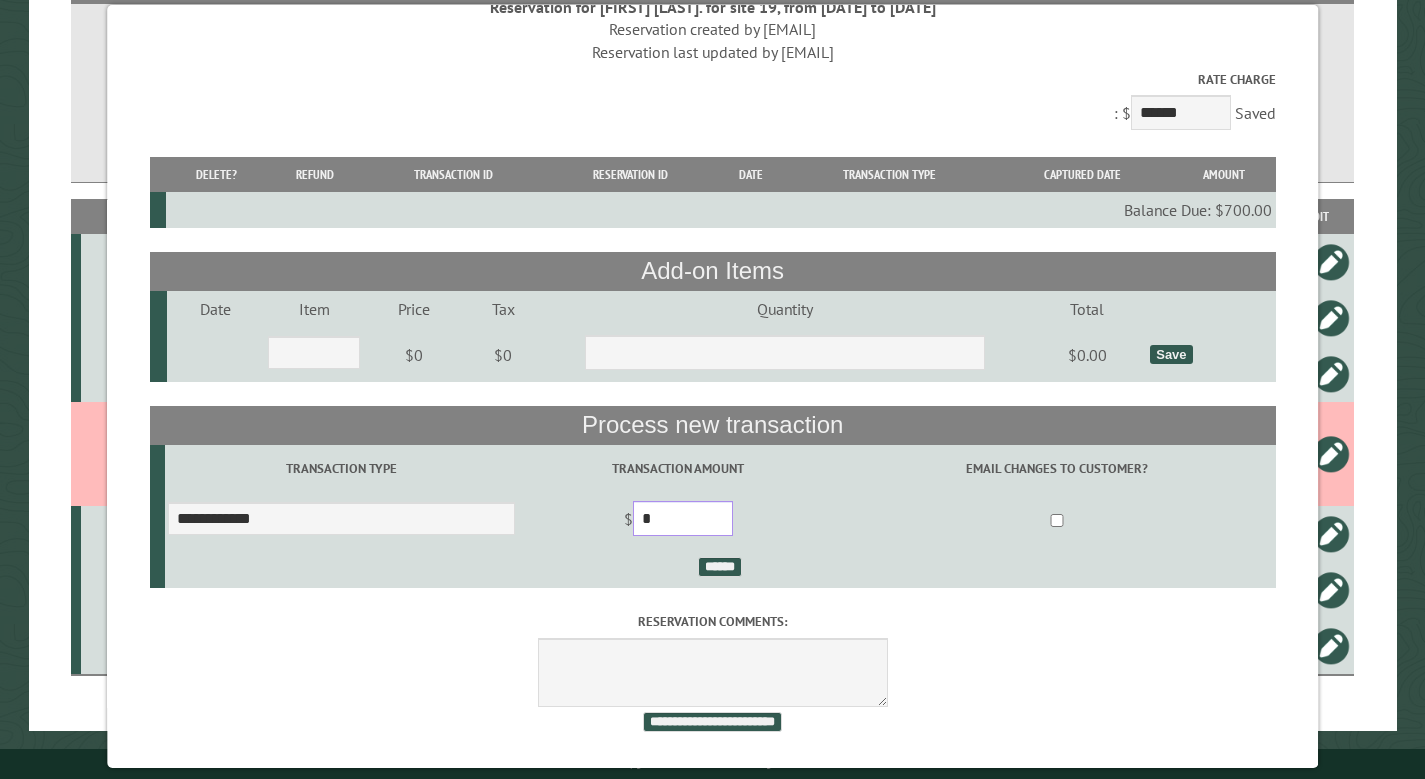 drag, startPoint x: 721, startPoint y: 506, endPoint x: 640, endPoint y: 510, distance: 81.09871 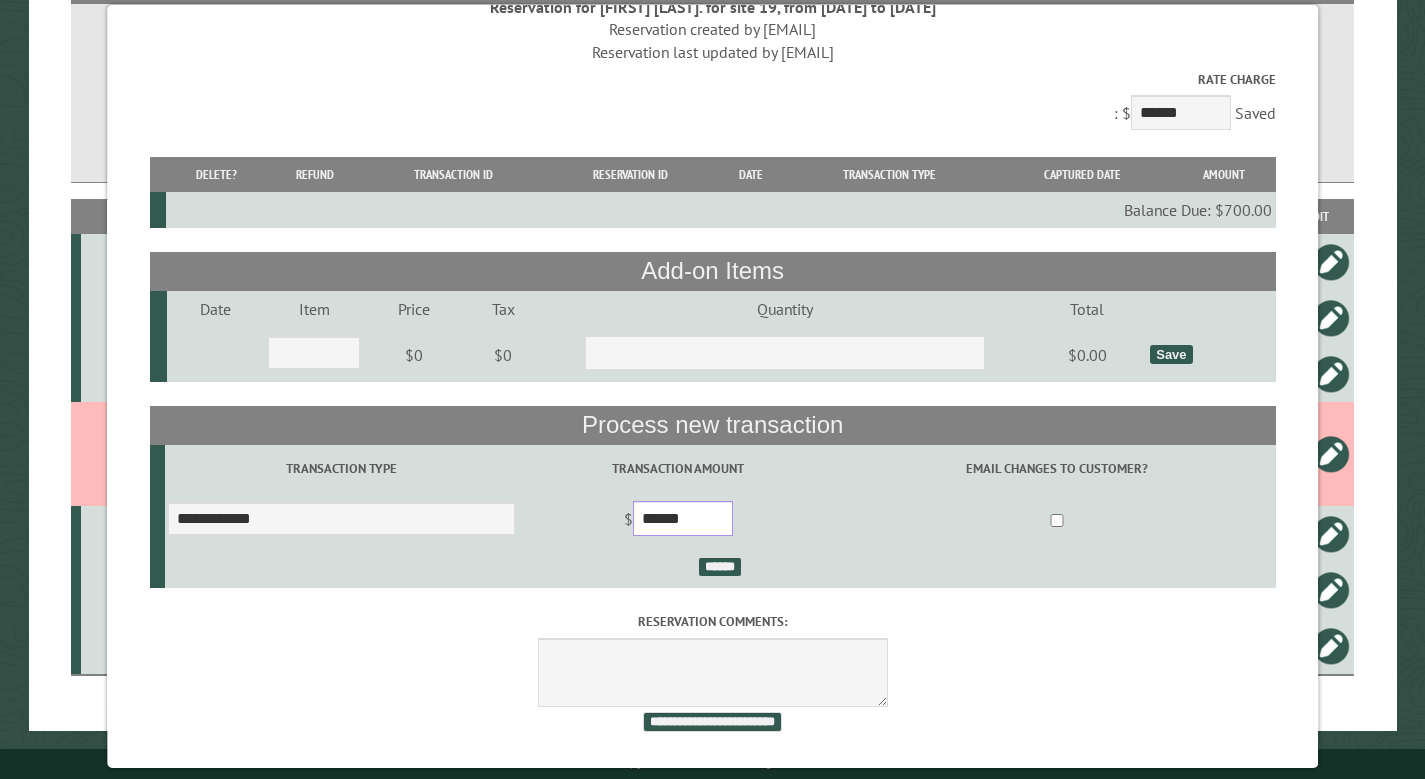 type on "******" 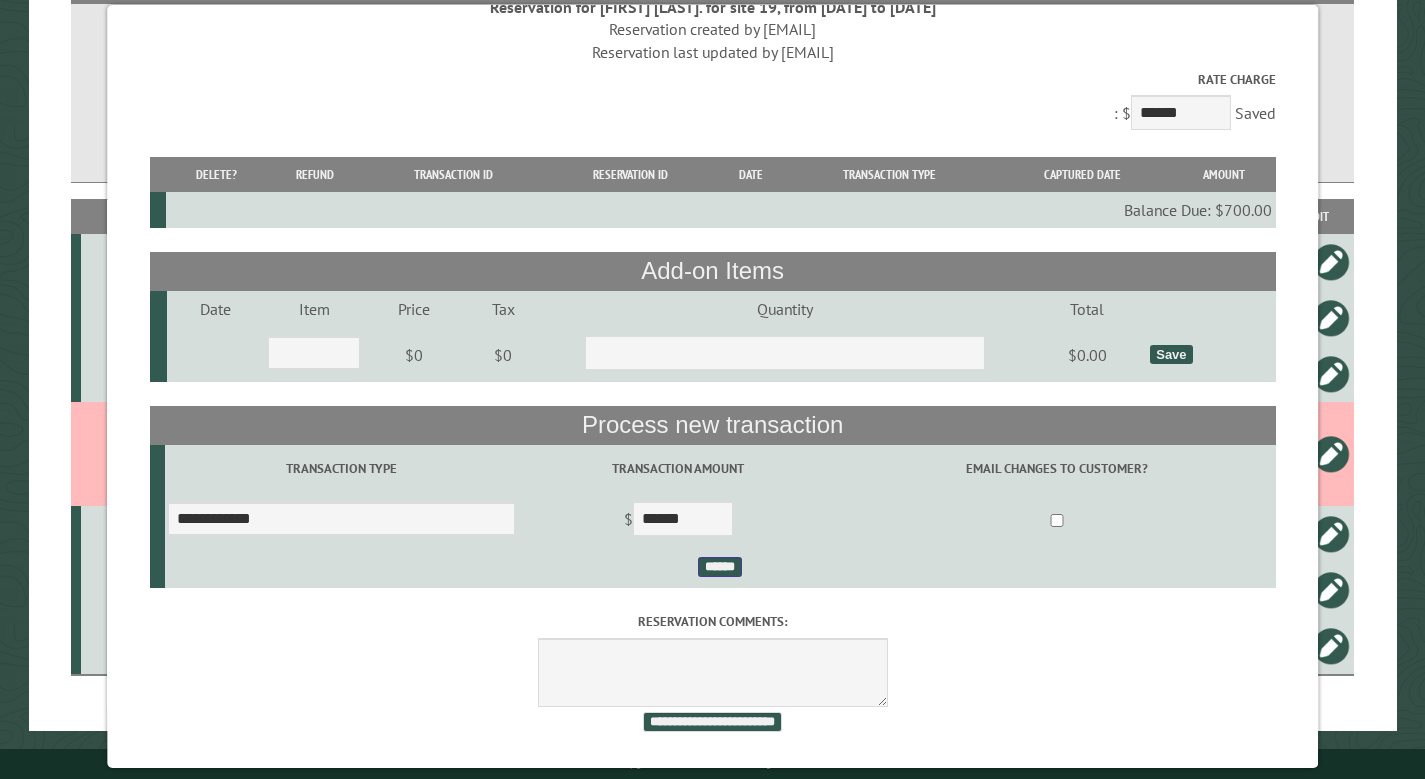 click on "******" at bounding box center (720, 567) 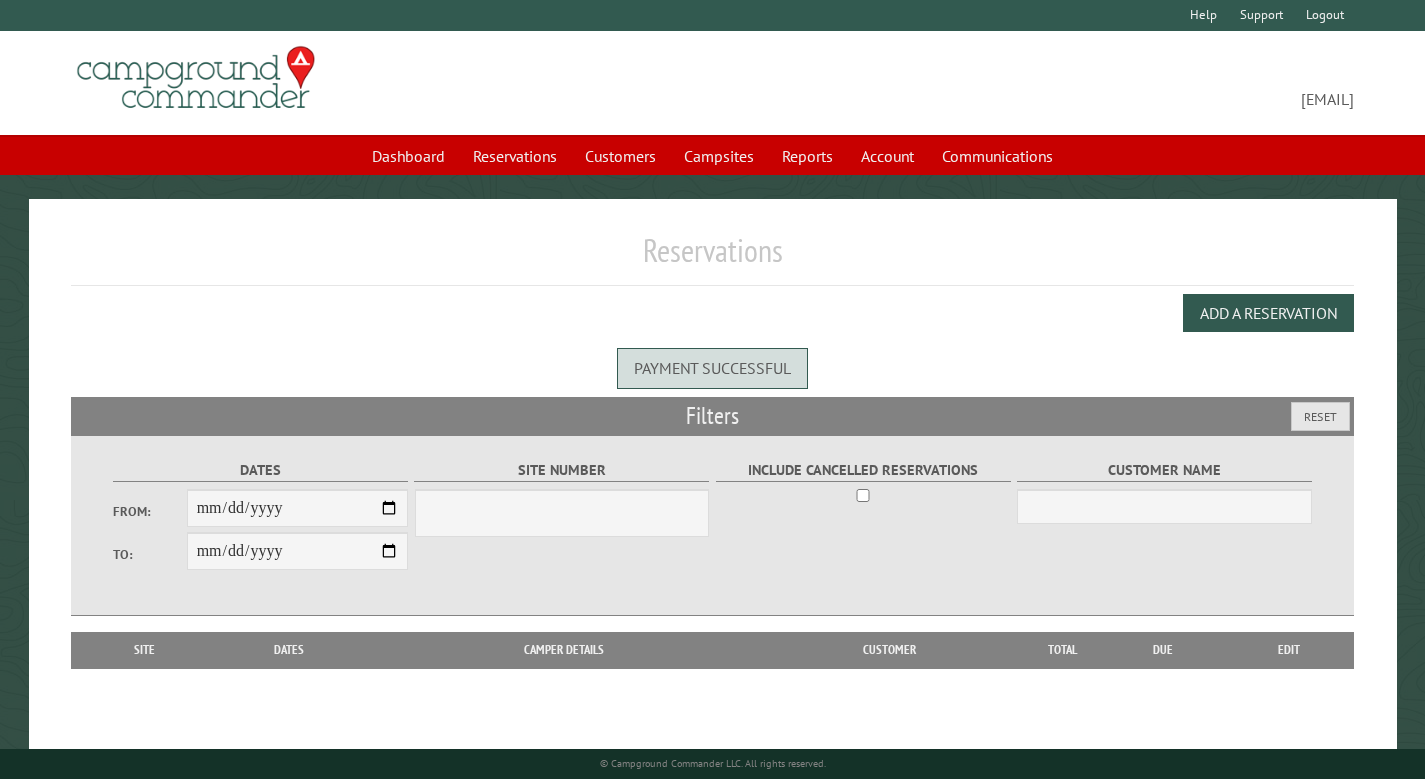 scroll, scrollTop: 0, scrollLeft: 0, axis: both 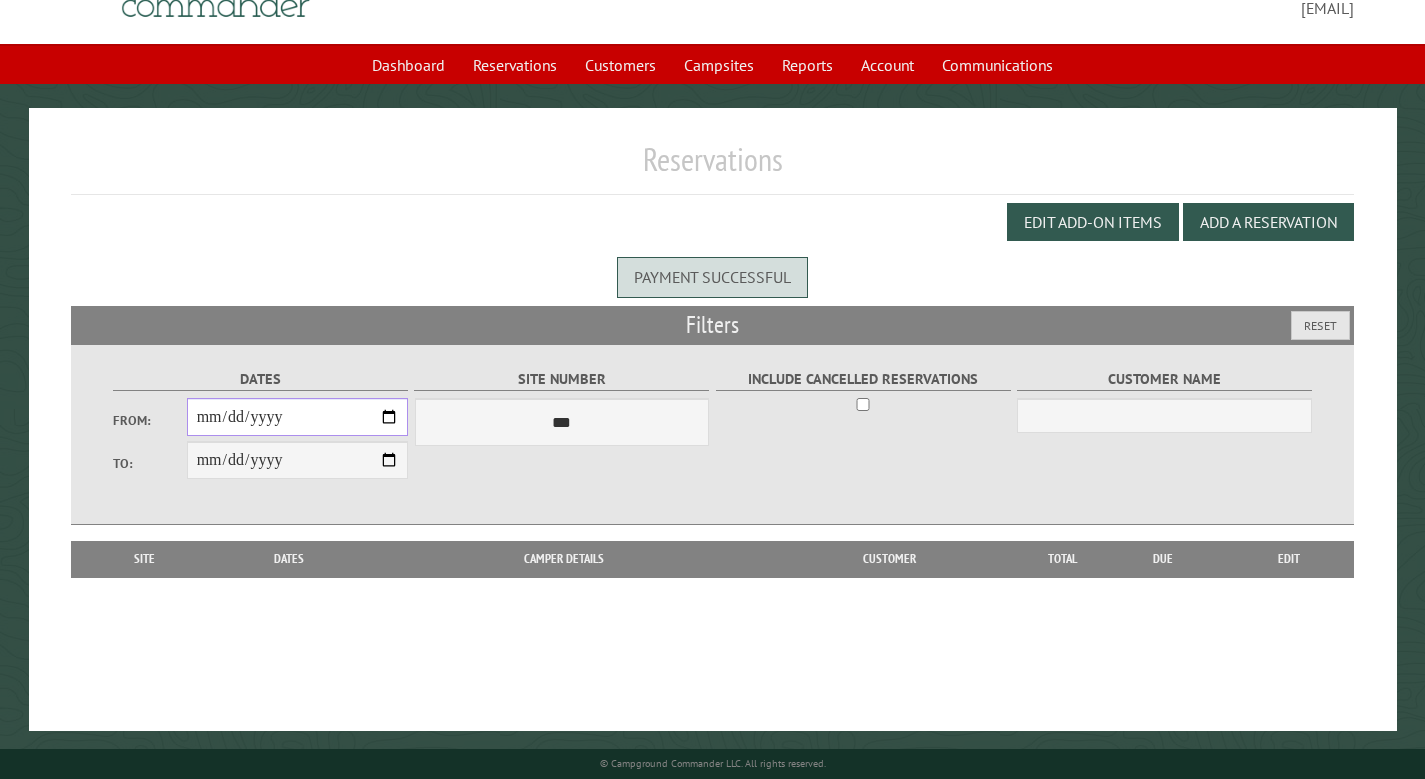 click on "From:" at bounding box center (297, 417) 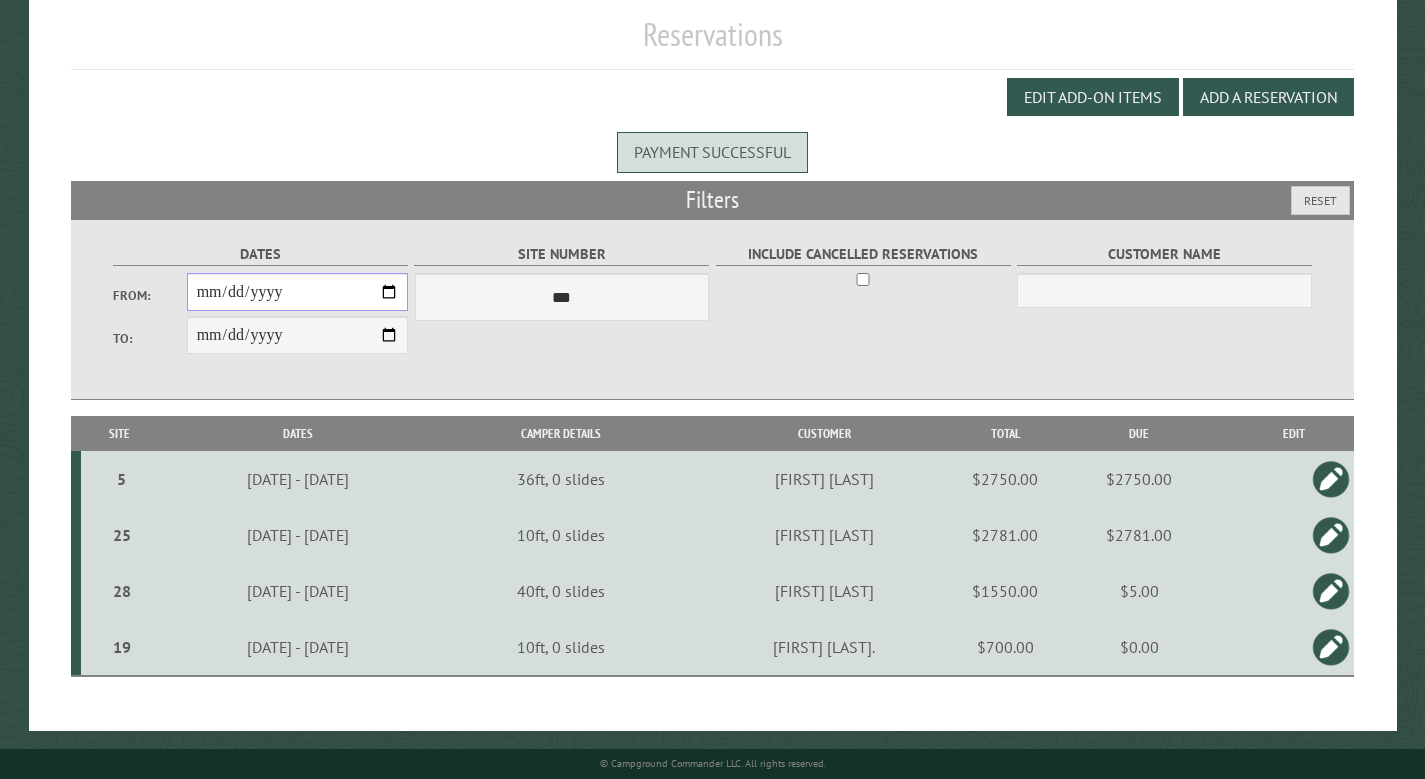 scroll, scrollTop: 428, scrollLeft: 0, axis: vertical 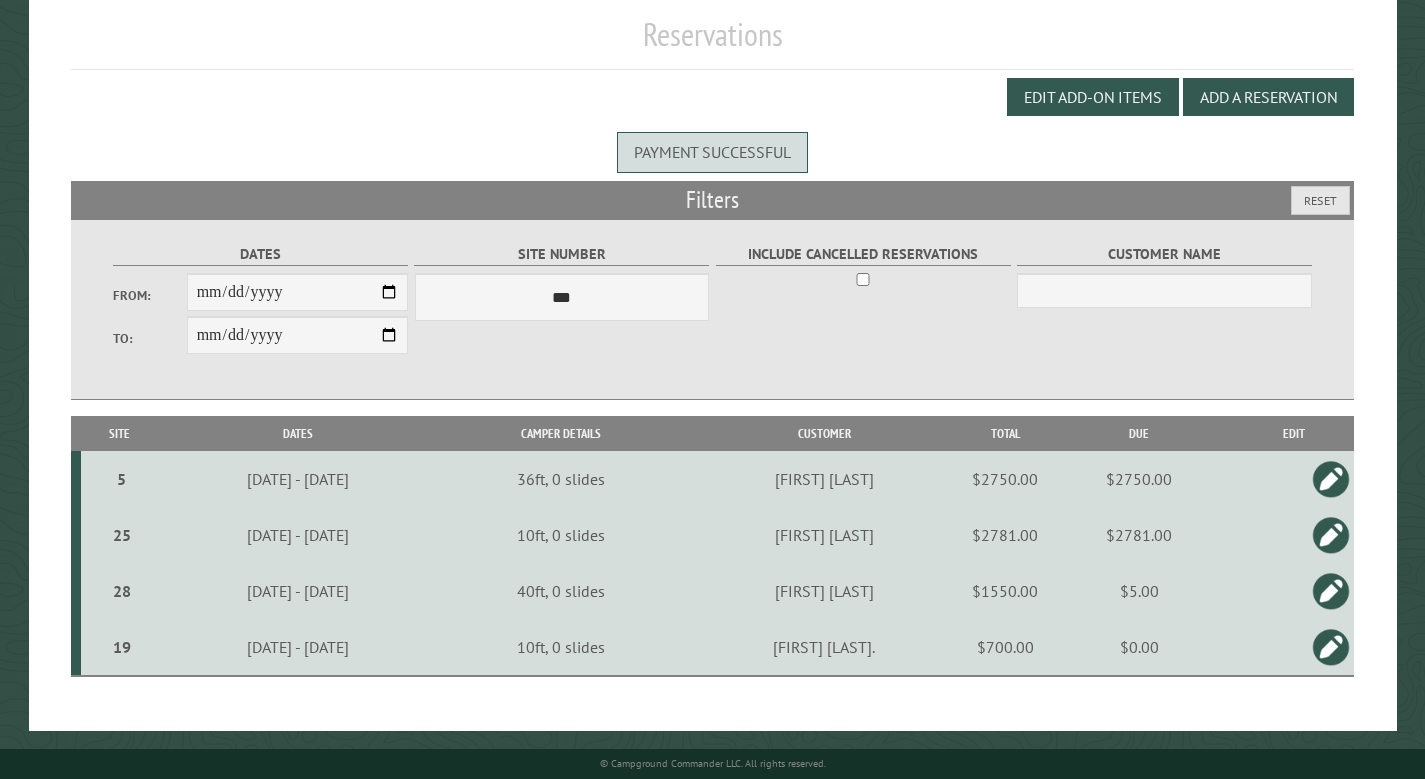click at bounding box center [1331, 647] 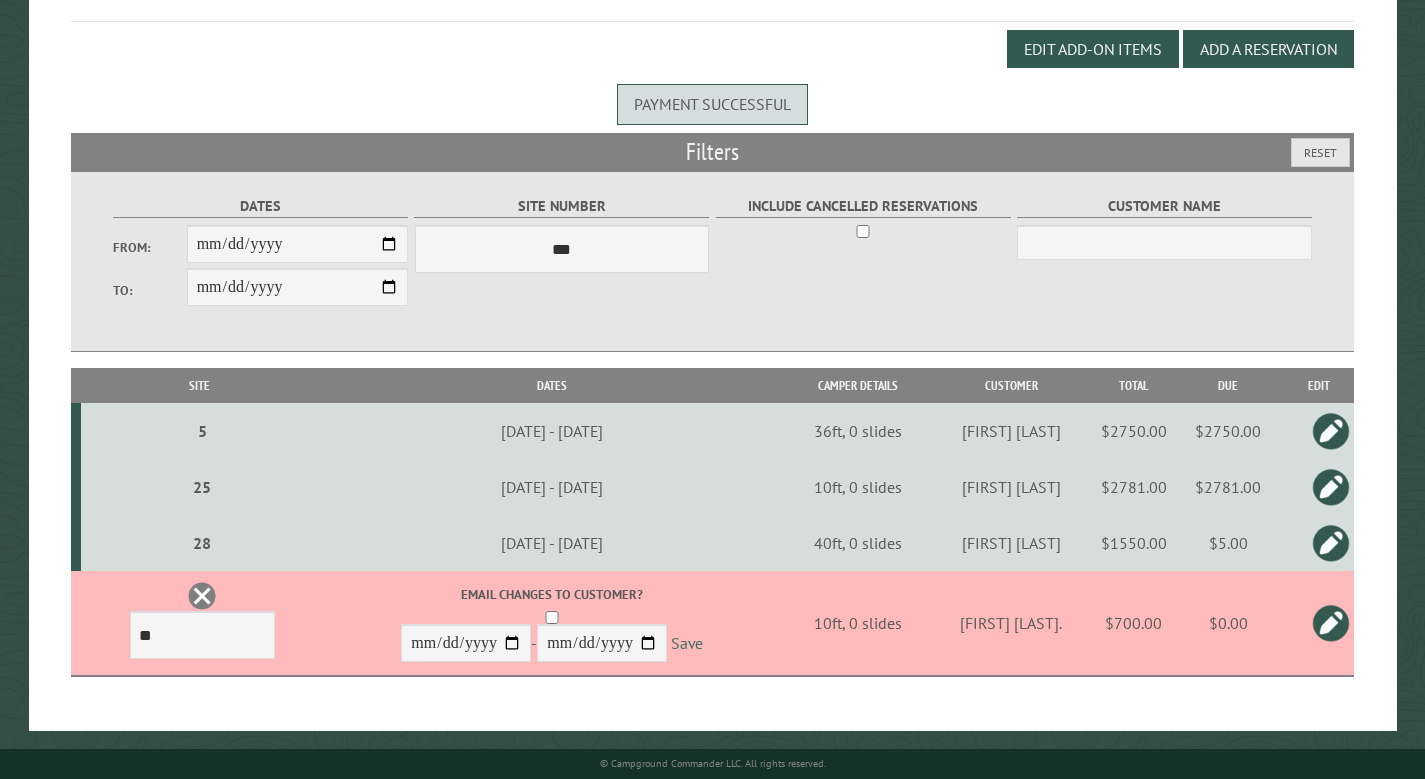 click on "Save" at bounding box center [687, 643] 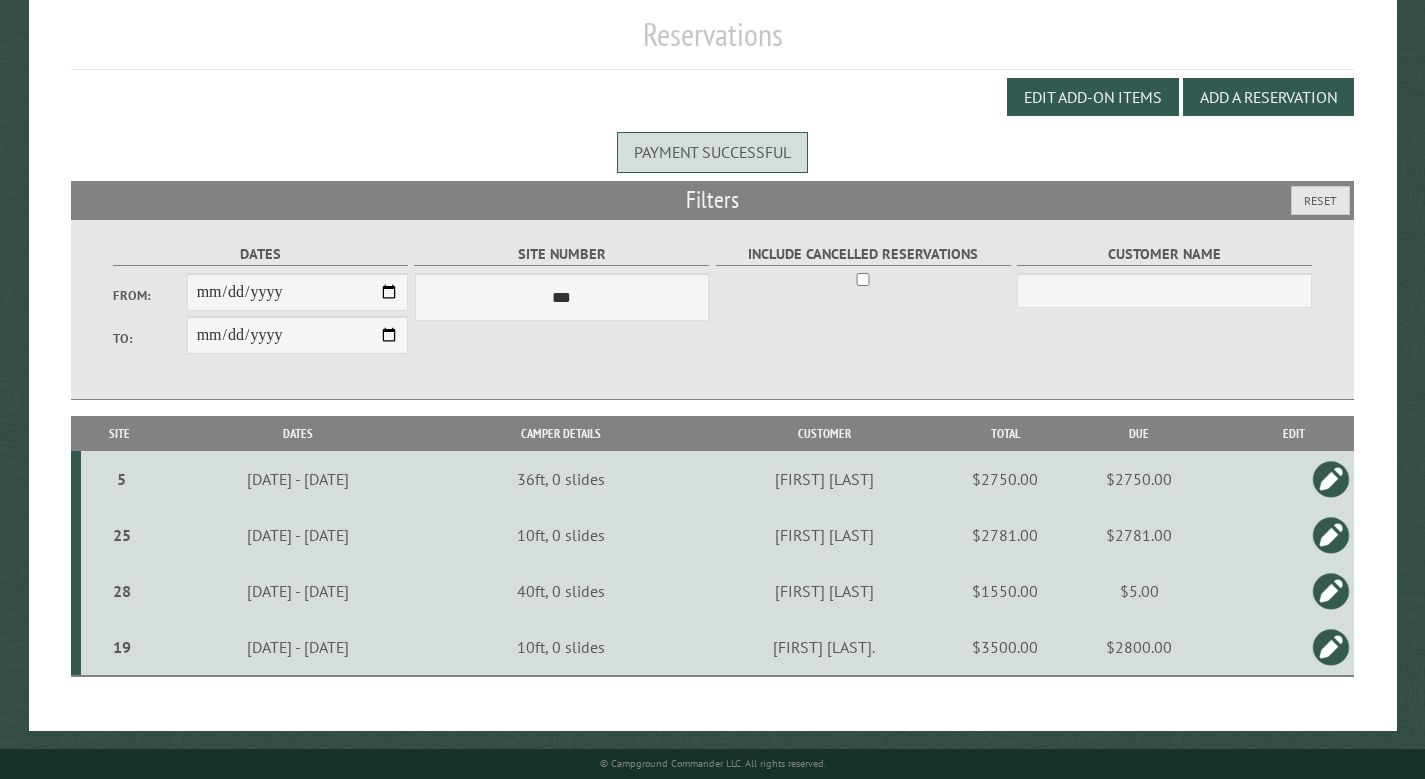 scroll, scrollTop: 0, scrollLeft: 0, axis: both 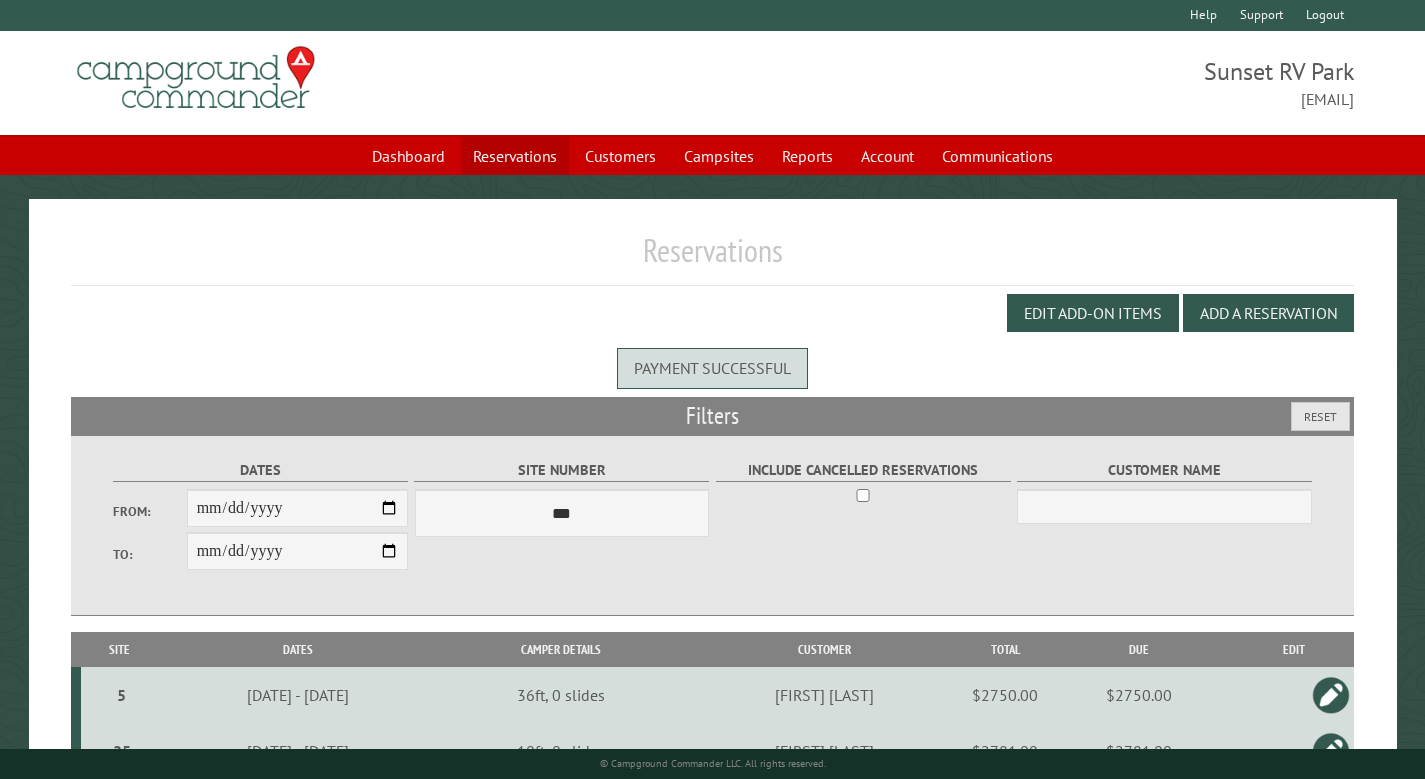 click on "Reservations" at bounding box center [515, 156] 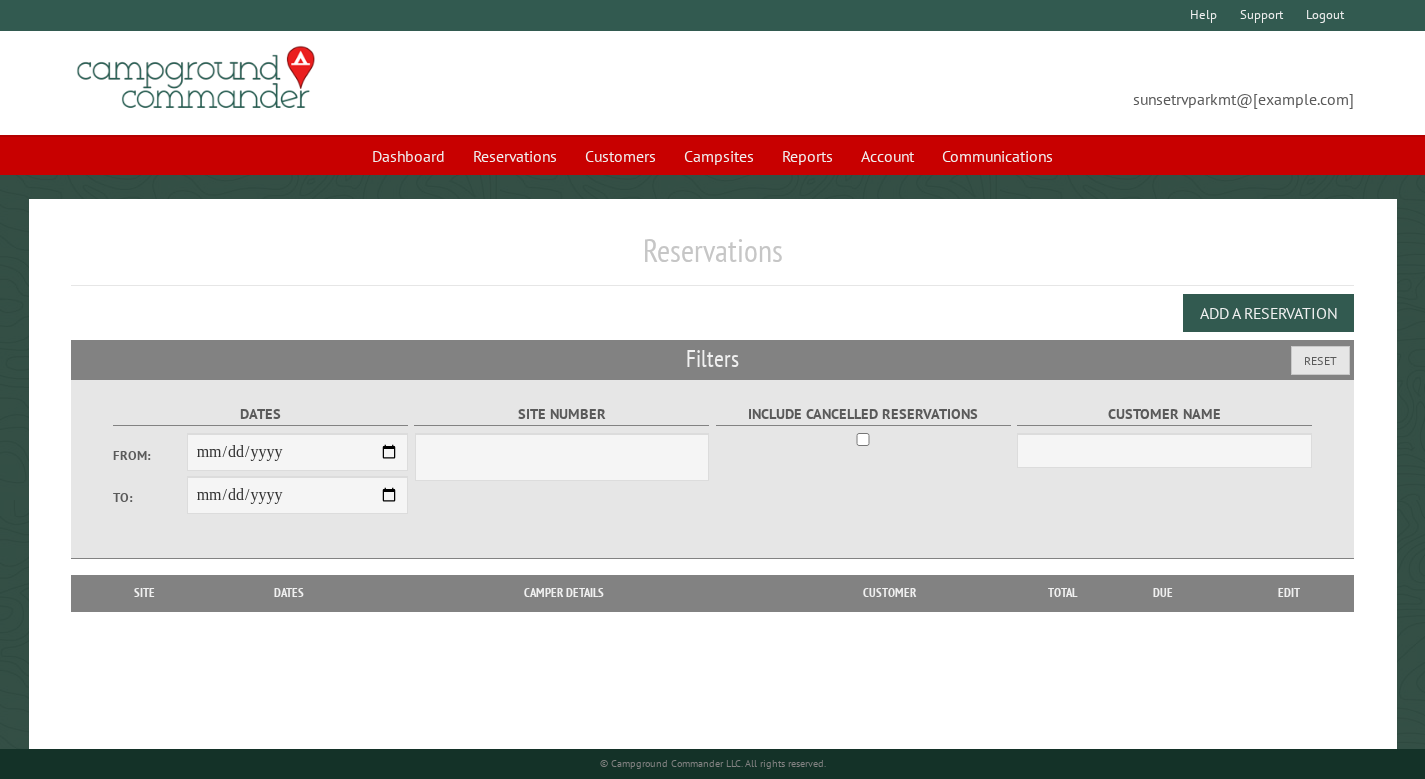 scroll, scrollTop: 0, scrollLeft: 0, axis: both 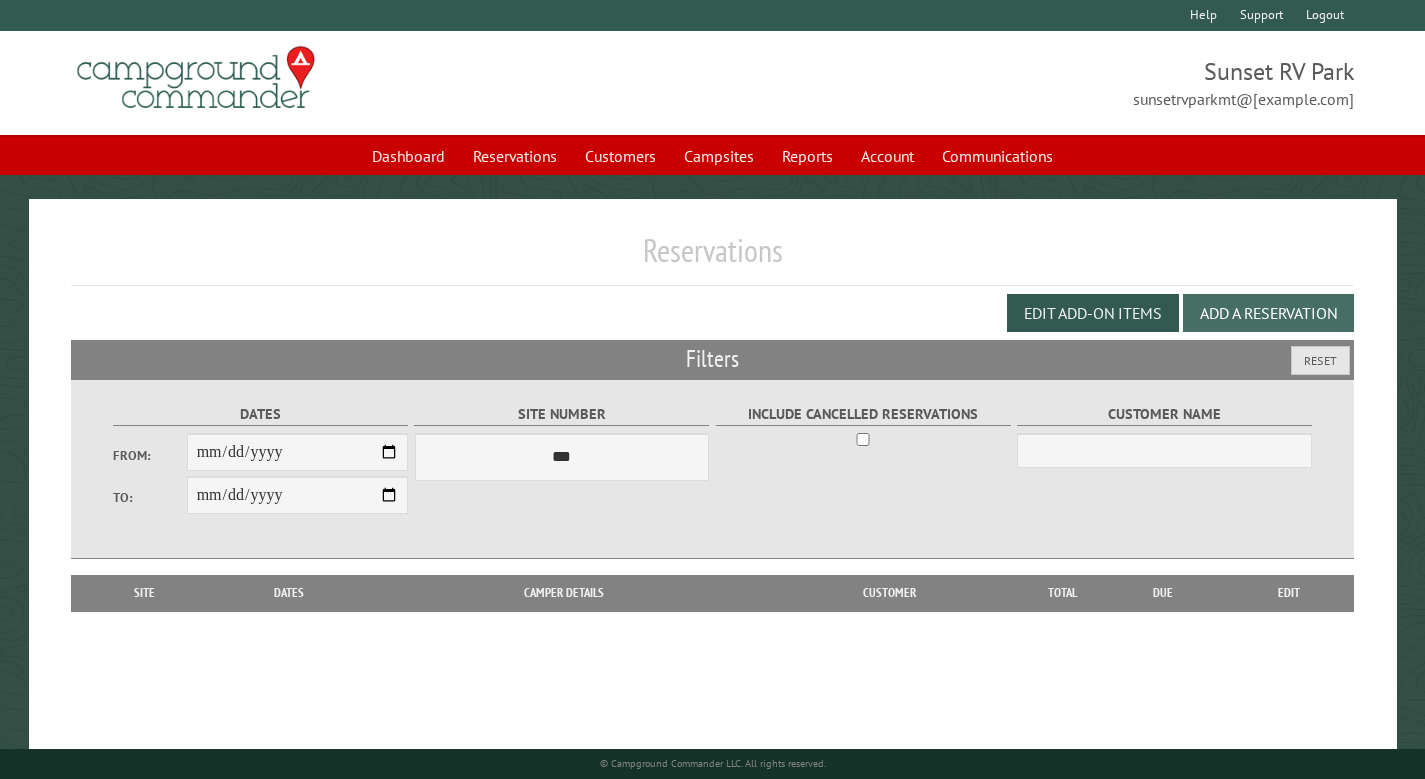 click on "Add a Reservation" at bounding box center (1268, 313) 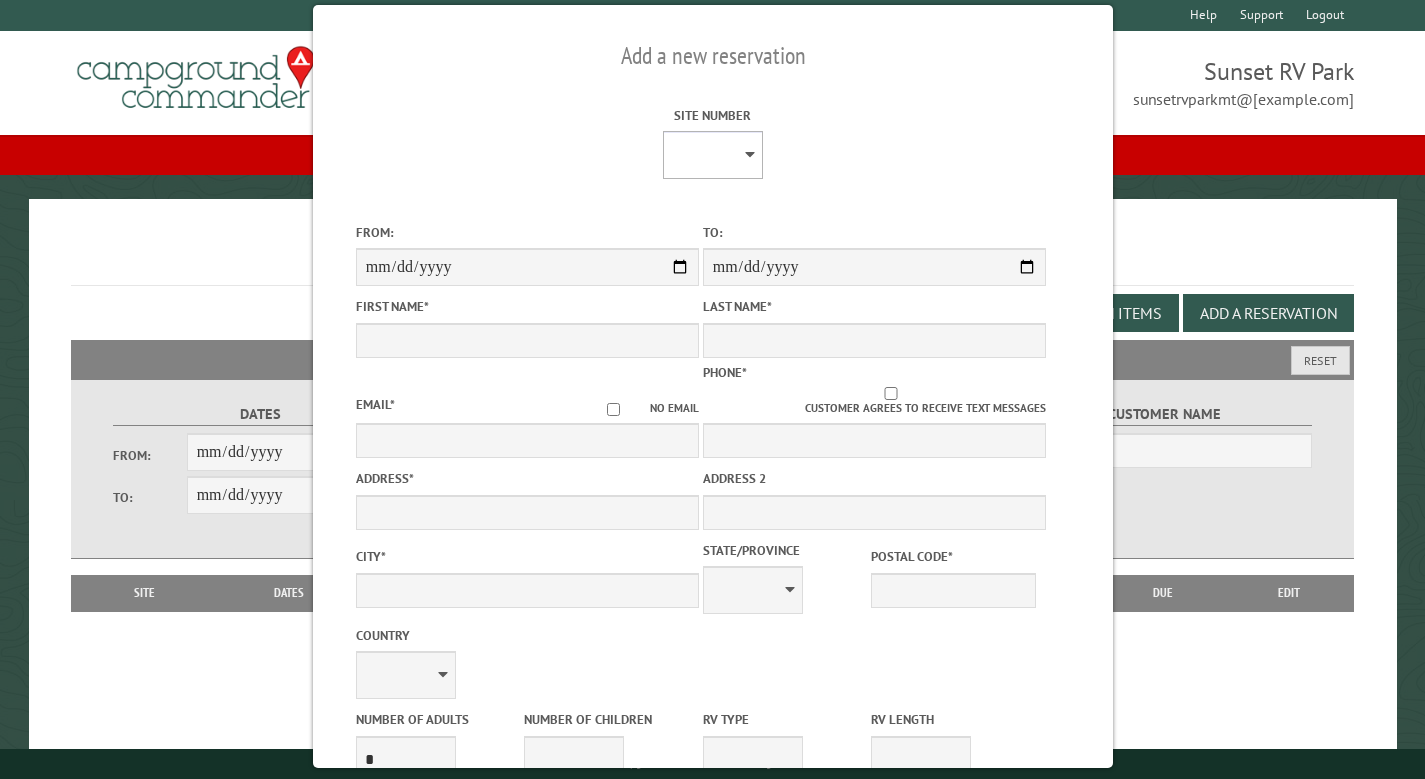 click on "* * * * * * * * * ** ** ** ** ** ** ** ** ** ** ** ** ** ** ** ** ** ** ** ***** ******* ** ** *******" at bounding box center (712, 155) 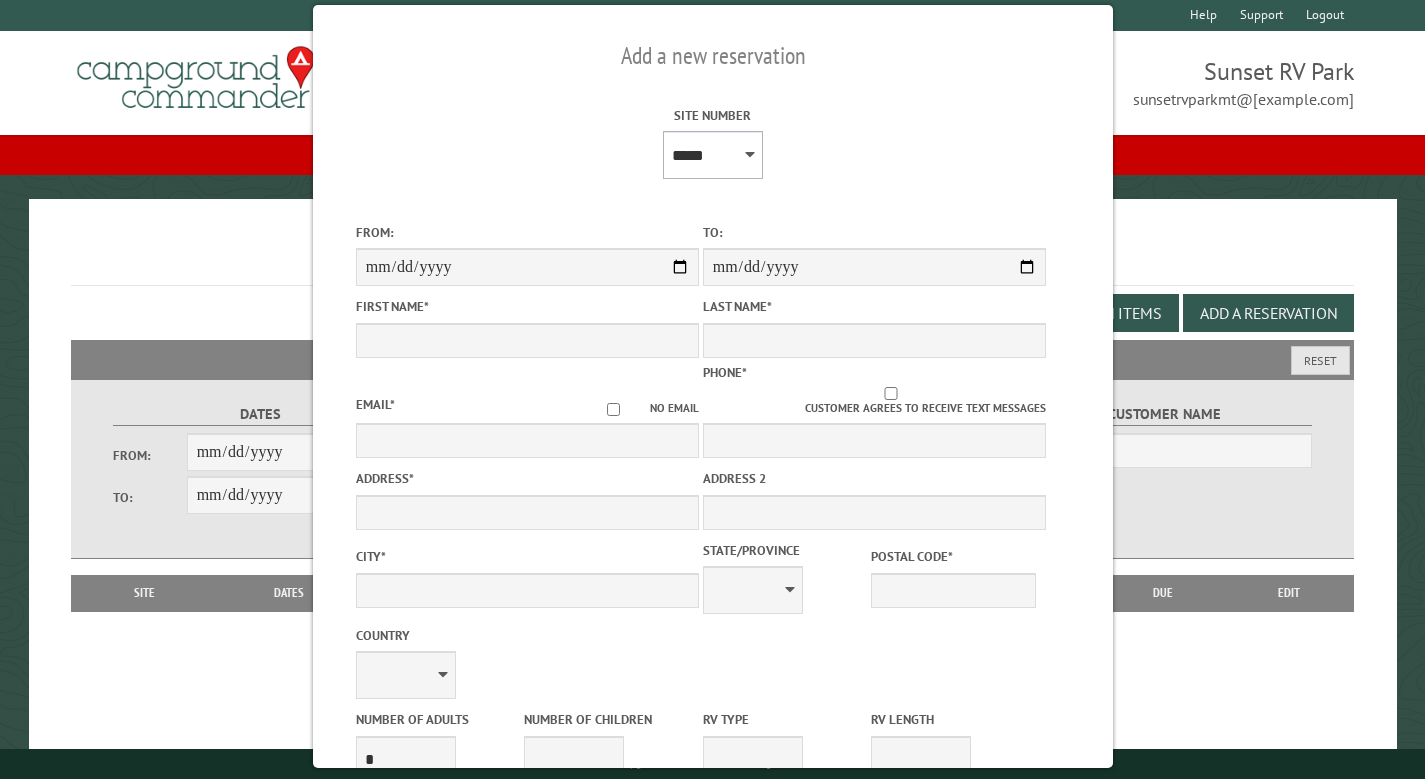 type on "****" 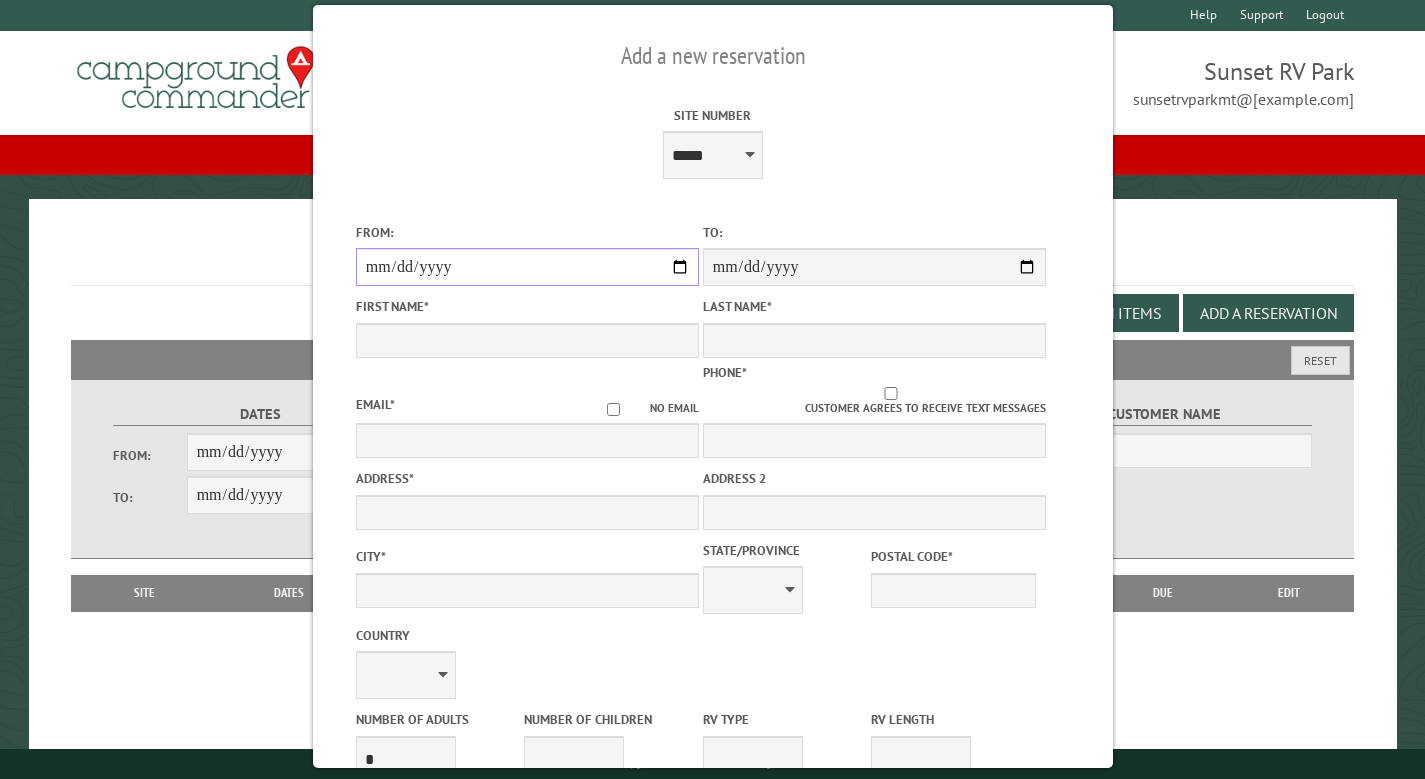 click on "From:" at bounding box center [526, 267] 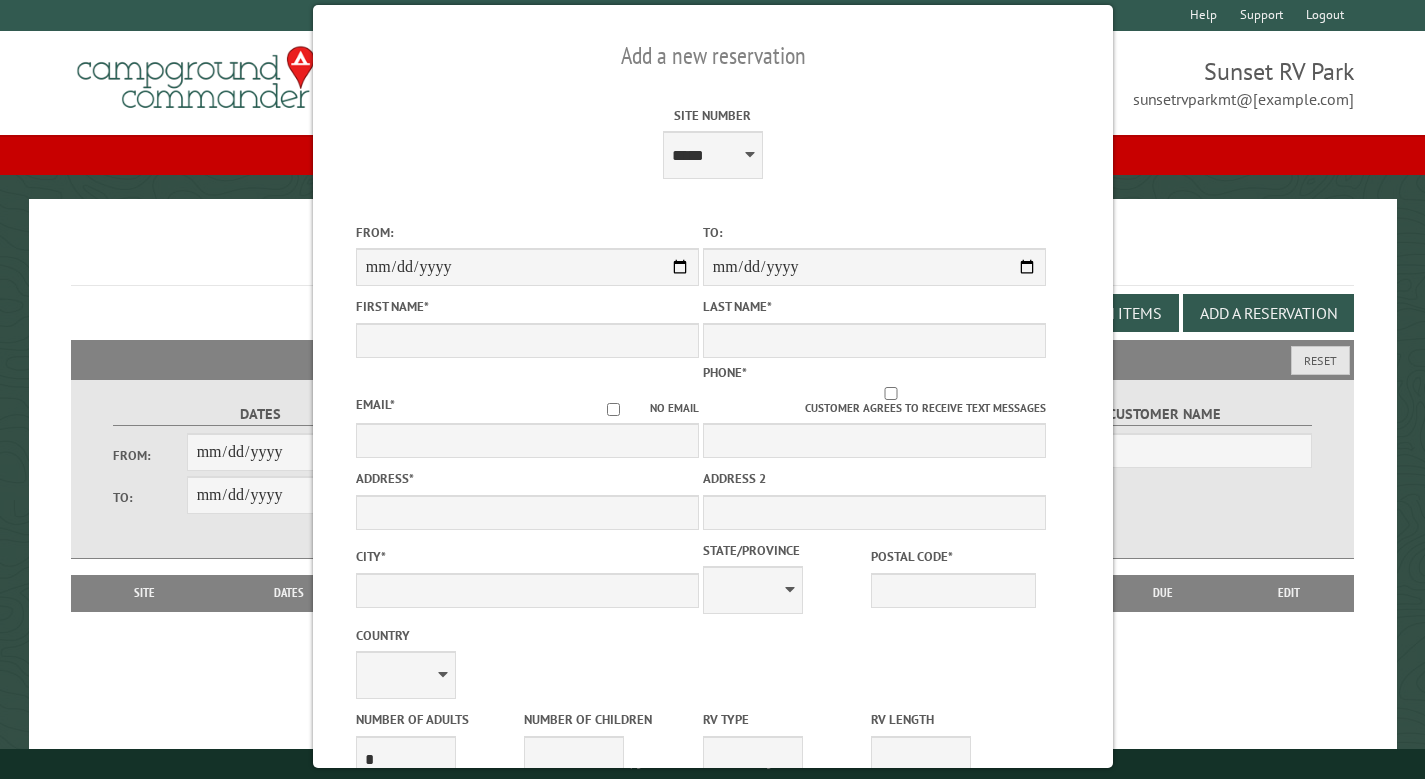 click on "Site Number
* * * * * * * * * ** ** ** ** ** ** ** ** ** ** ** ** ** ** ** ** ** ** ** ***** ******* ** ** *******
Site type:
Max rig size: '
Min stay days:" at bounding box center (712, 141) 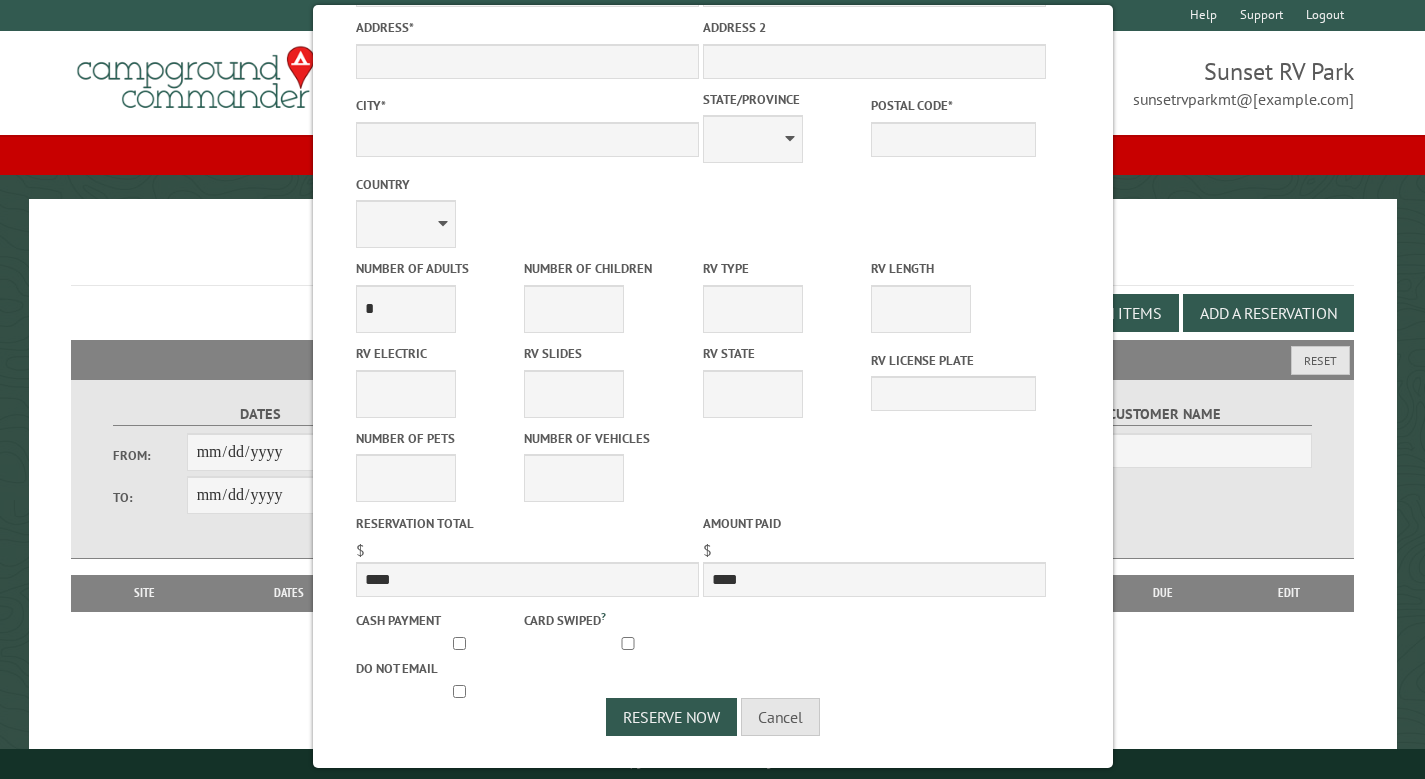 scroll, scrollTop: 640, scrollLeft: 0, axis: vertical 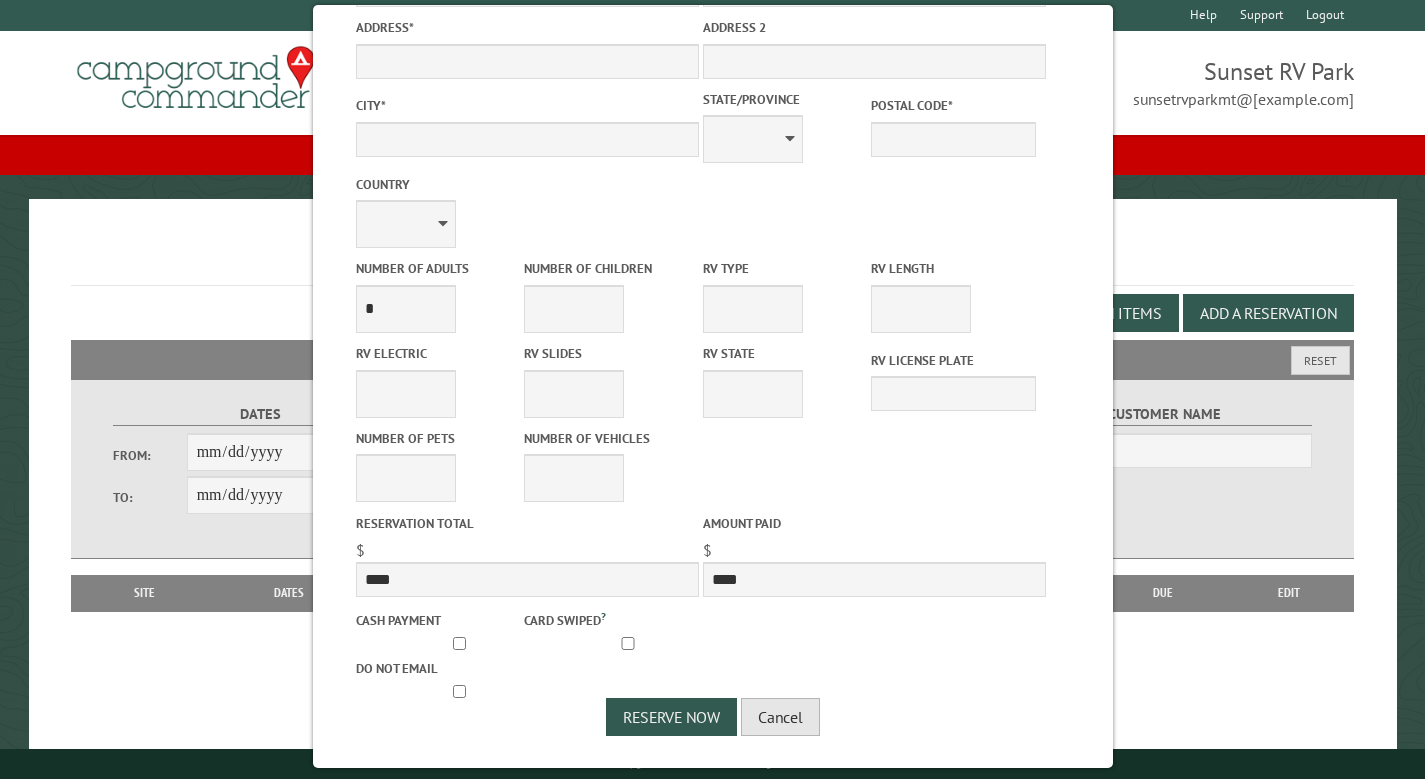 click on "Cancel" at bounding box center (780, 717) 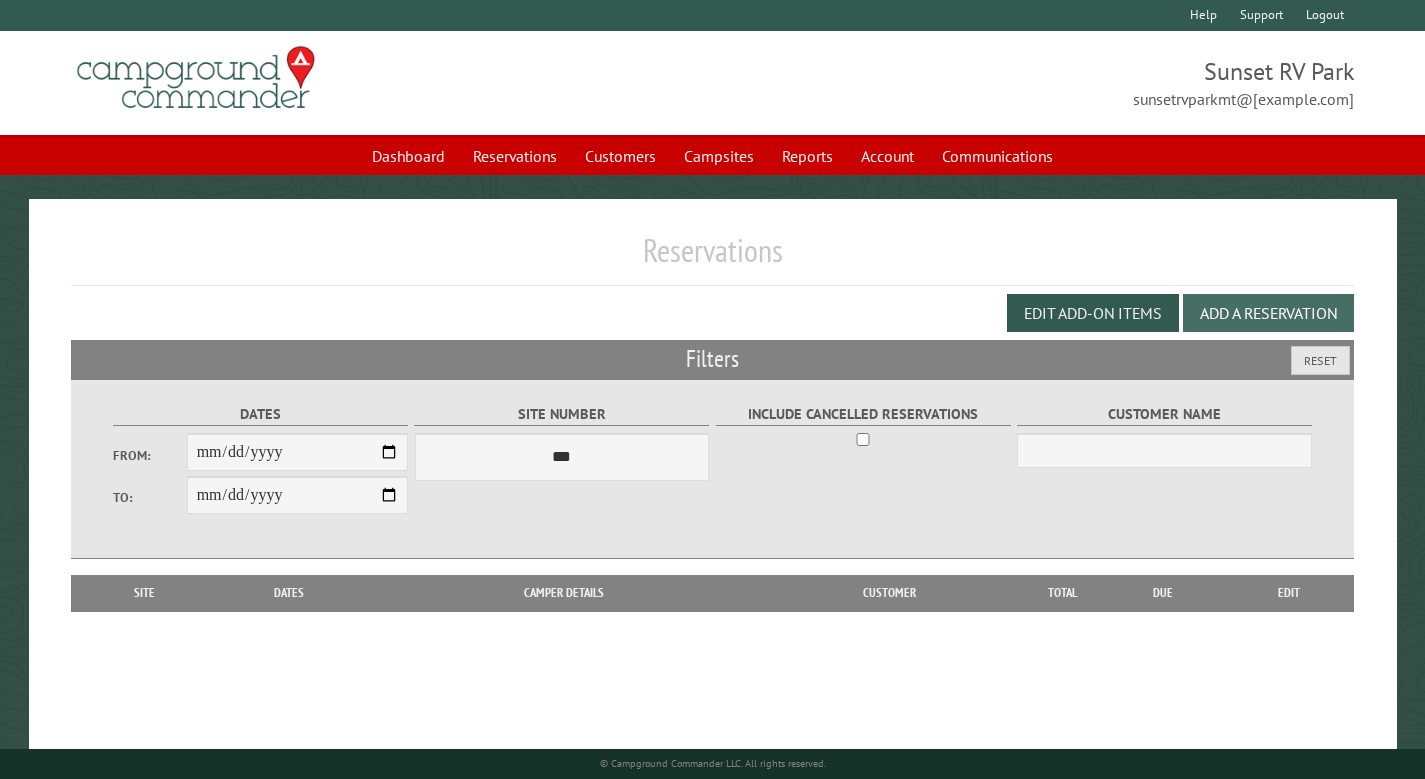 click on "Add a Reservation" at bounding box center (1268, 313) 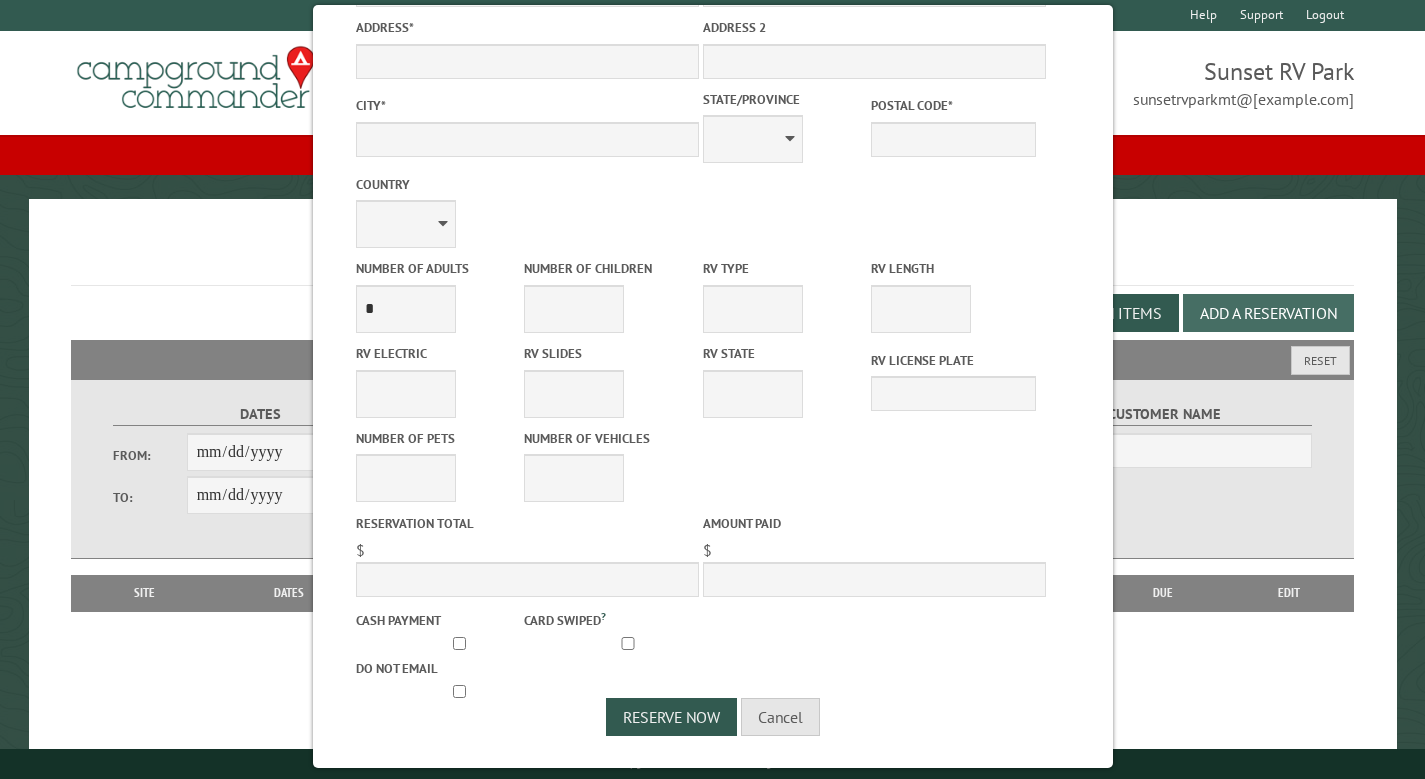 scroll, scrollTop: 0, scrollLeft: 0, axis: both 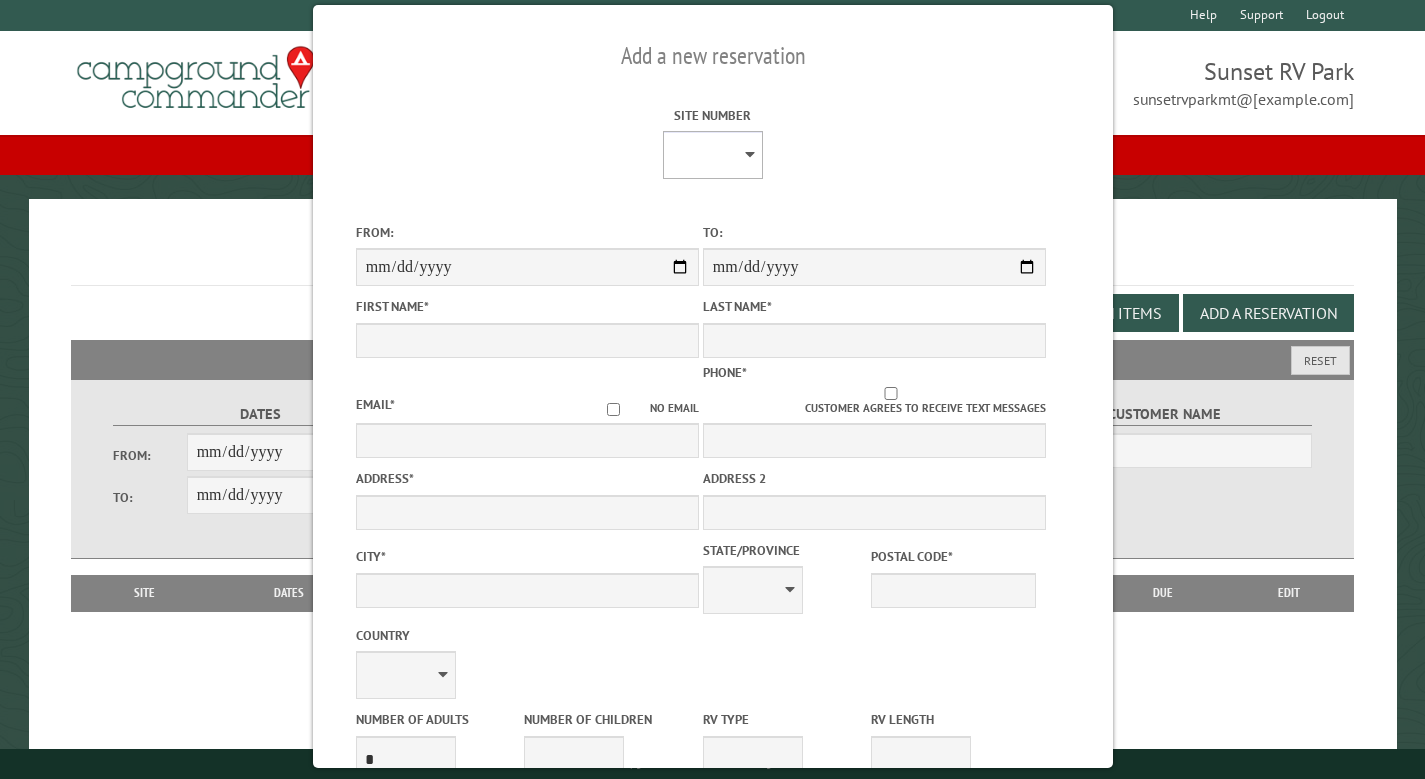 click on "* * * * * * * * * ** ** ** ** ** ** ** ** ** ** ** ** ** ** ** ** ** ** ** ***** ******* ** ** *******" at bounding box center (712, 155) 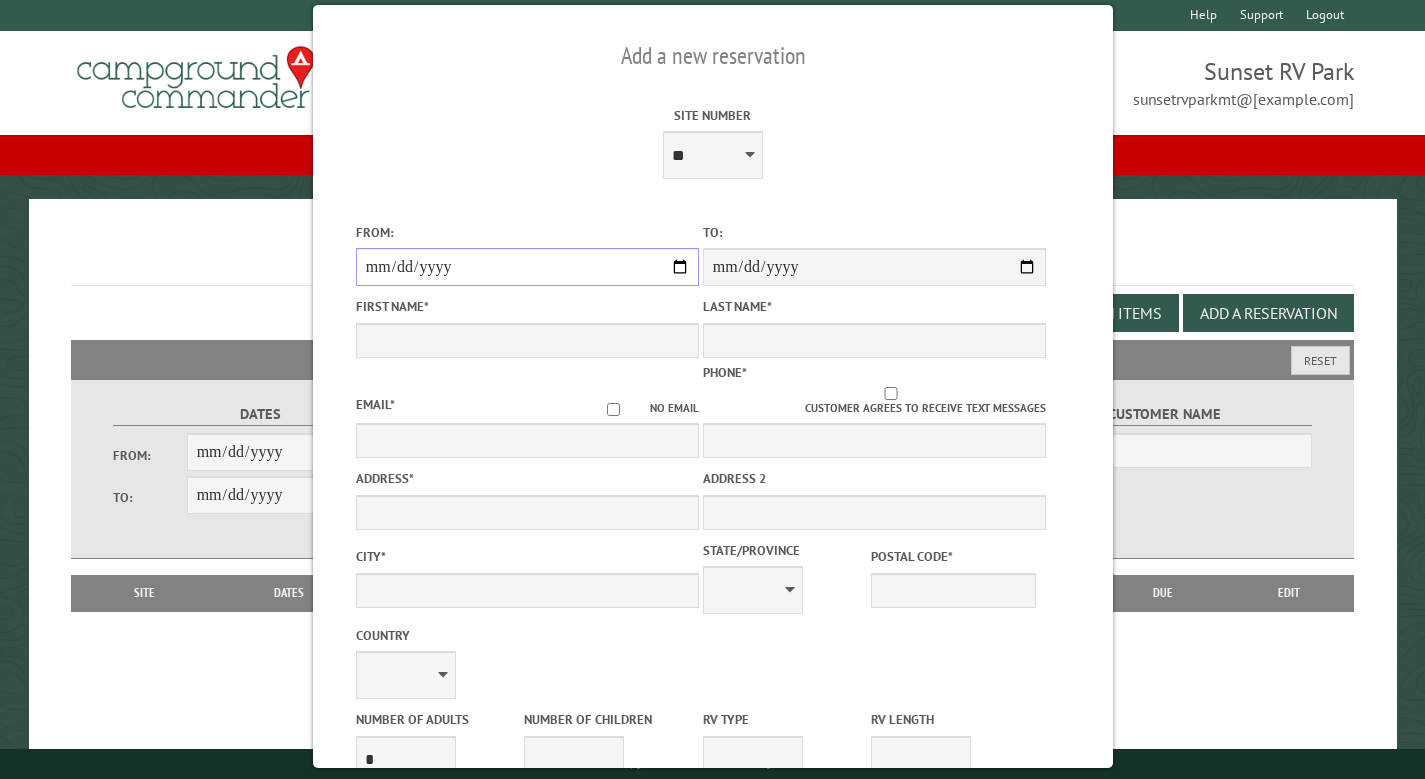 click on "From:" at bounding box center (526, 267) 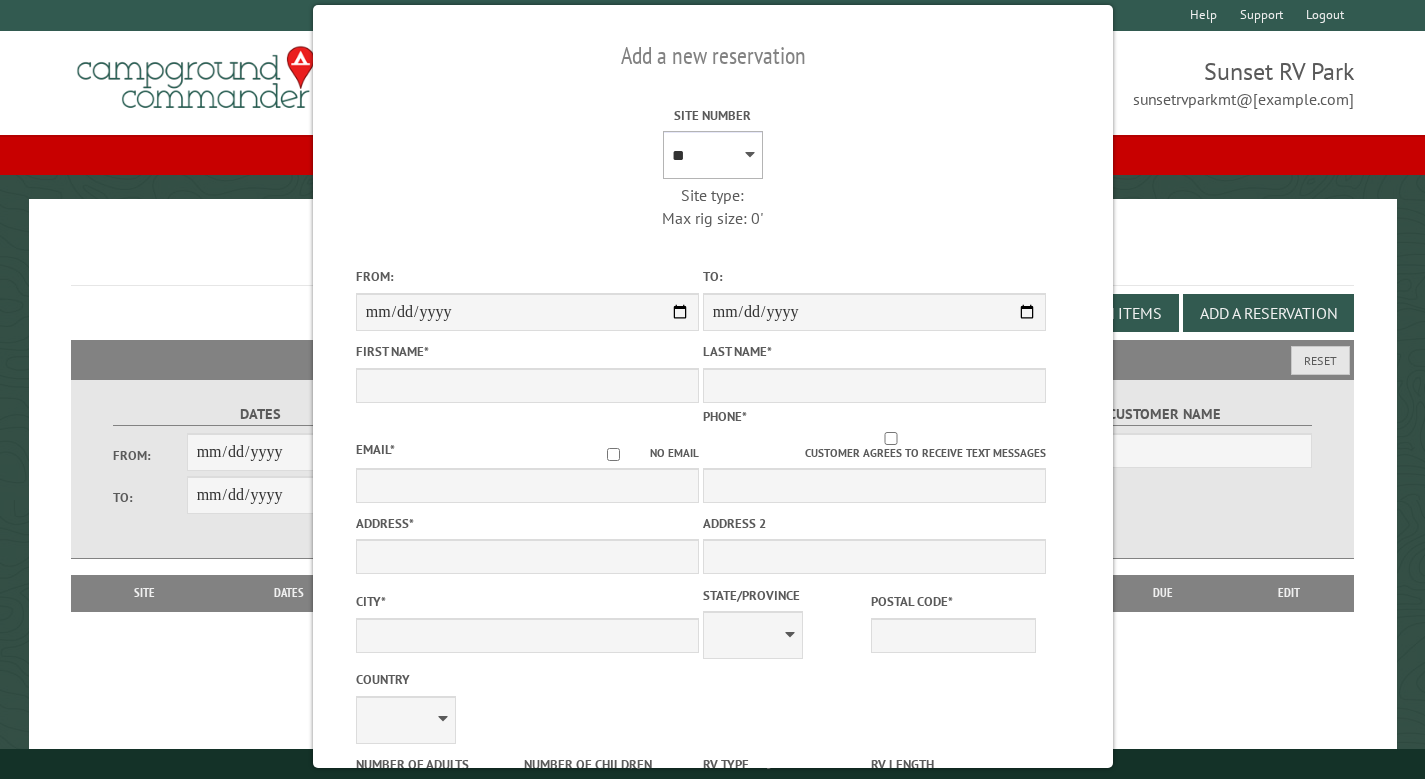 click on "* * * * * * * * * ** ** ** ** ** ** ** ** ** ** ** ** ** ** ** ** ** ** ** ***** ******* ** ** *******" at bounding box center [712, 155] 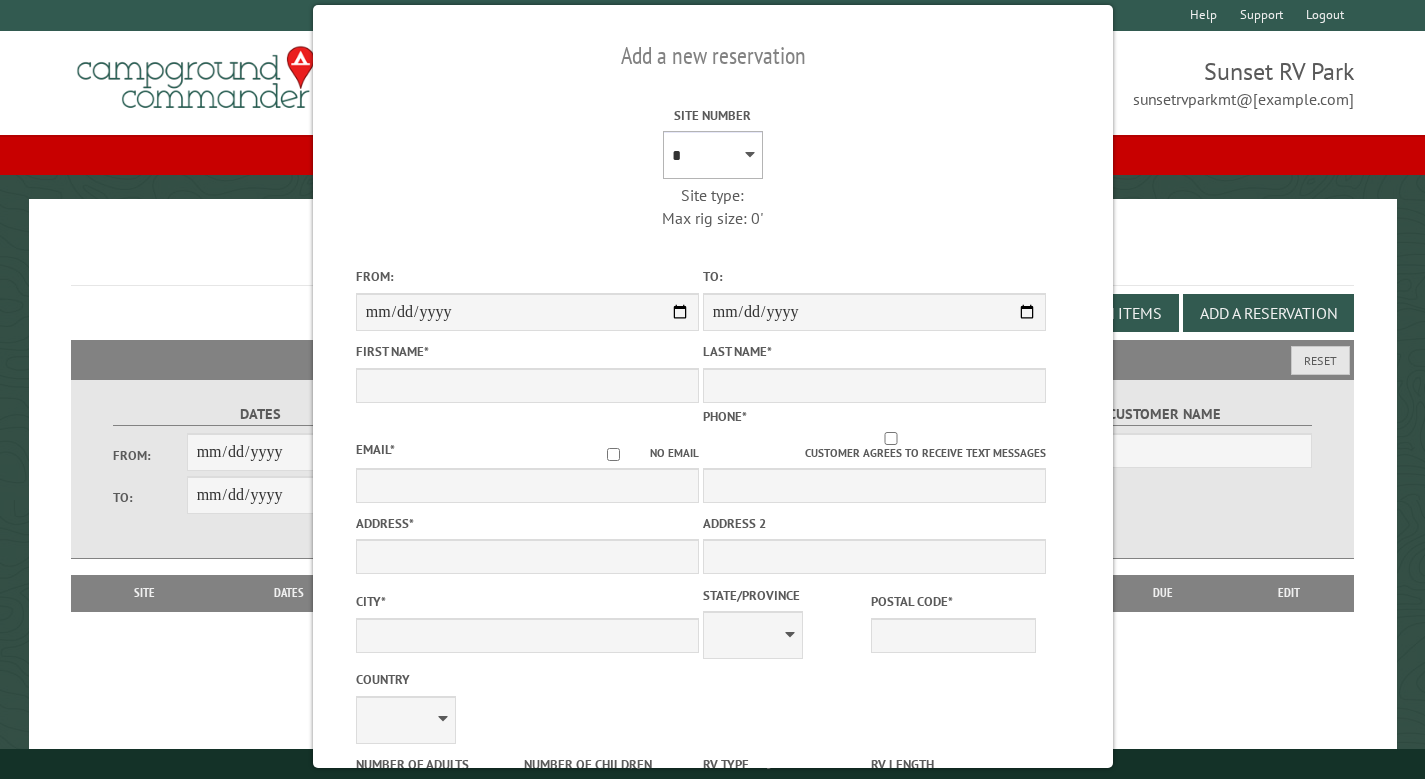 type on "*****" 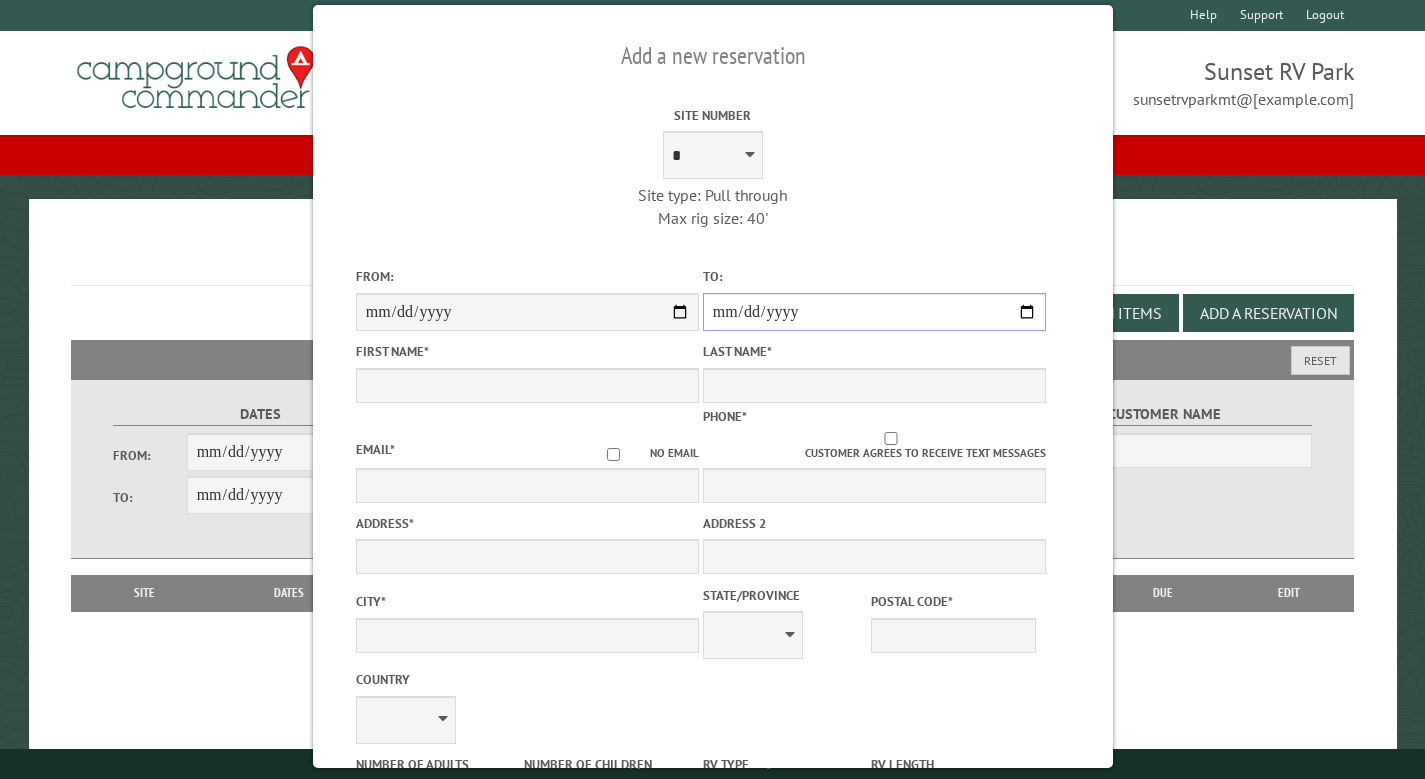 click on "**********" at bounding box center (873, 312) 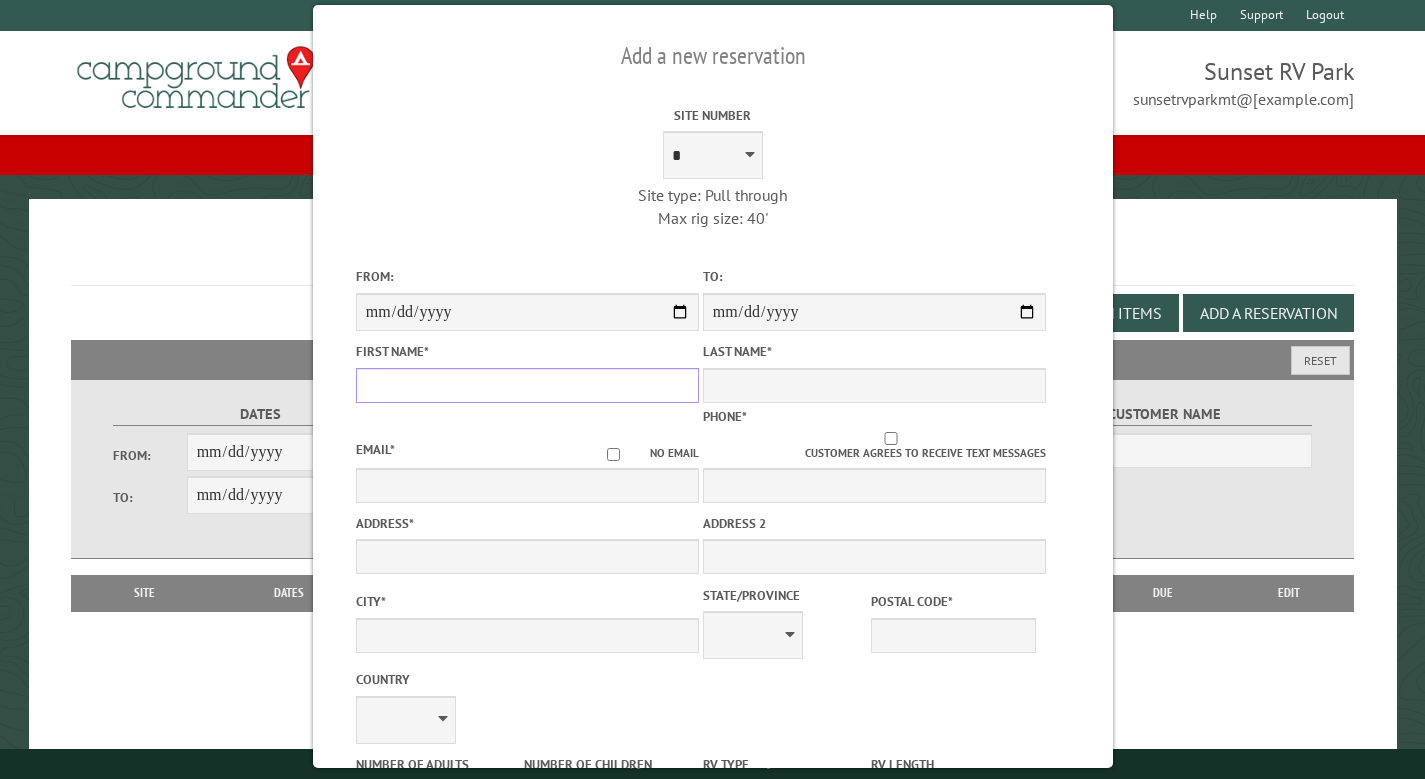 click on "First Name *" at bounding box center (526, 385) 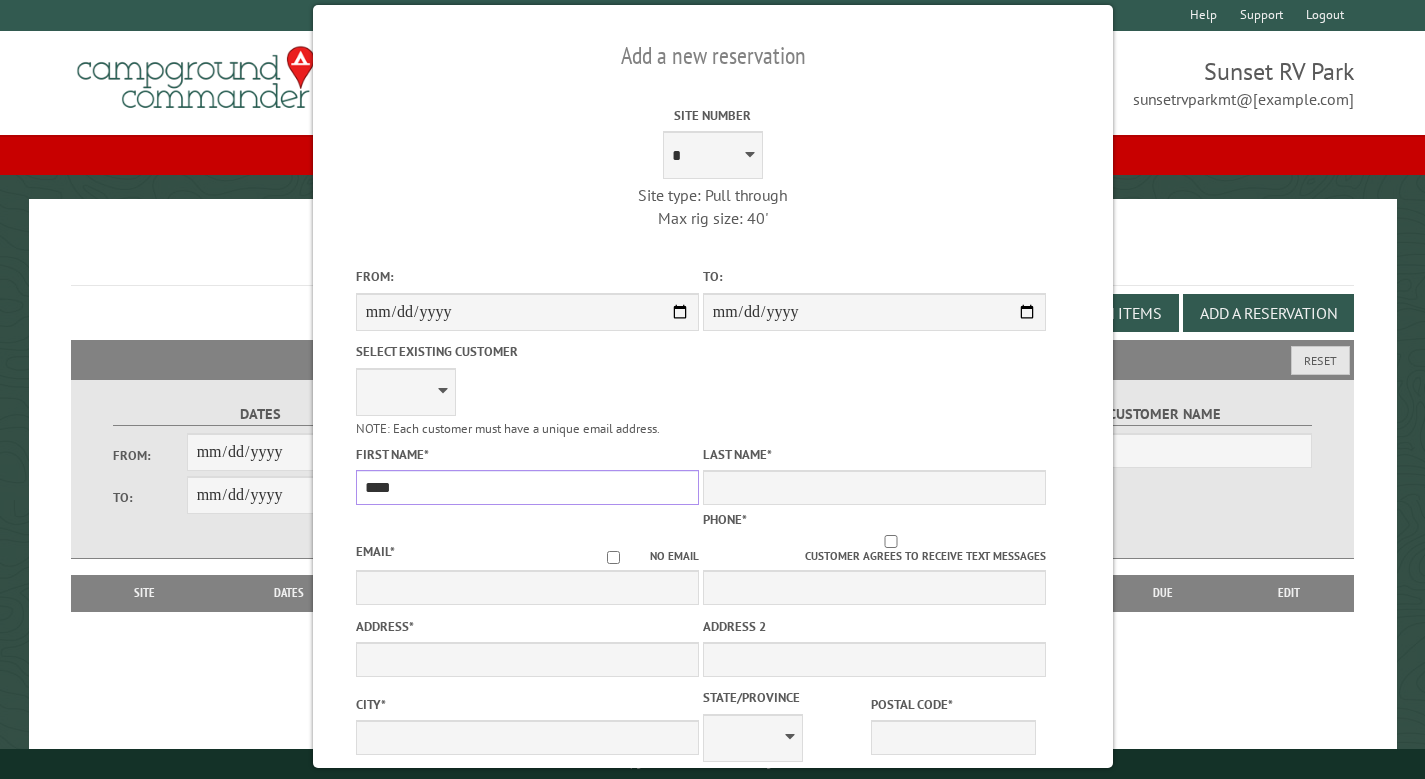 type on "****" 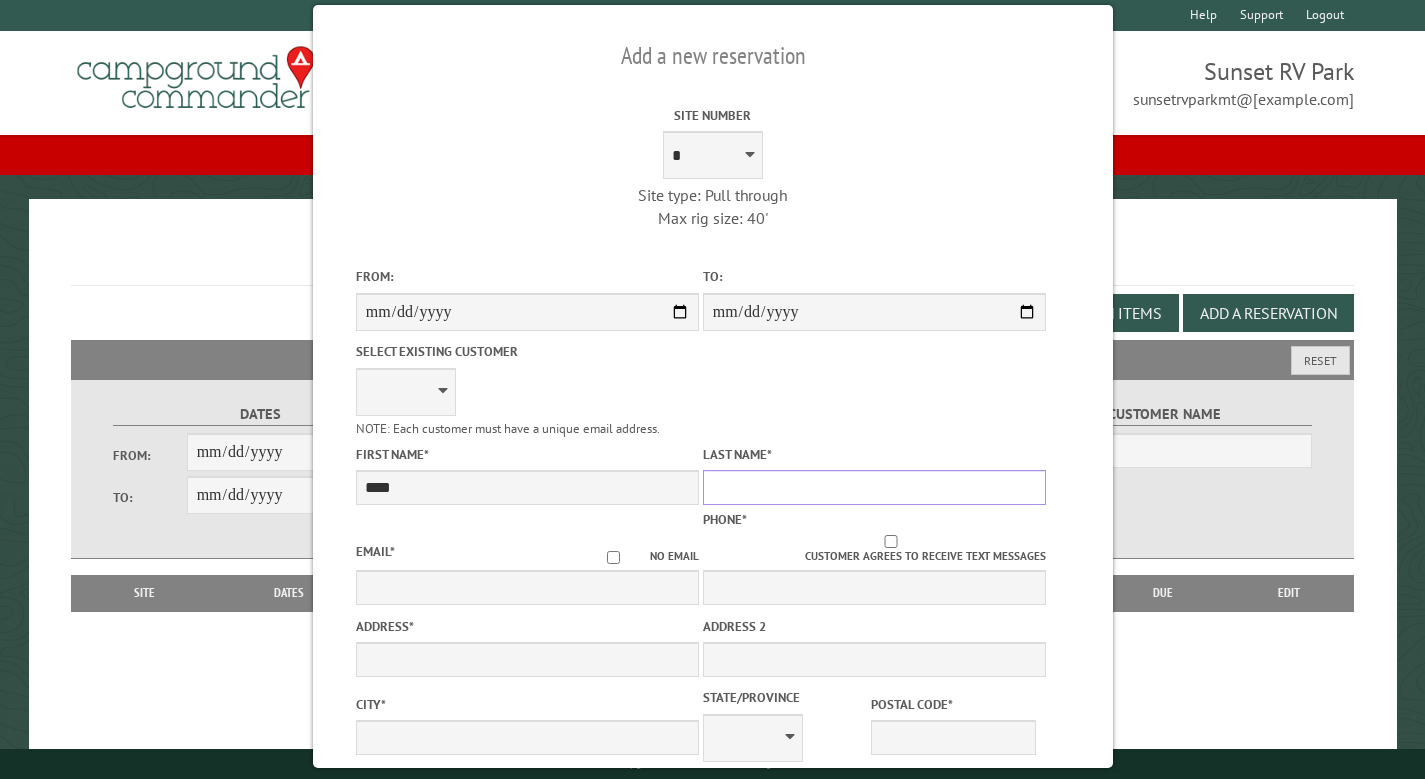 click on "Last Name *" at bounding box center [873, 487] 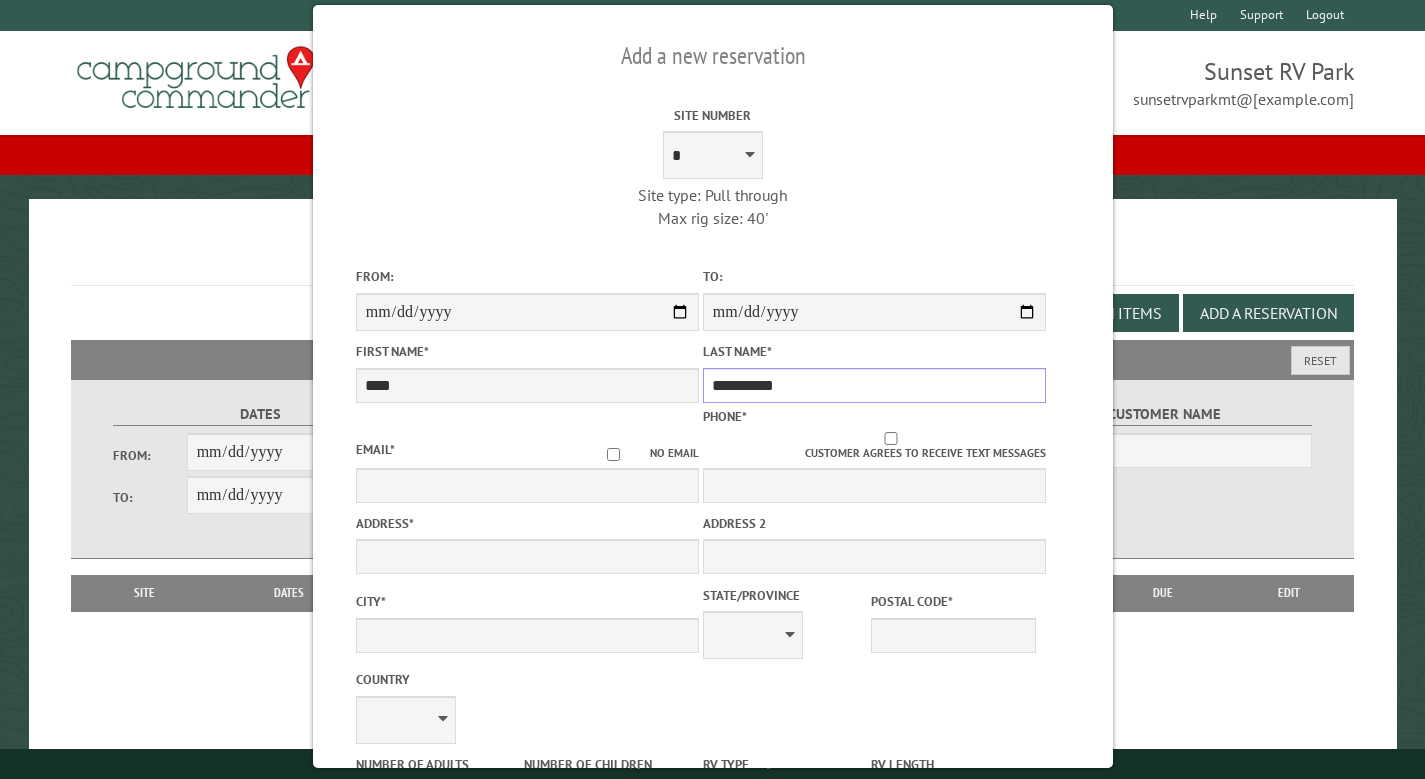type on "**********" 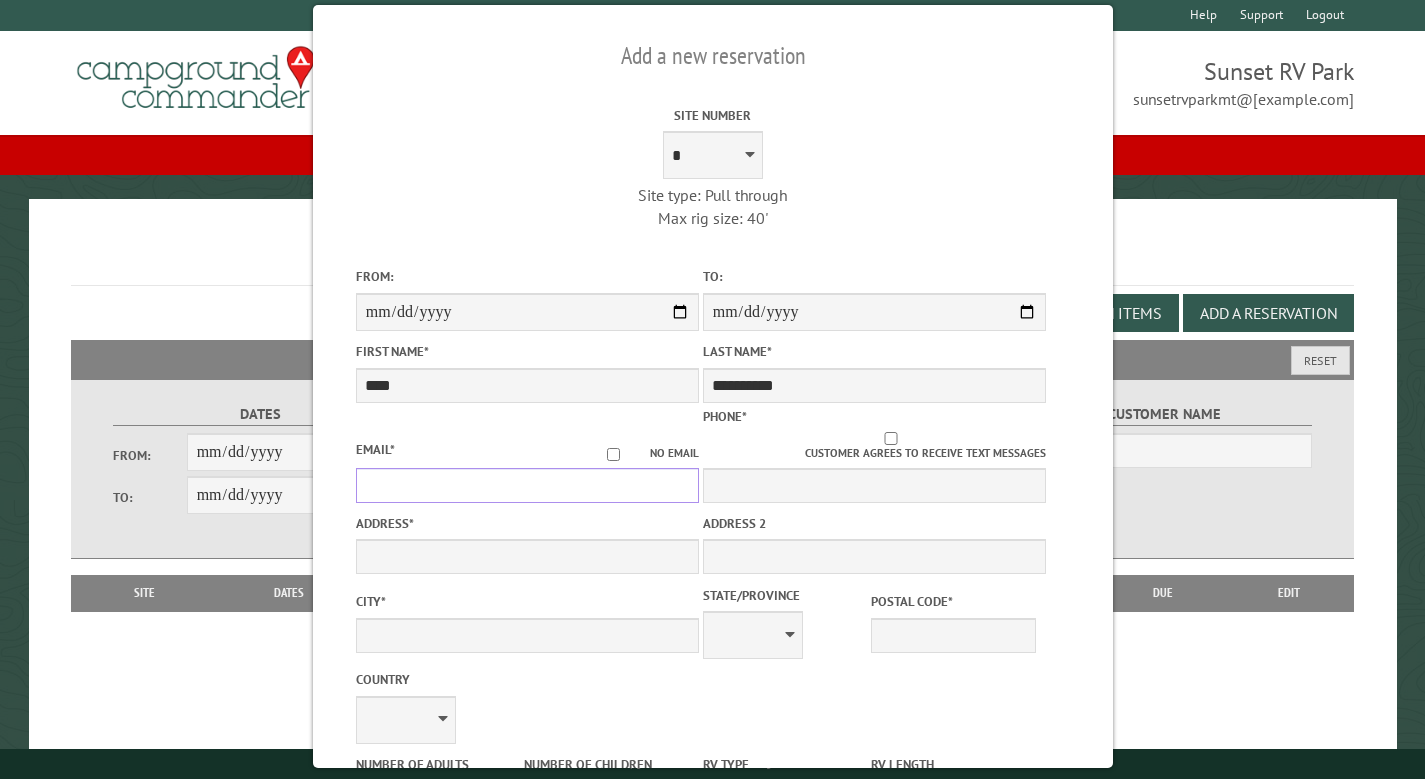 click on "Email *" at bounding box center [526, 485] 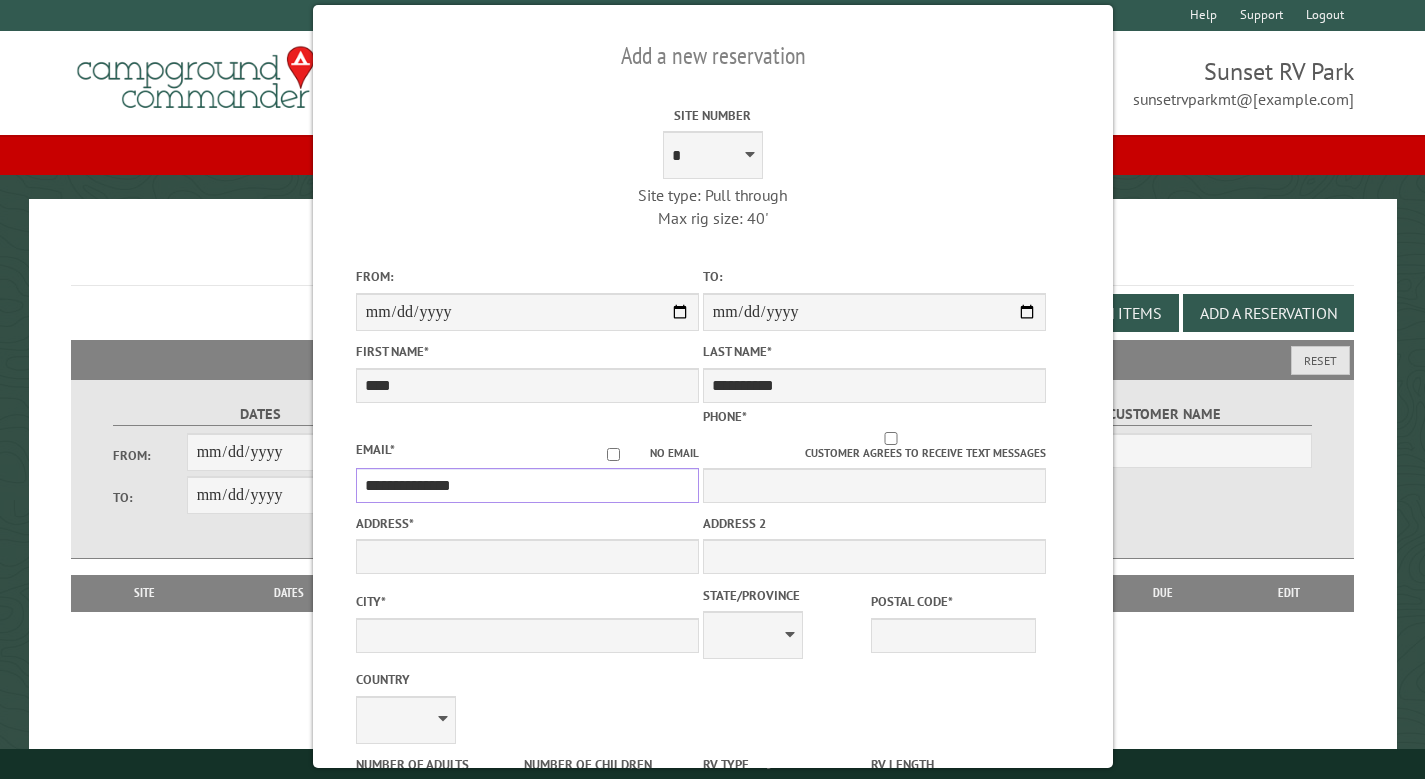 type on "**********" 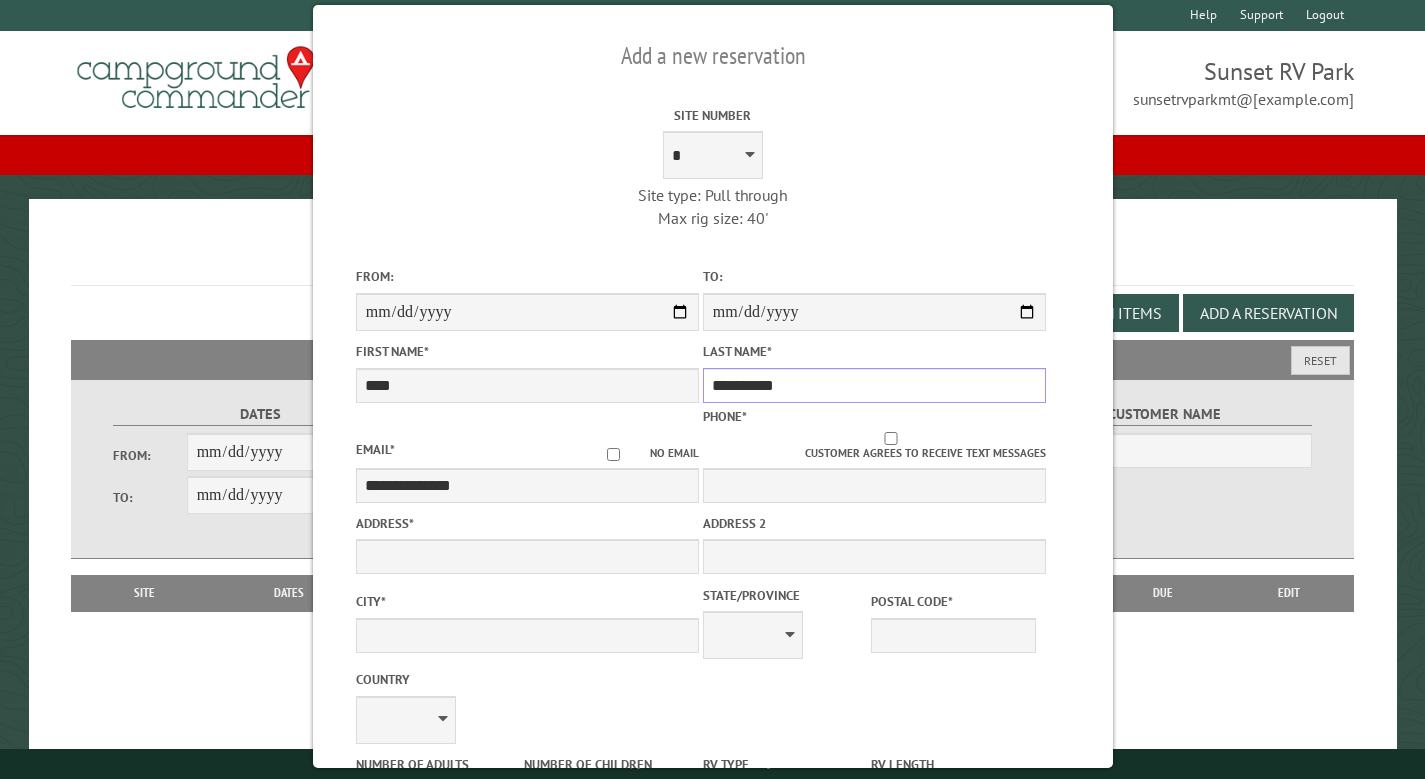 click on "**********" at bounding box center [873, 385] 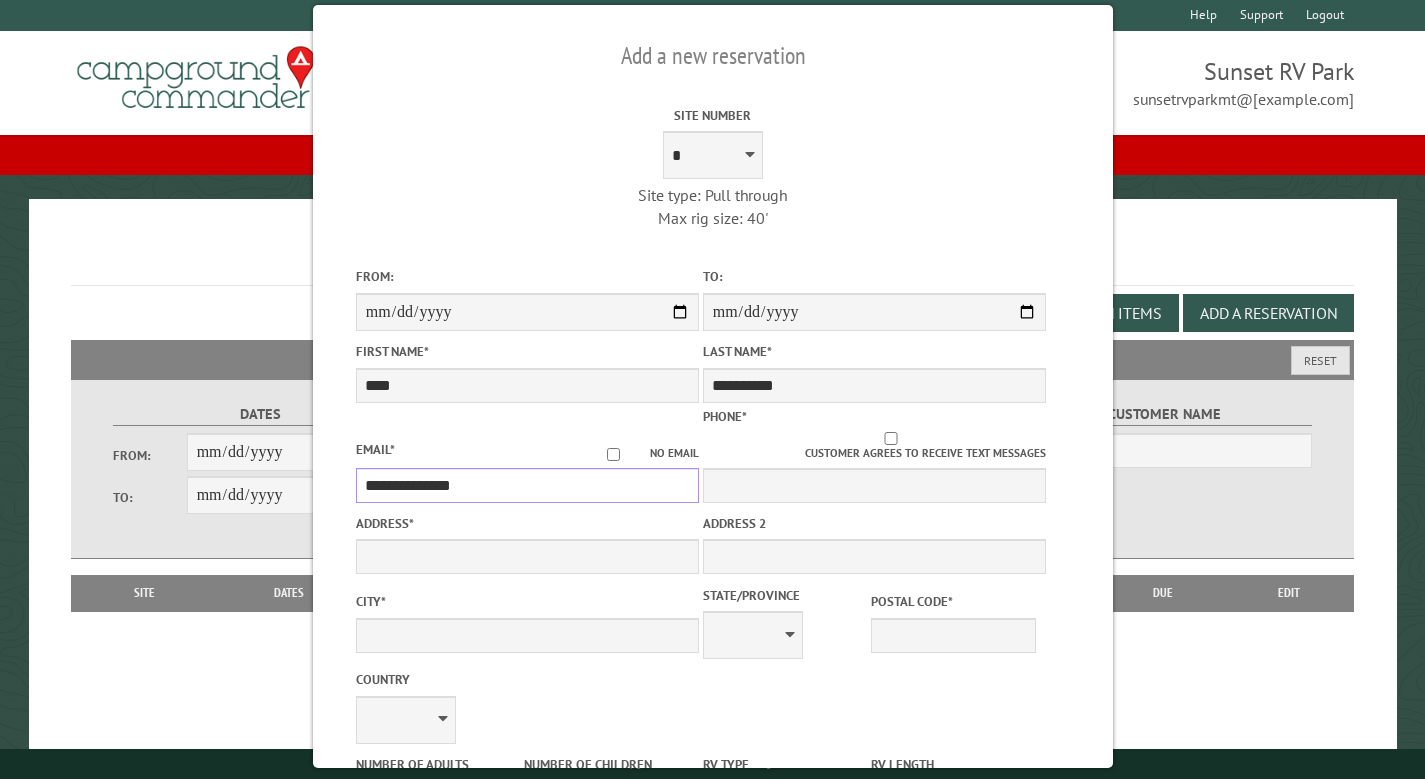 click on "**********" at bounding box center [526, 485] 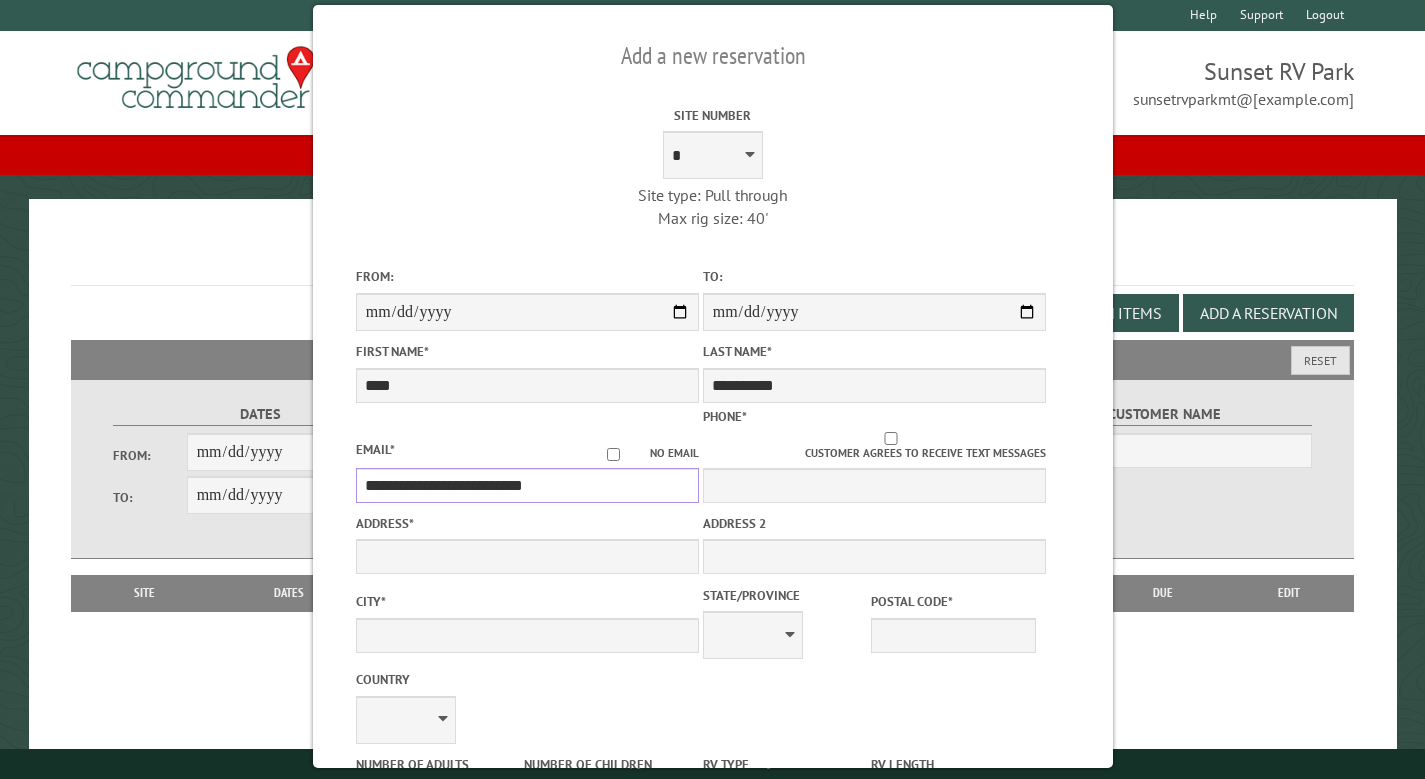 type on "**********" 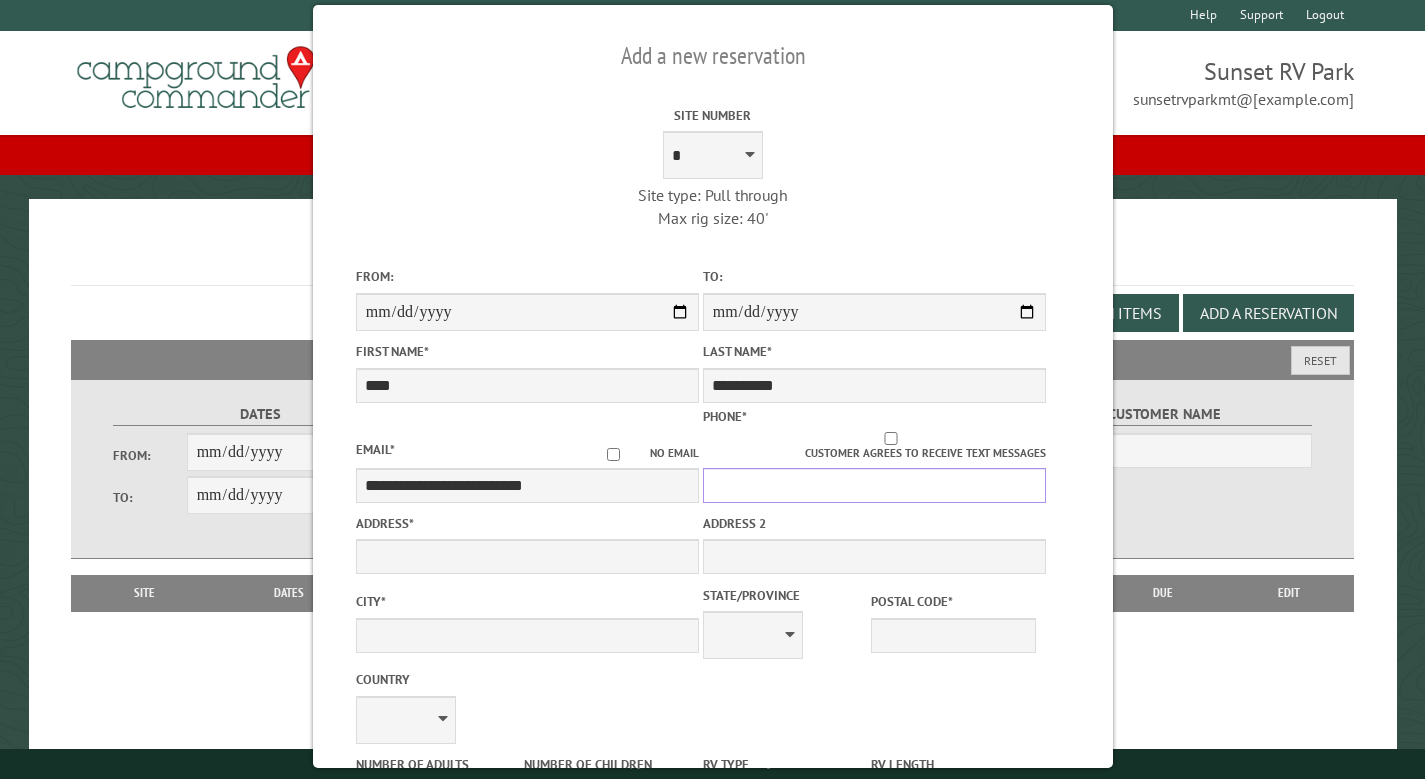 click on "Phone *" at bounding box center [873, 485] 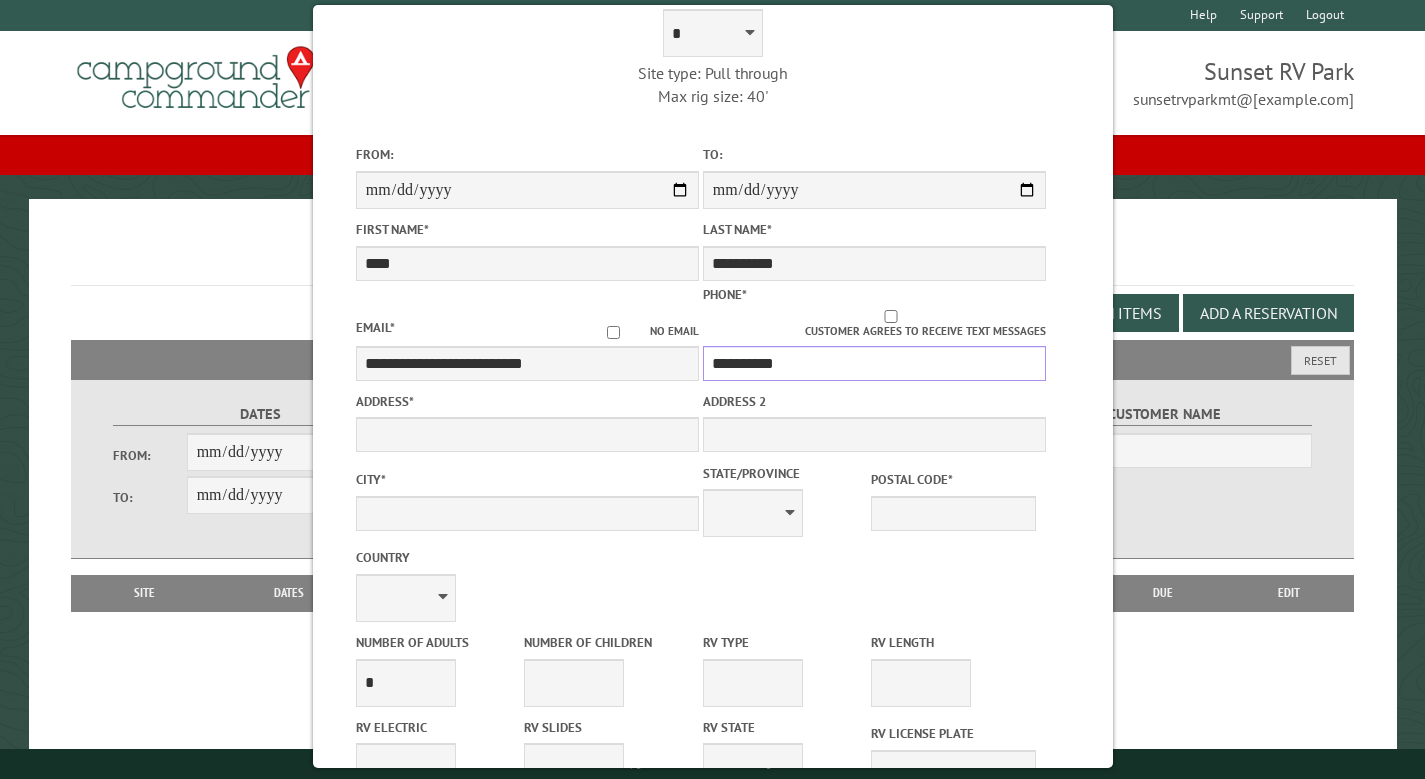 scroll, scrollTop: 133, scrollLeft: 0, axis: vertical 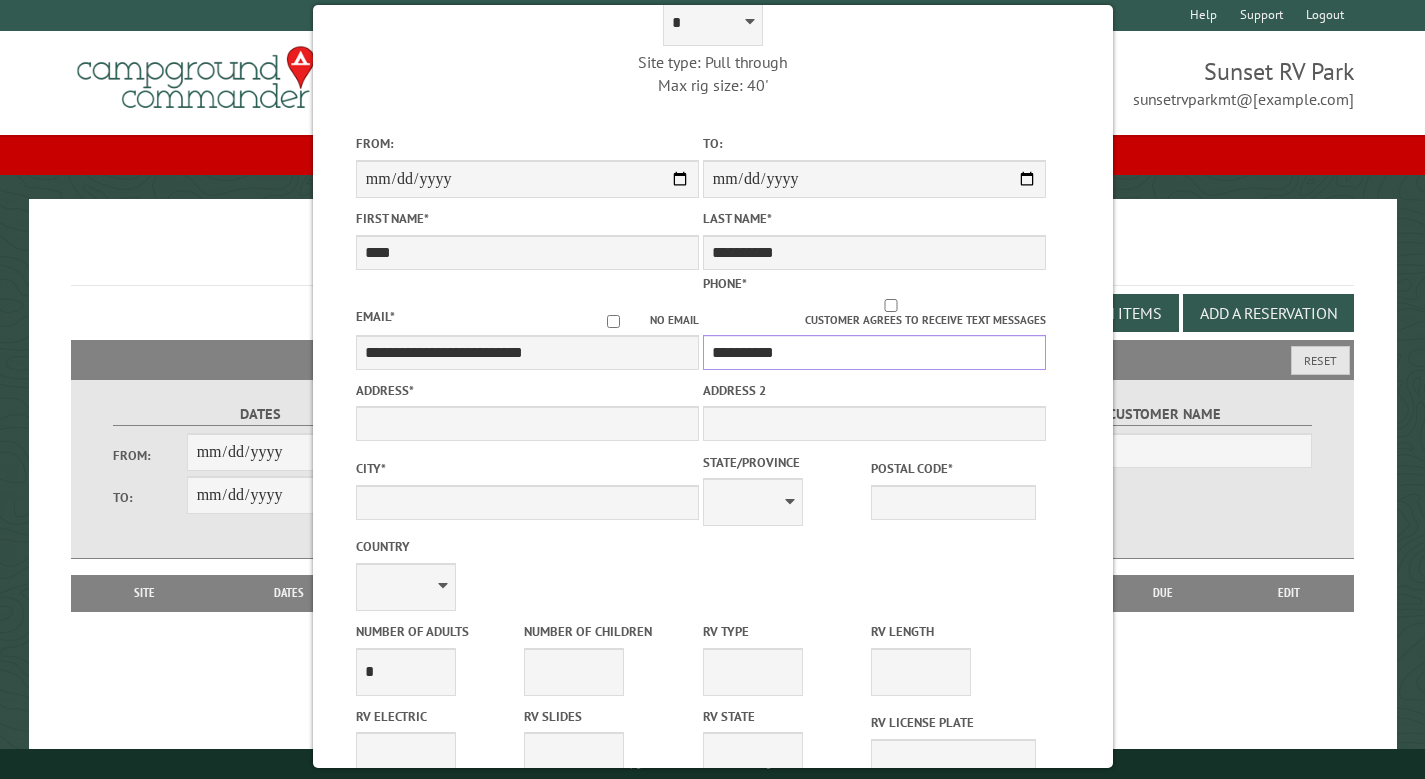 type on "**********" 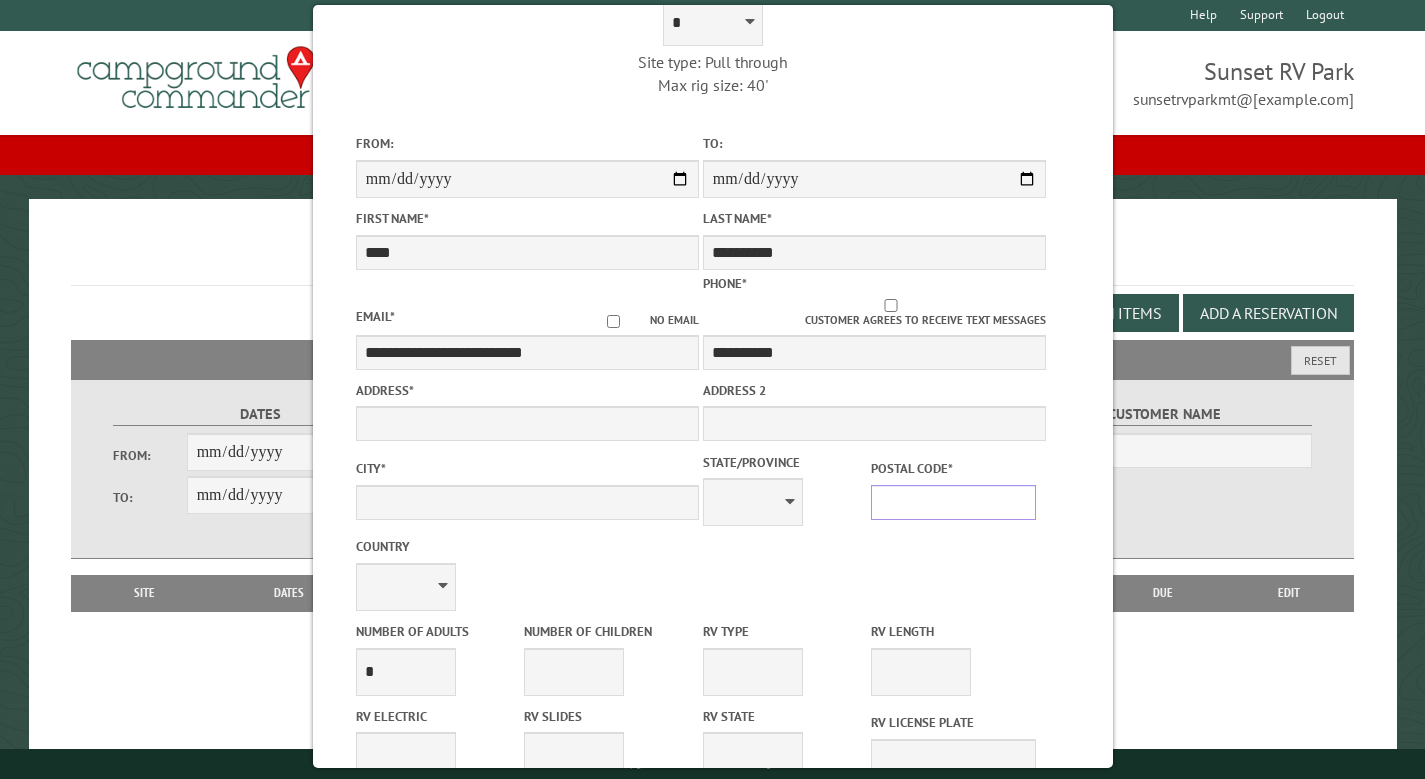click on "Postal Code *" at bounding box center (953, 502) 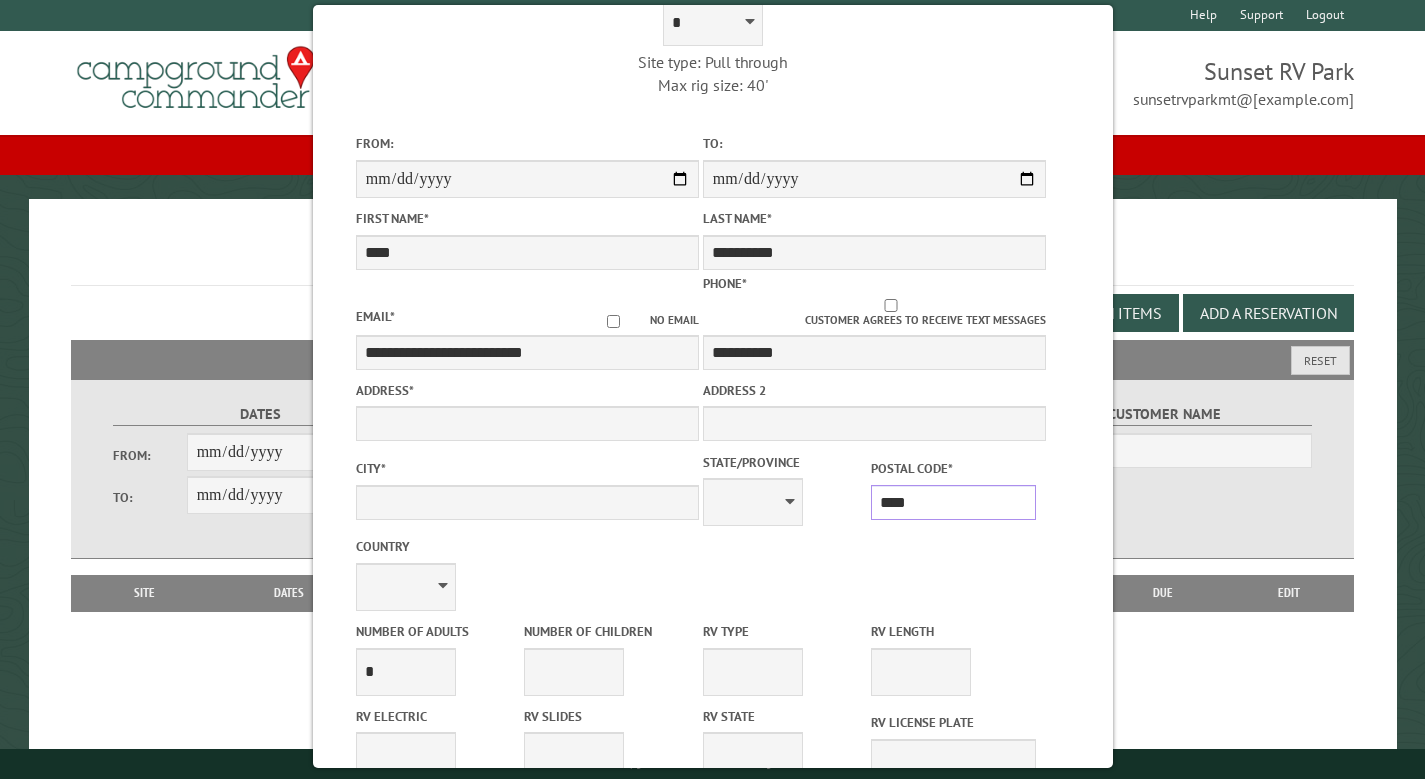 type on "*****" 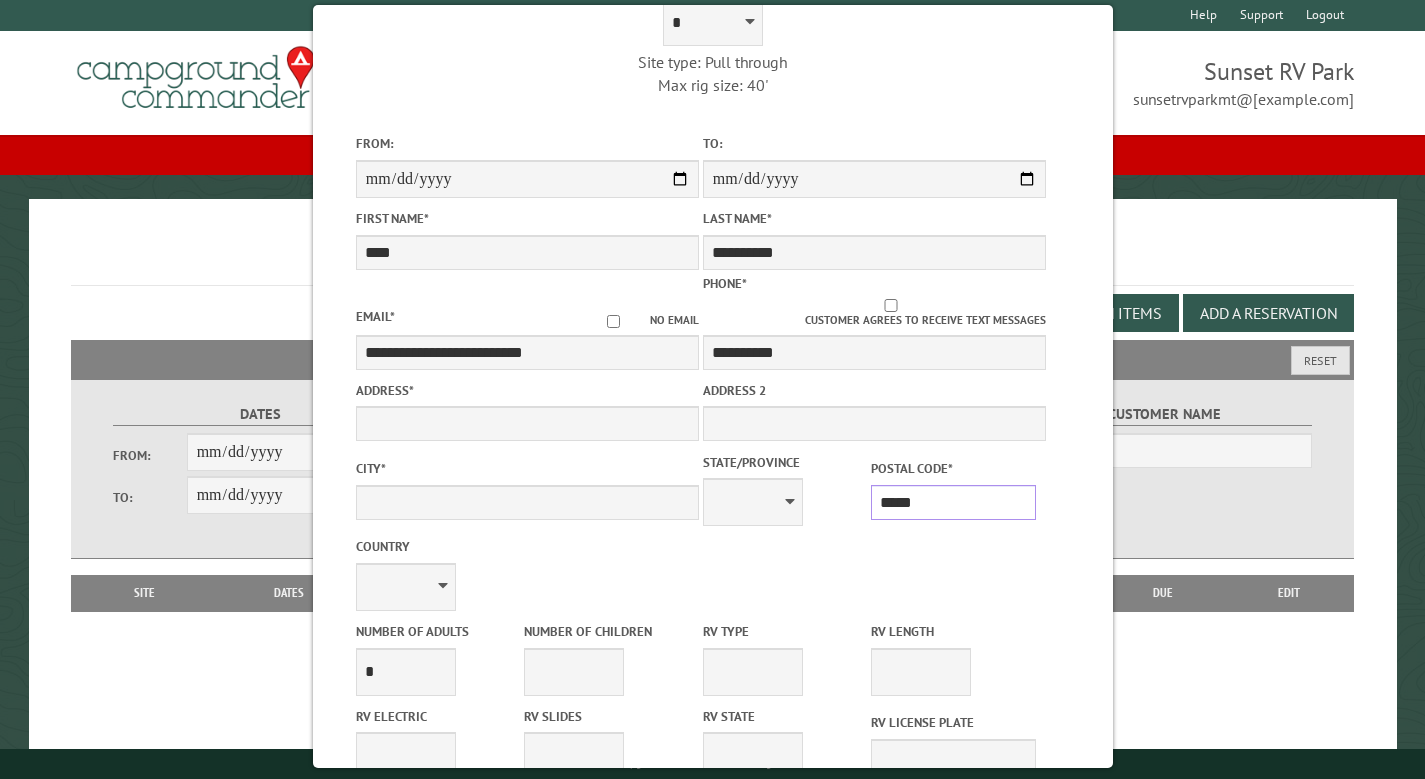 type on "*******" 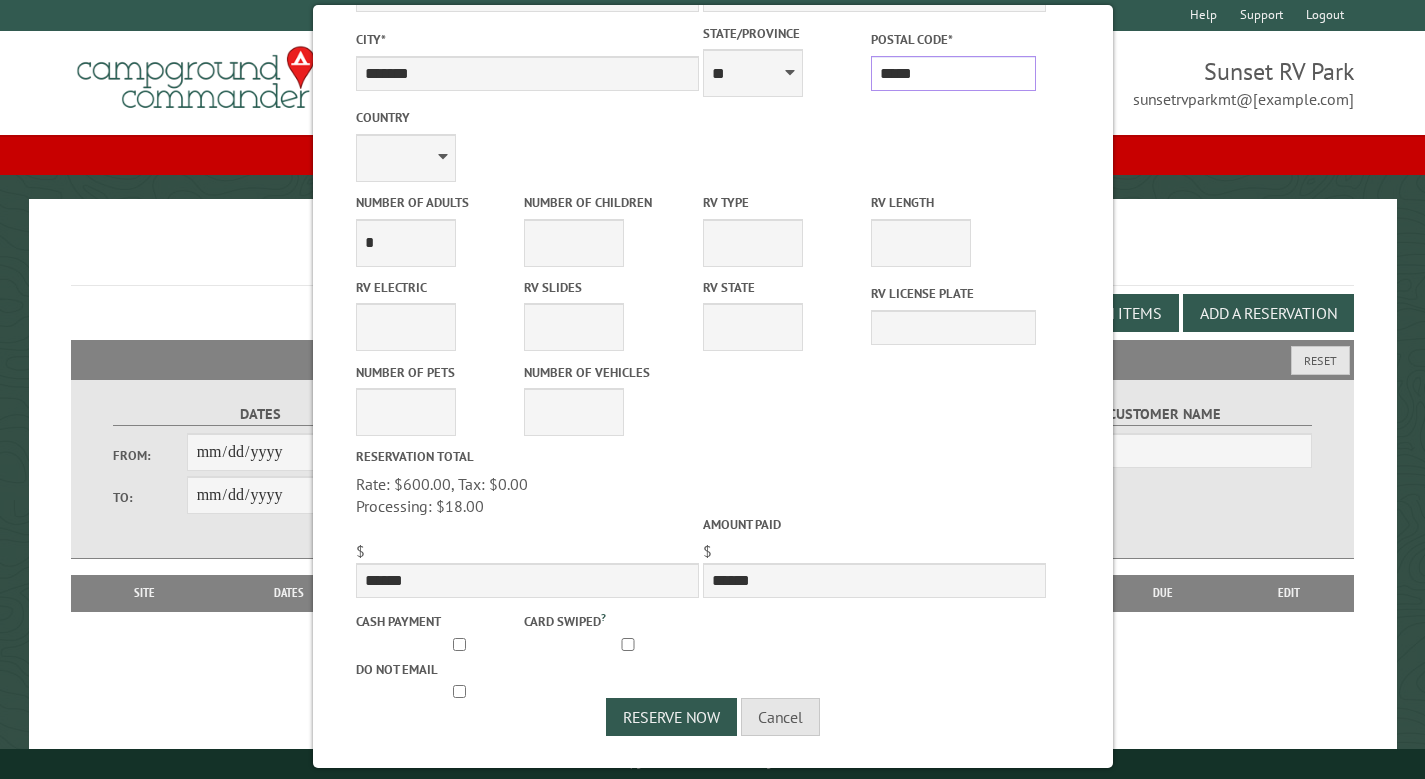 scroll, scrollTop: 625, scrollLeft: 0, axis: vertical 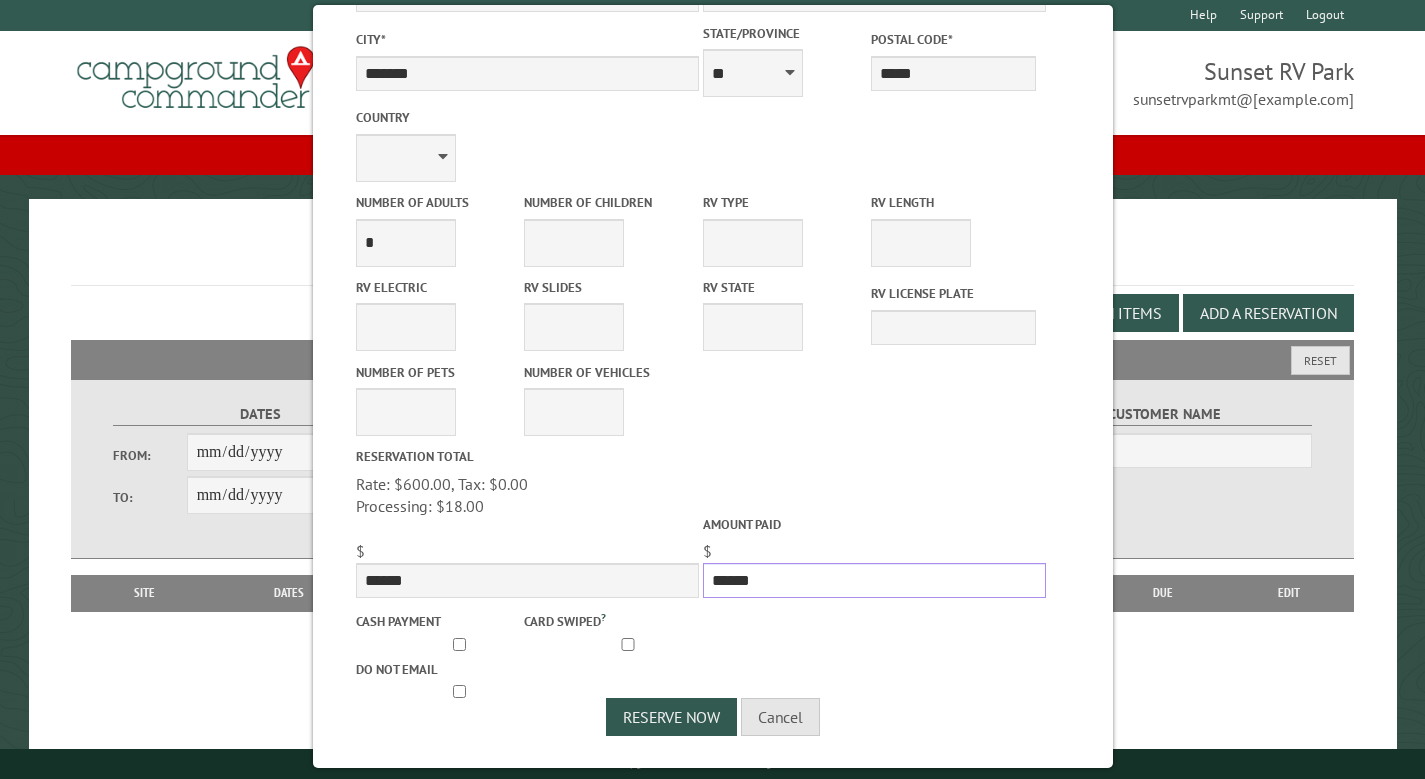 drag, startPoint x: 823, startPoint y: 687, endPoint x: 615, endPoint y: 694, distance: 208.11775 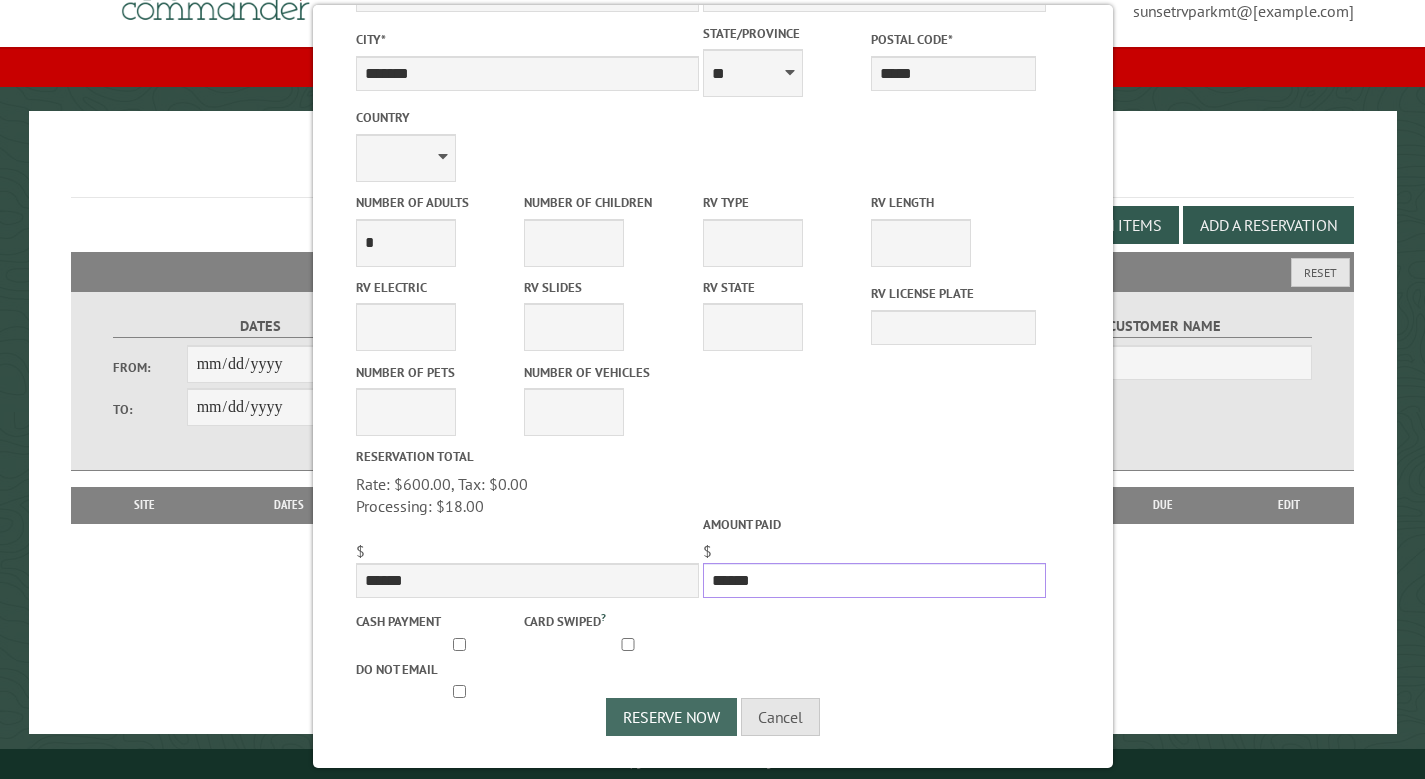 scroll, scrollTop: 94, scrollLeft: 0, axis: vertical 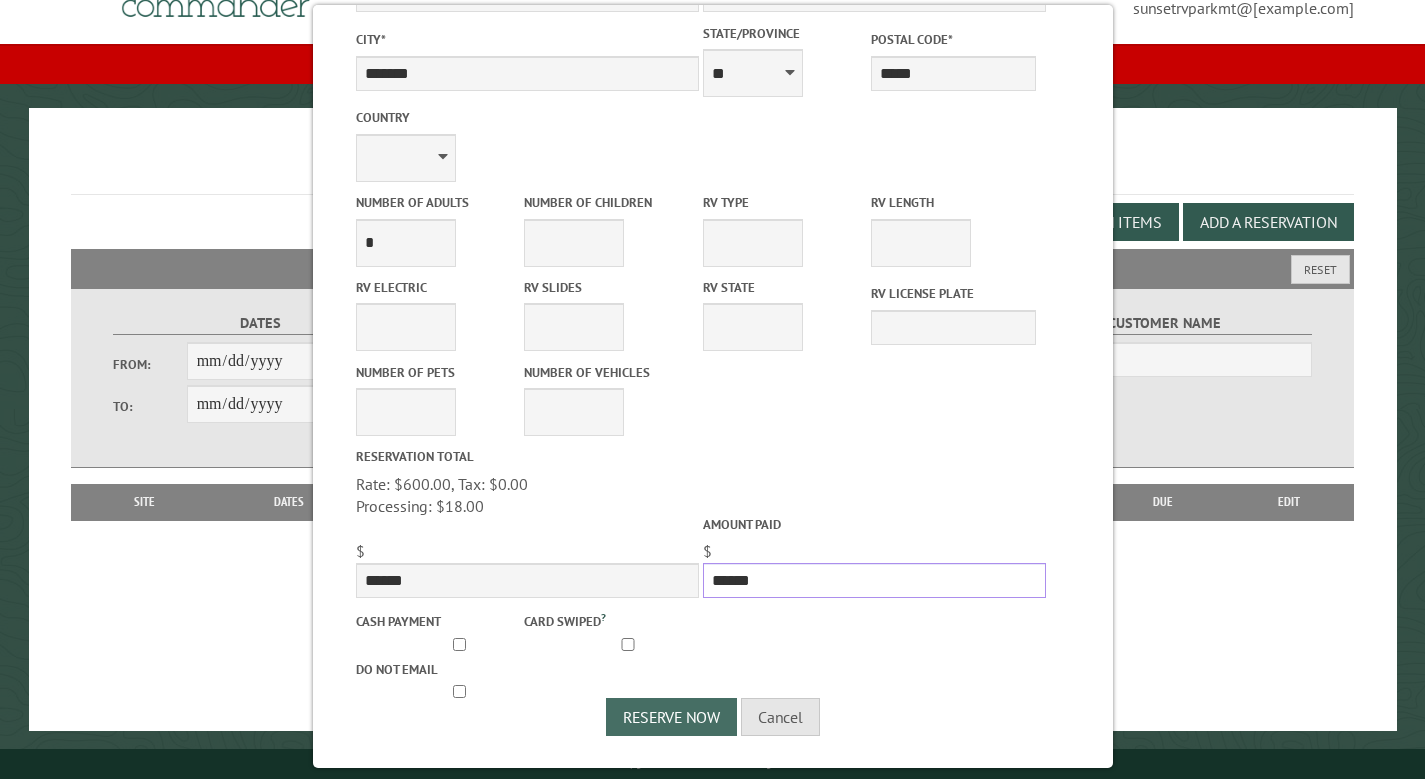 type on "******" 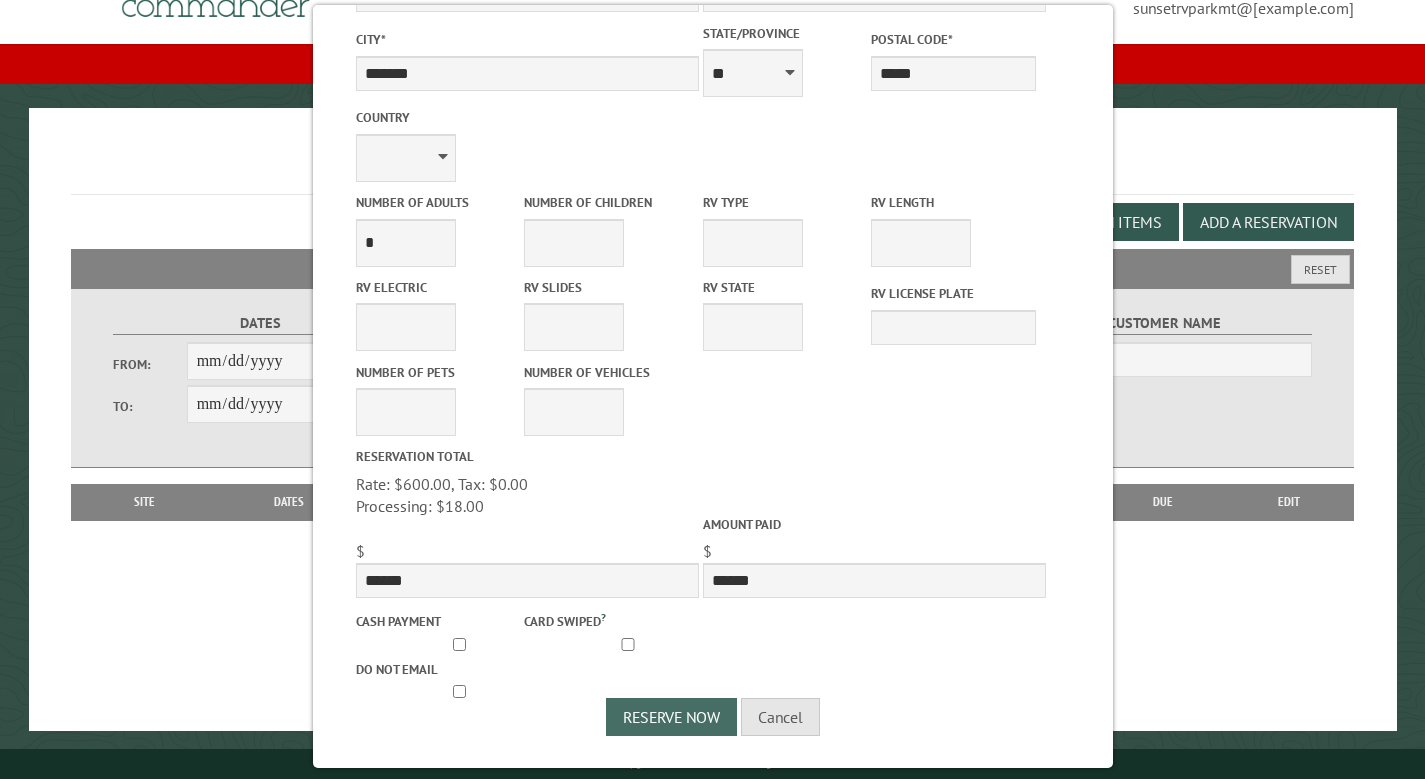 click on "Reserve Now" at bounding box center [671, 717] 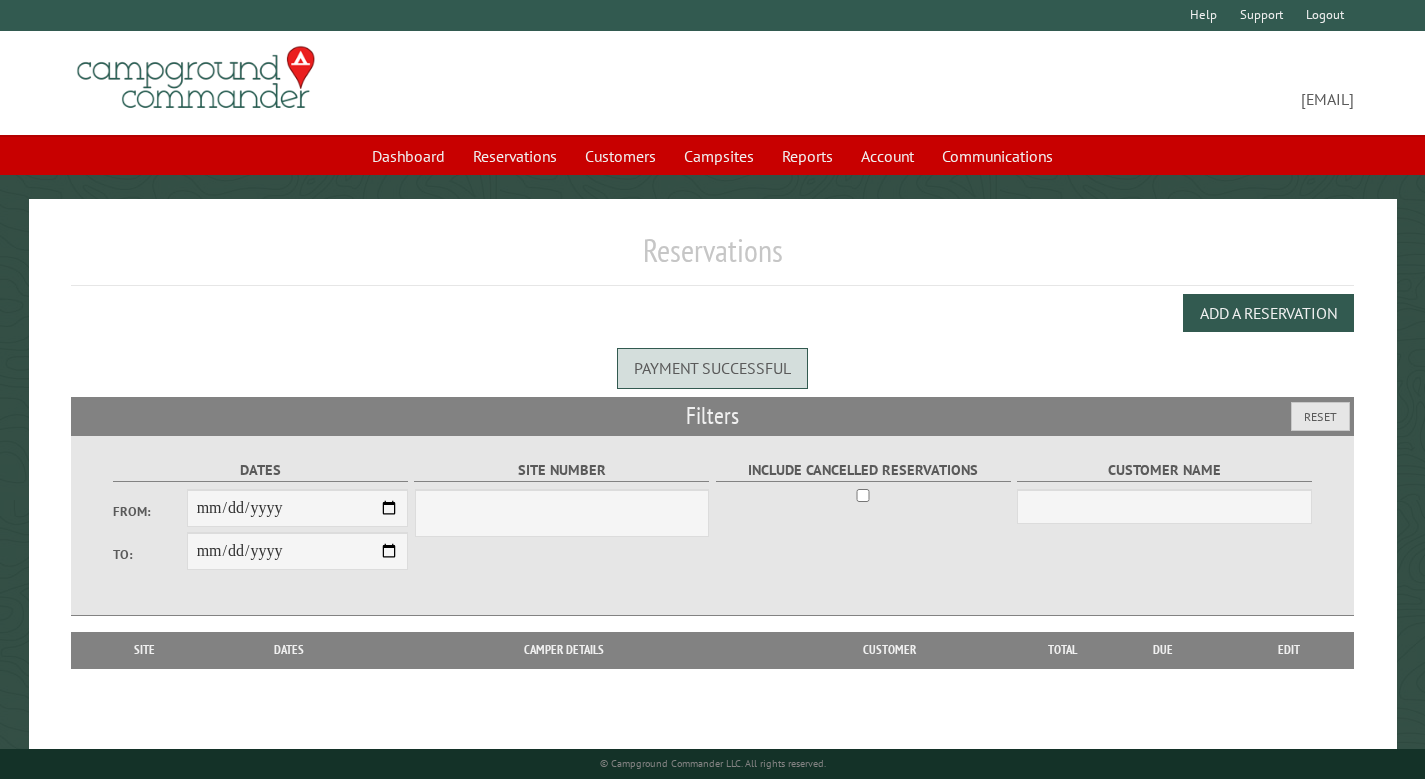 scroll, scrollTop: 0, scrollLeft: 0, axis: both 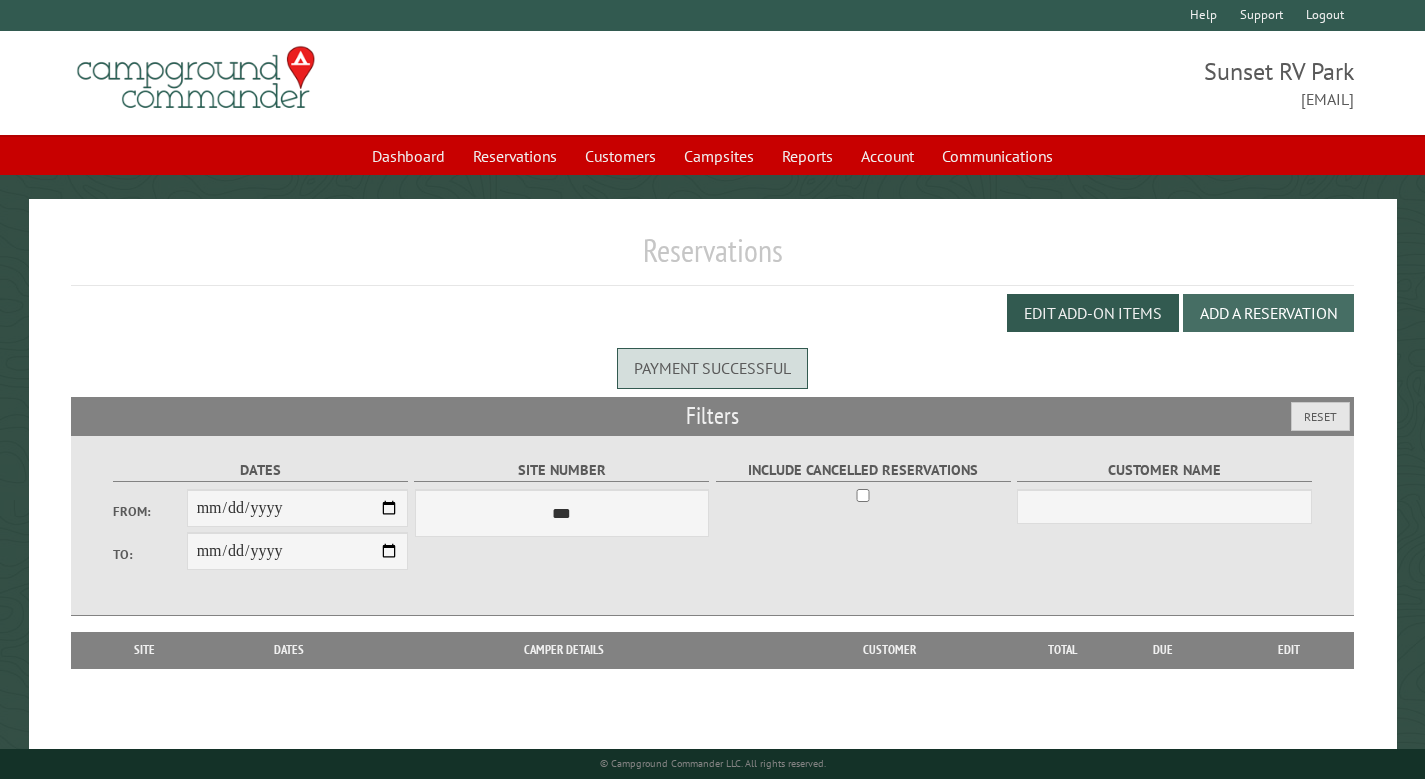 click on "Add a Reservation" at bounding box center [1268, 313] 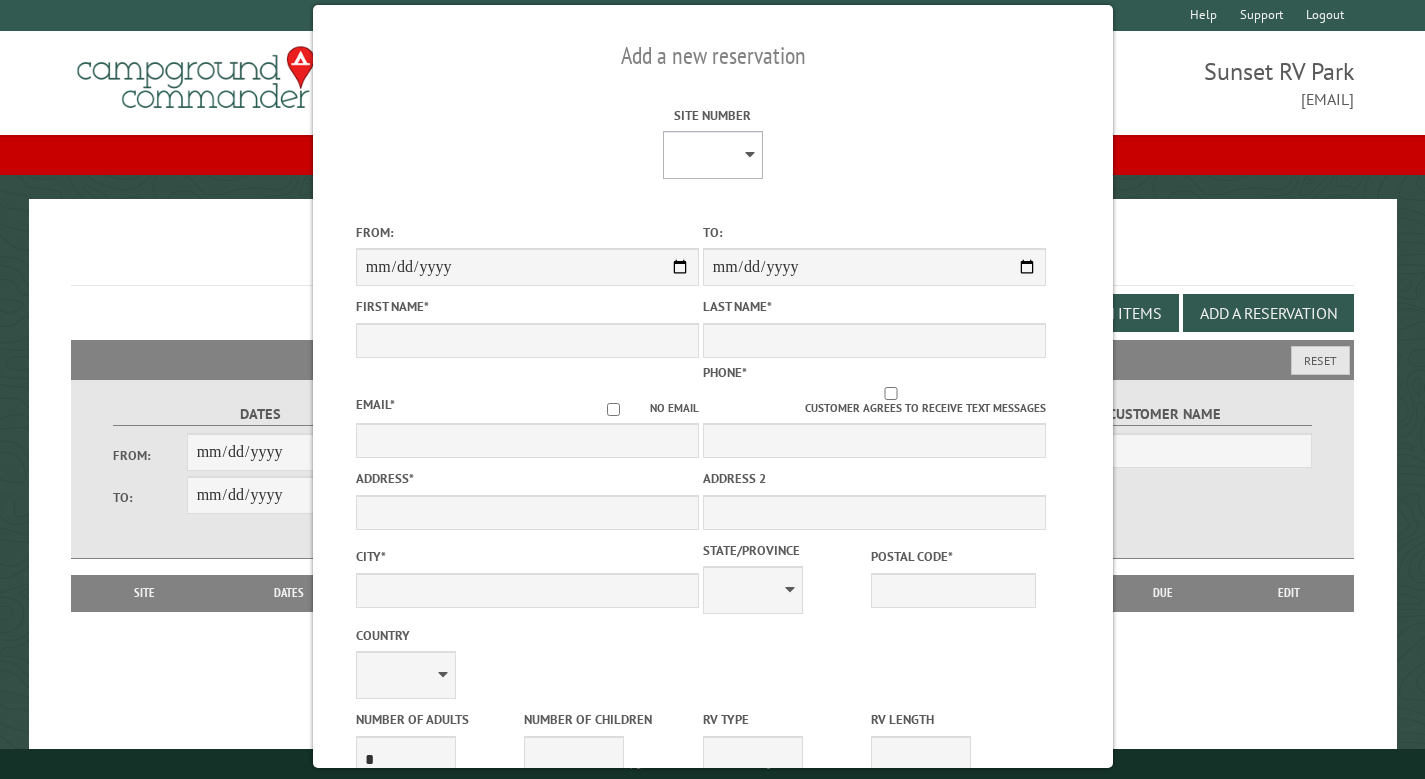 click on "* * * * * * * * * ** ** ** ** ** ** ** ** ** ** ** ** ** ** ** ** ** ** ** ***** ******* ** ** *******" at bounding box center (712, 155) 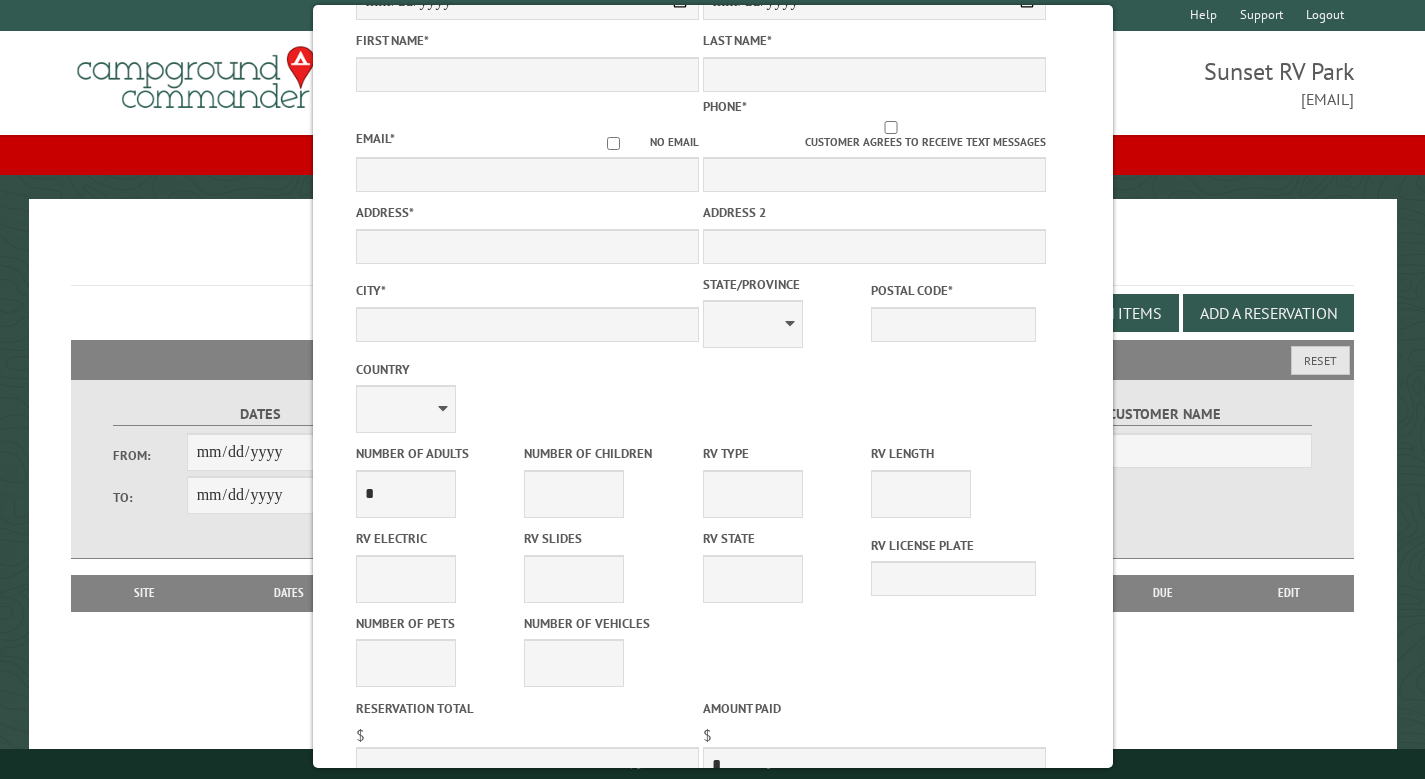 scroll, scrollTop: 640, scrollLeft: 0, axis: vertical 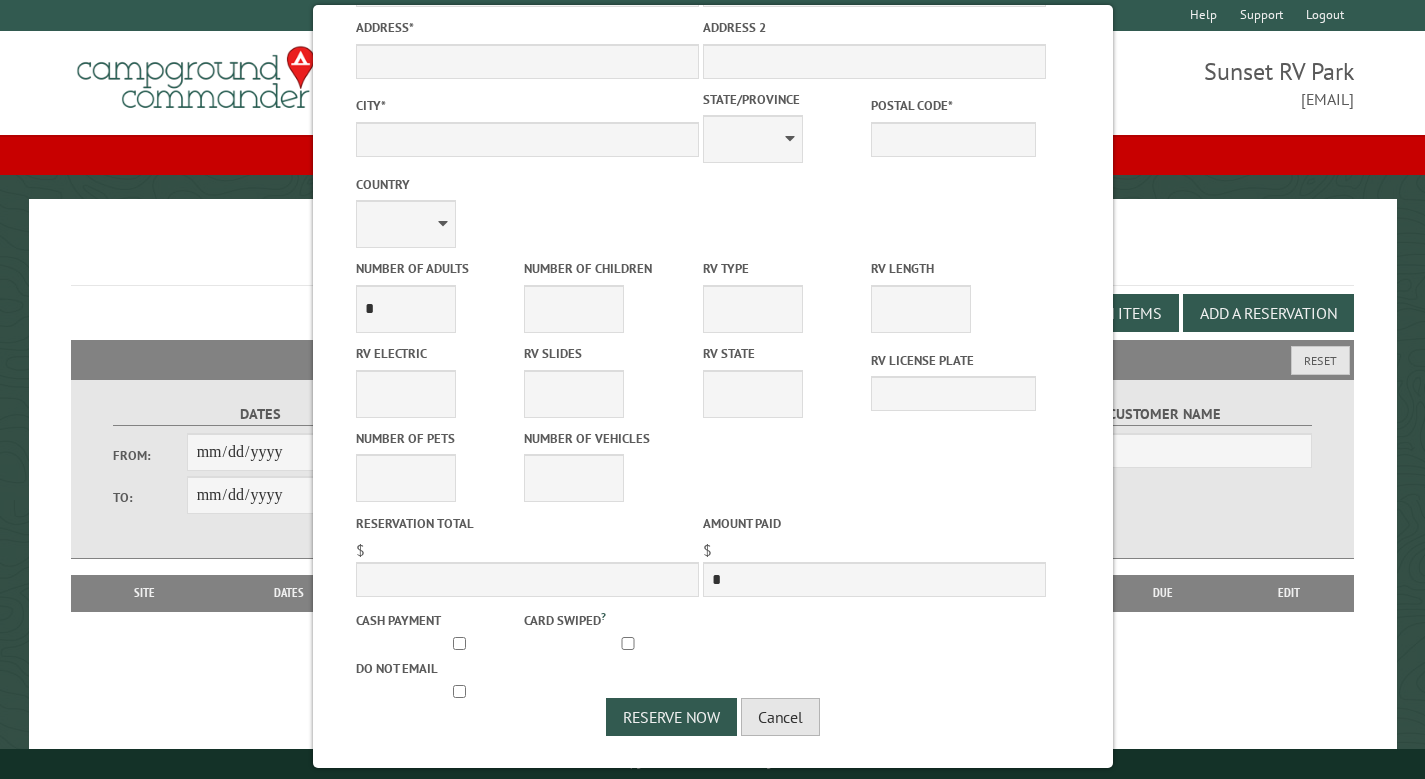 click on "Cancel" at bounding box center (780, 717) 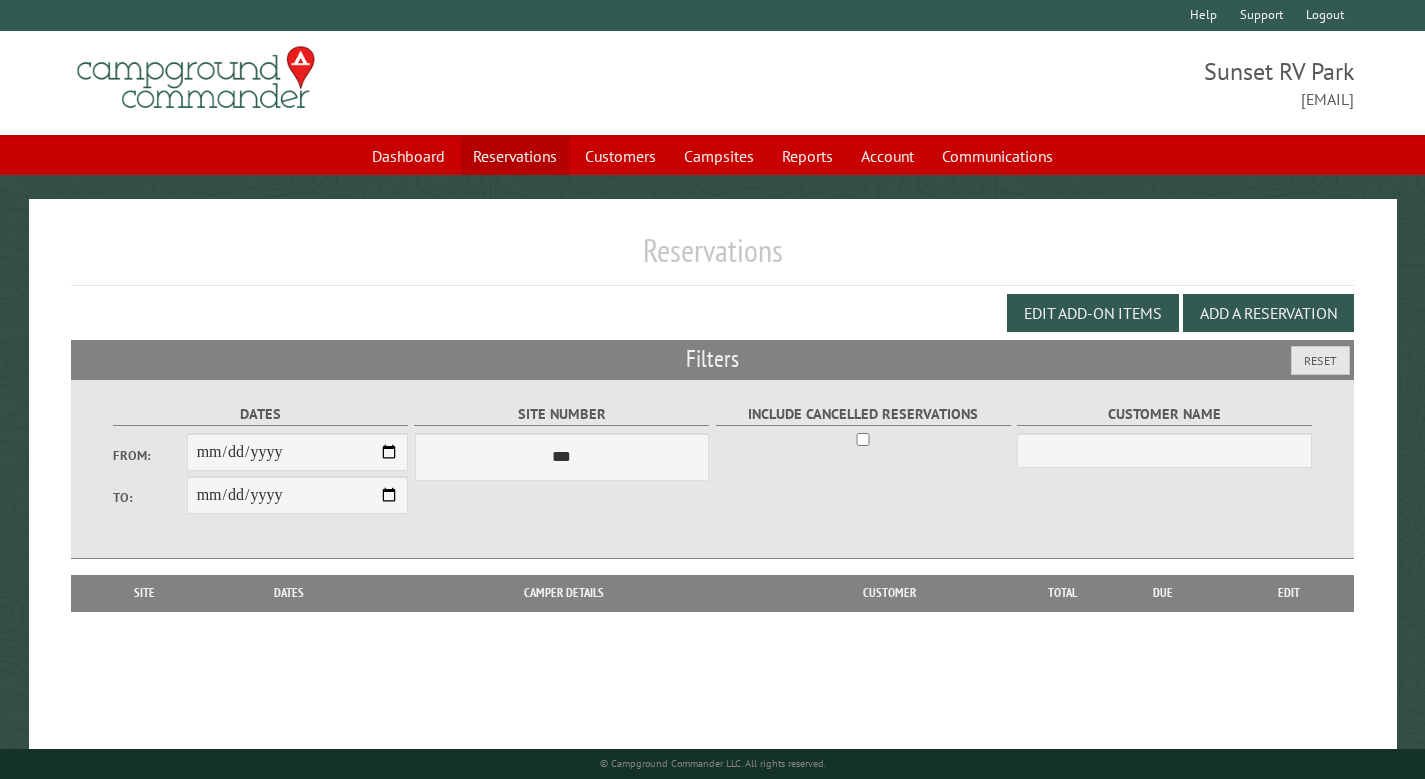 click on "Reservations" at bounding box center [515, 156] 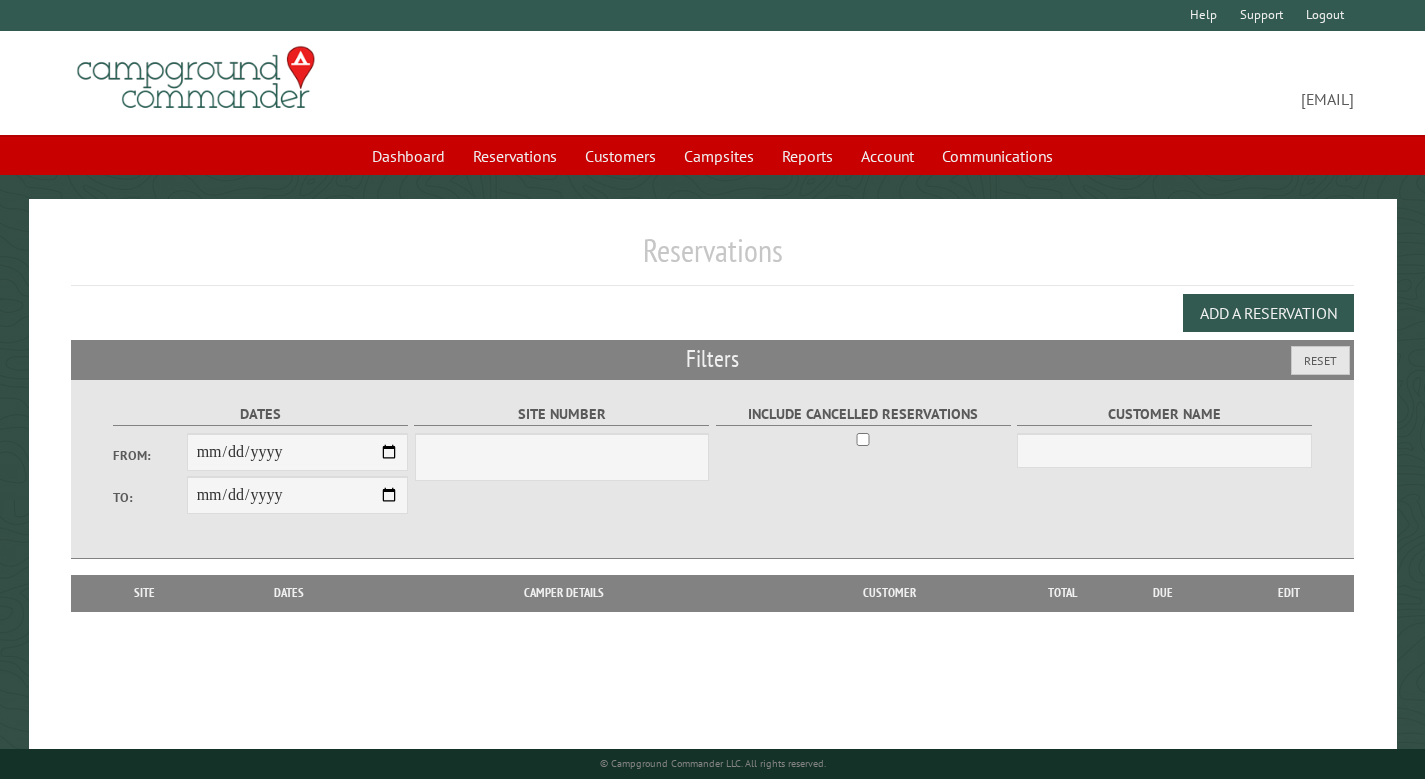 scroll, scrollTop: 0, scrollLeft: 0, axis: both 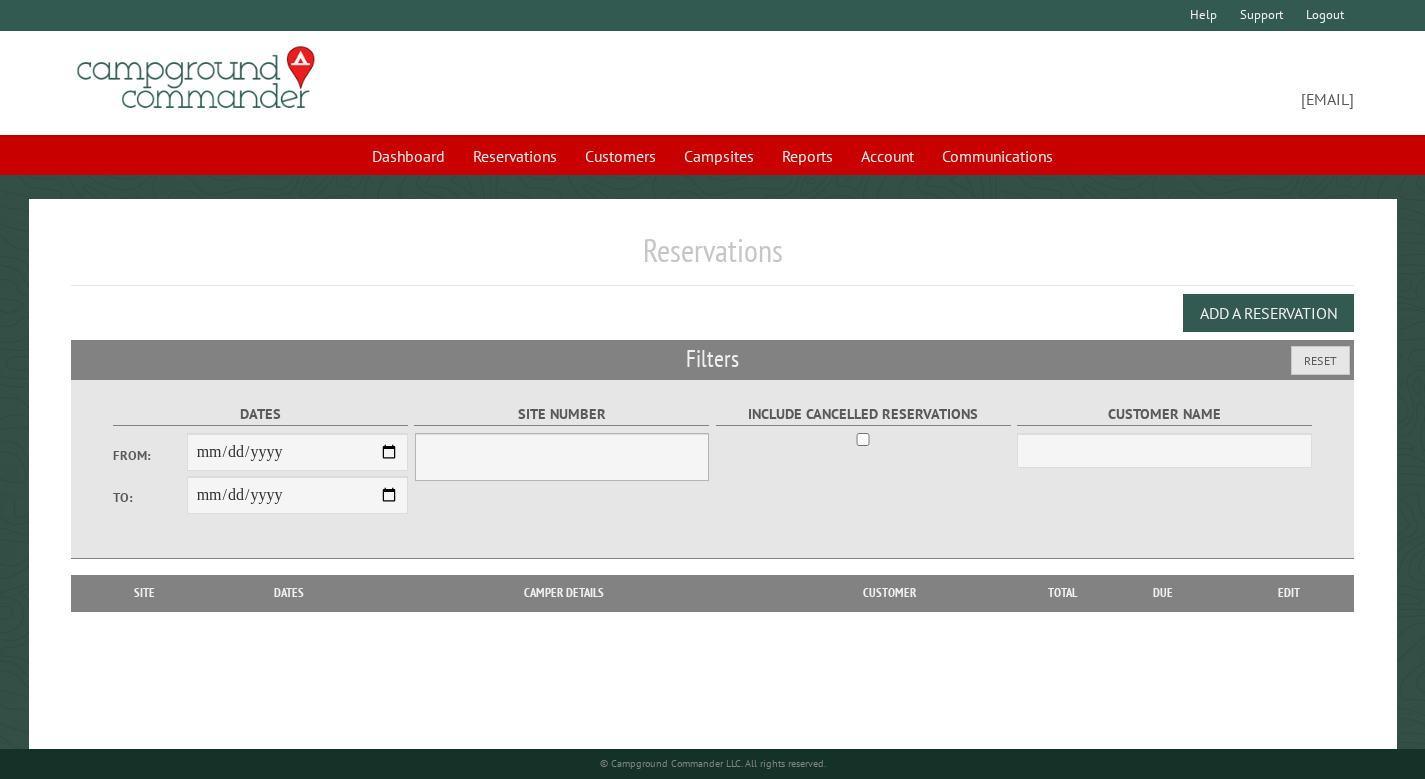 select on "***" 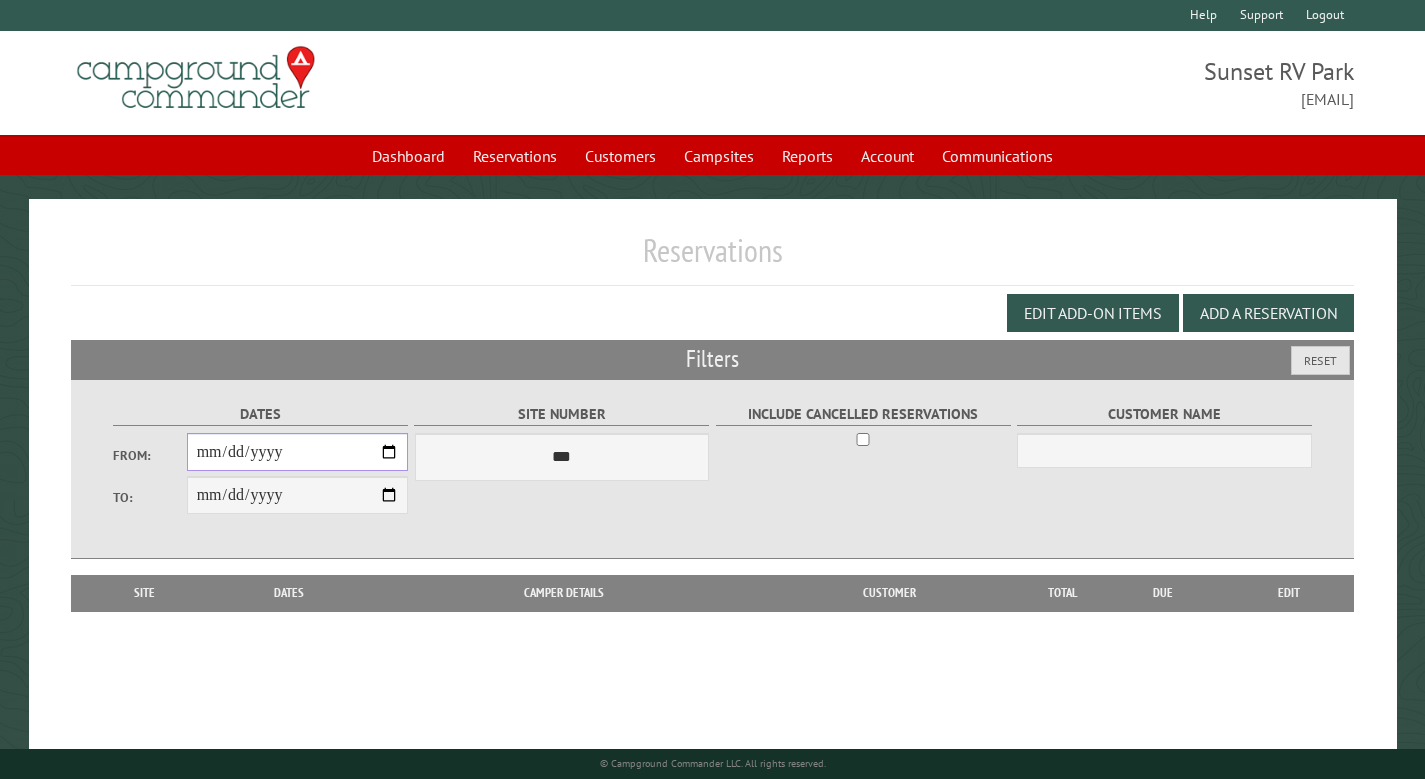 click on "From:" at bounding box center (297, 452) 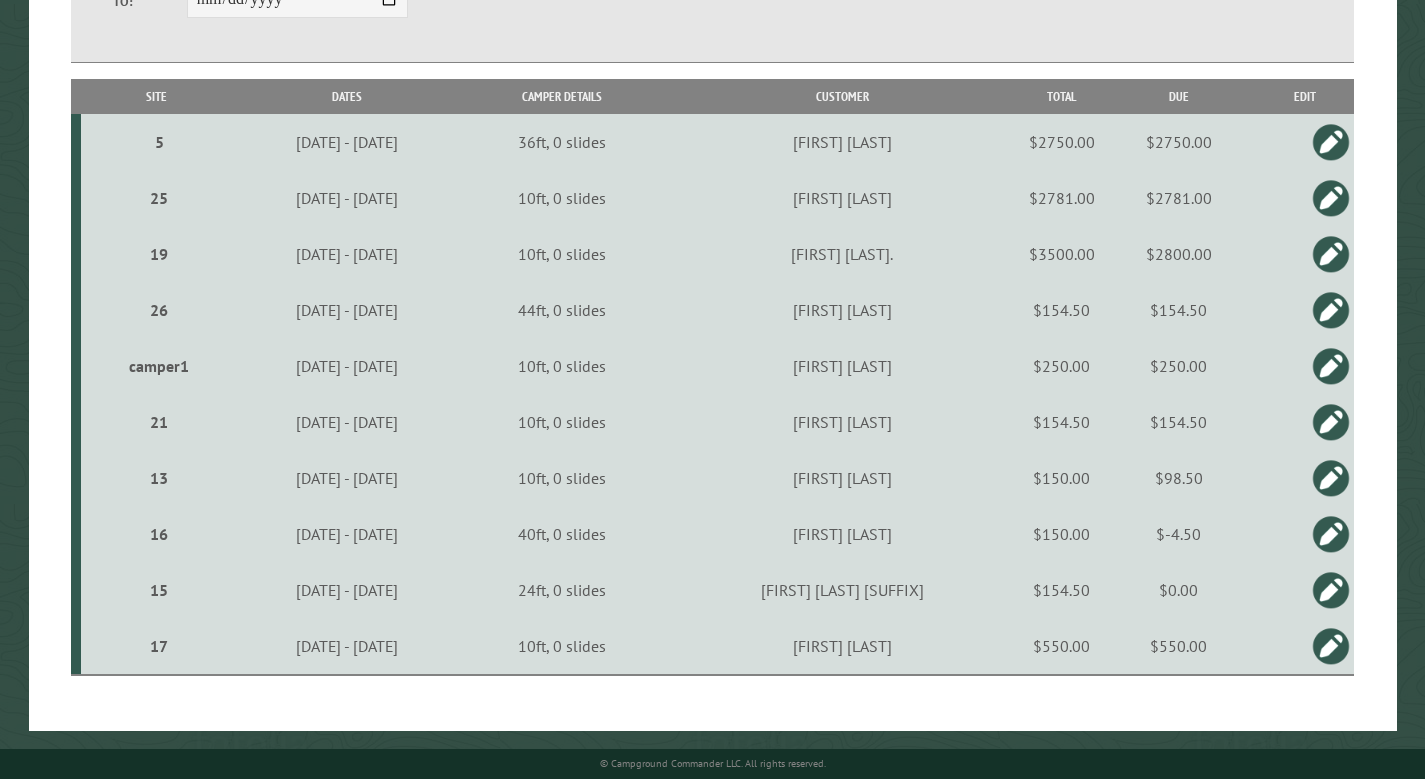 scroll, scrollTop: 392, scrollLeft: 0, axis: vertical 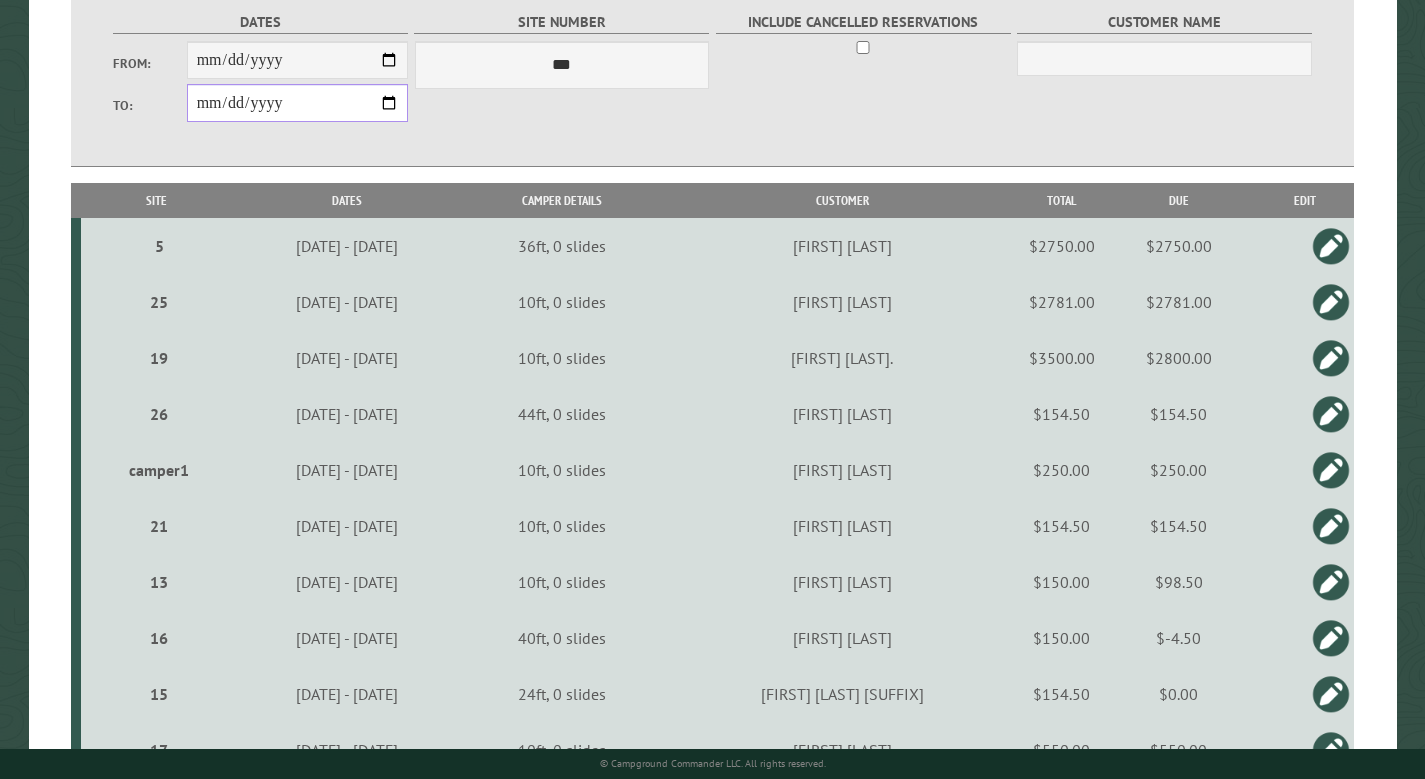 click on "**********" at bounding box center [297, 103] 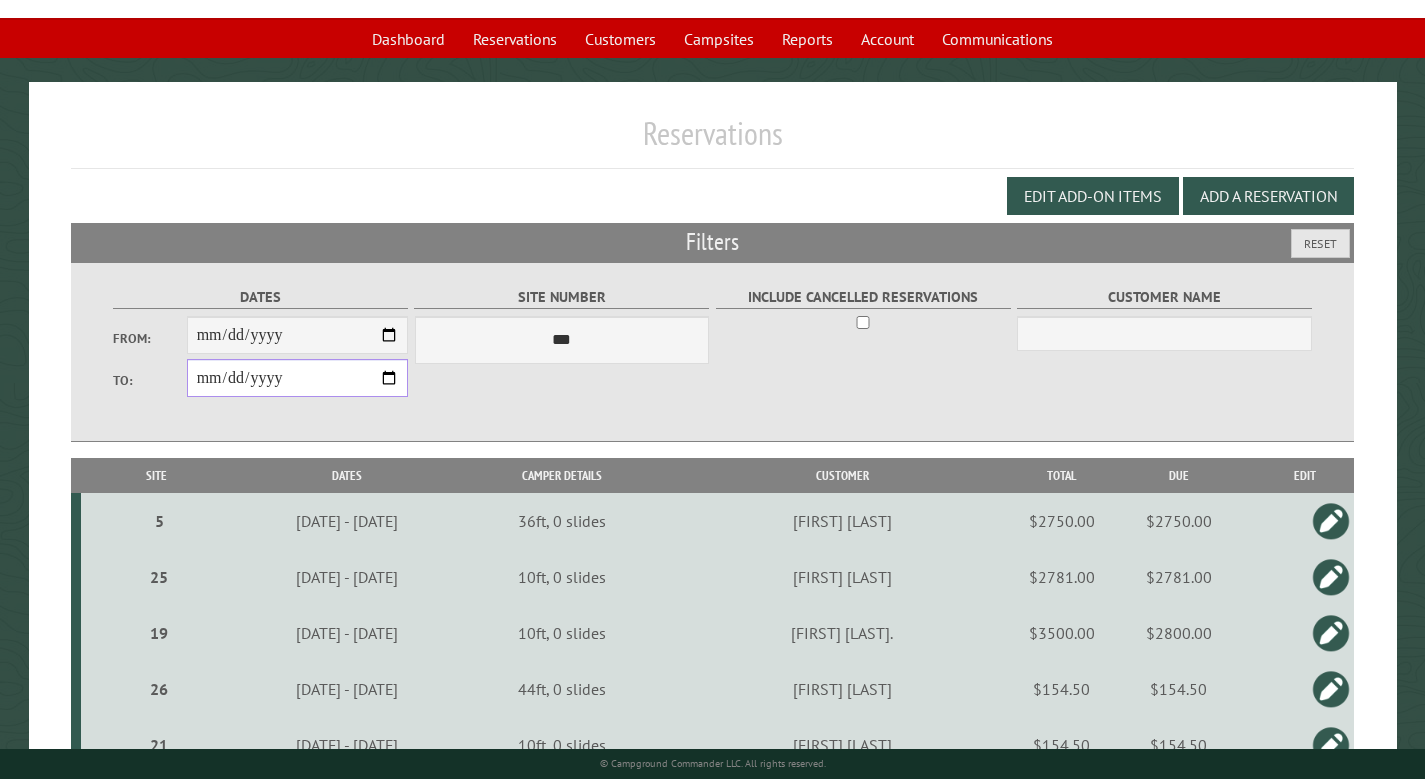 scroll, scrollTop: 118, scrollLeft: 0, axis: vertical 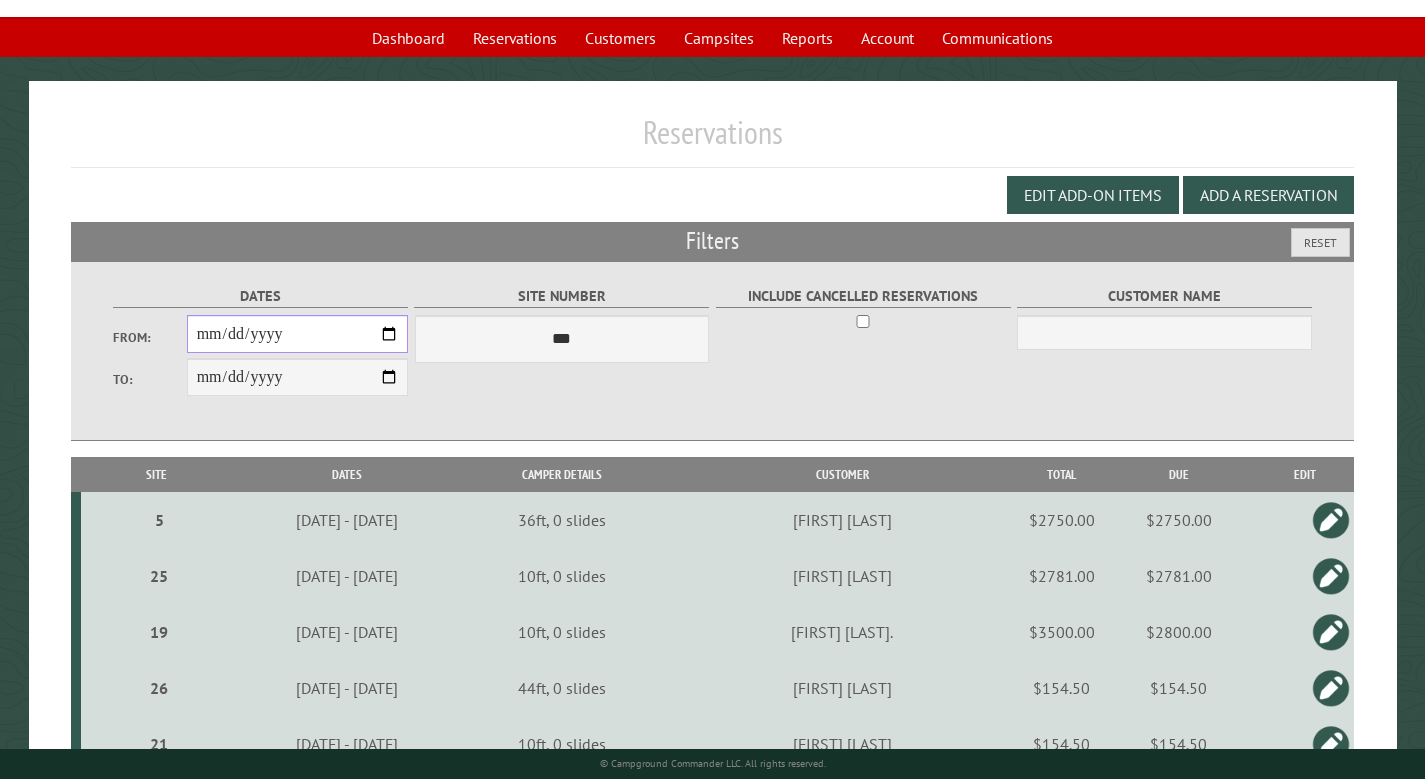 click on "**********" at bounding box center (297, 334) 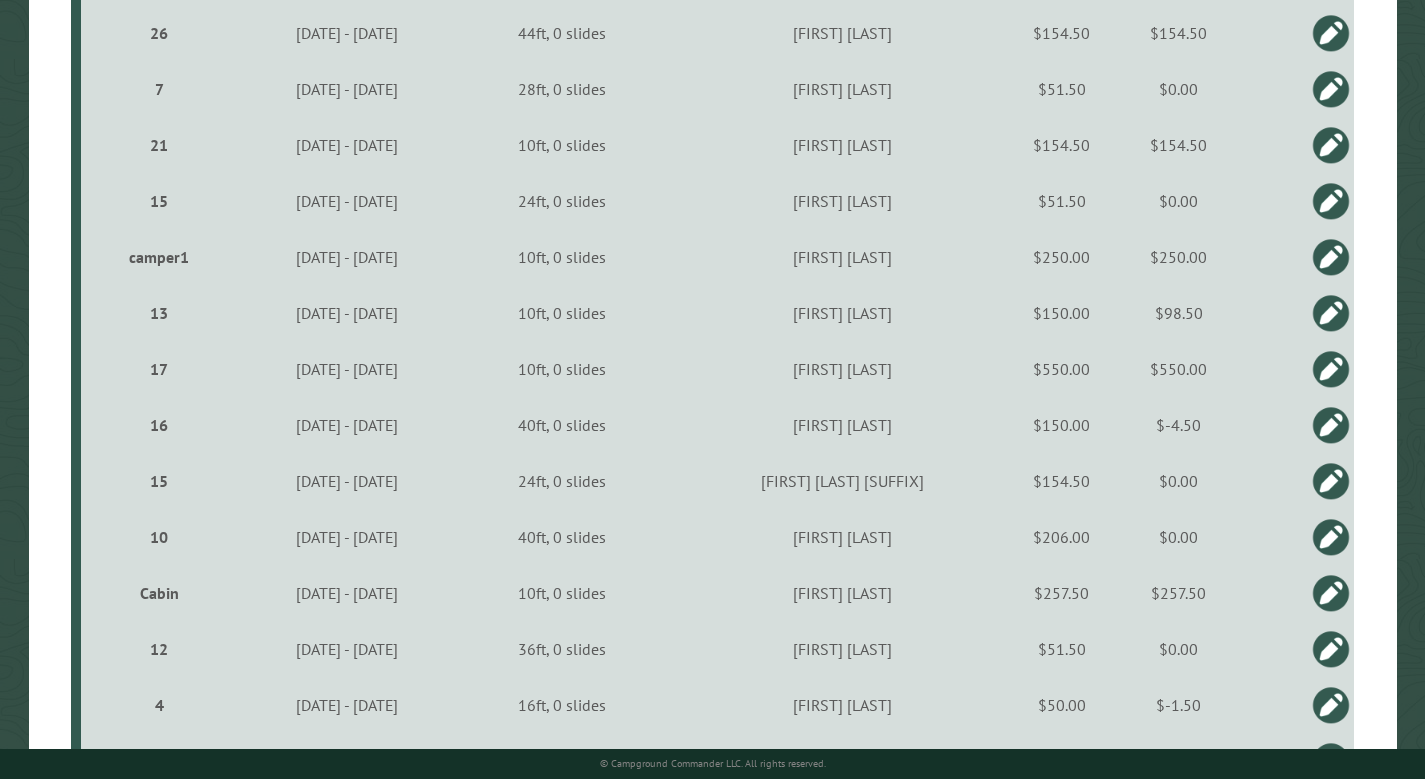 scroll, scrollTop: 944, scrollLeft: 0, axis: vertical 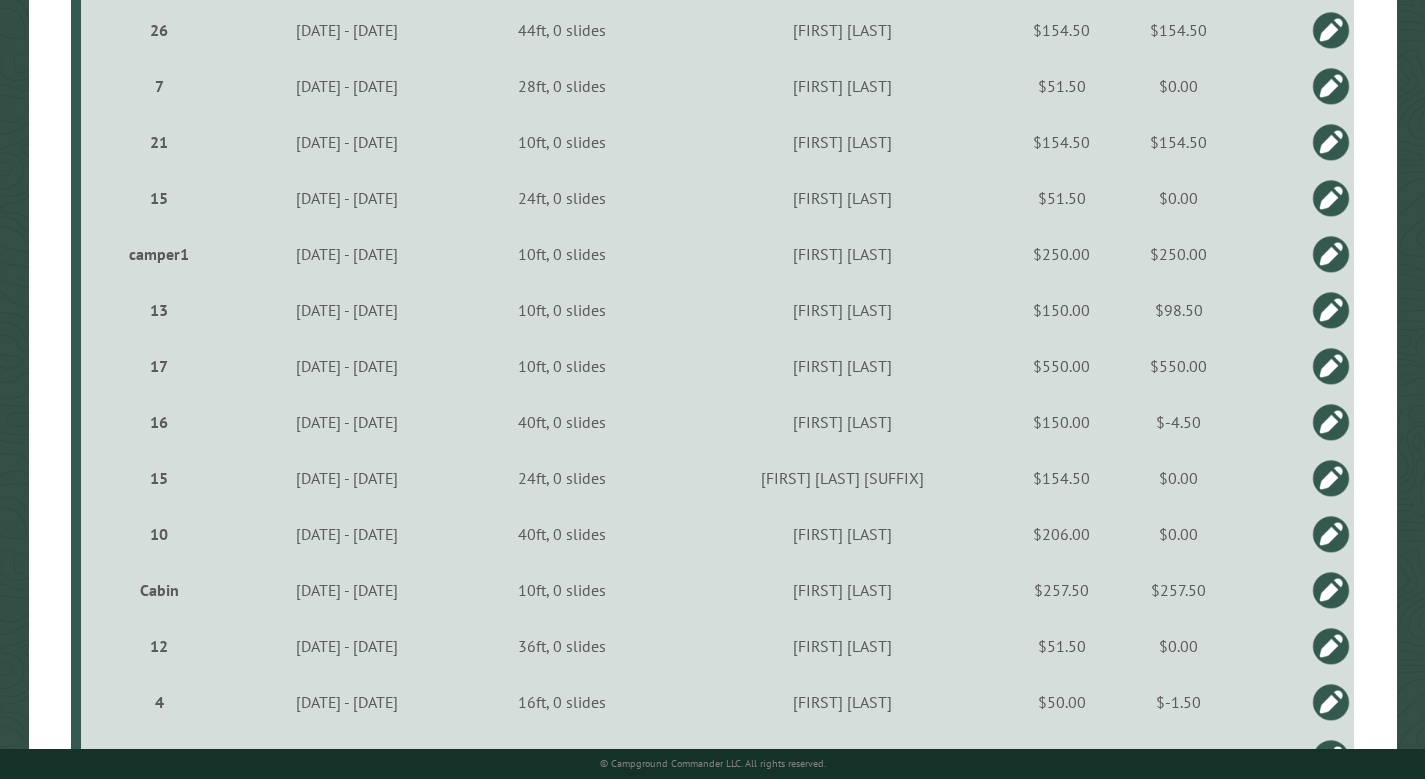 click at bounding box center (1331, 142) 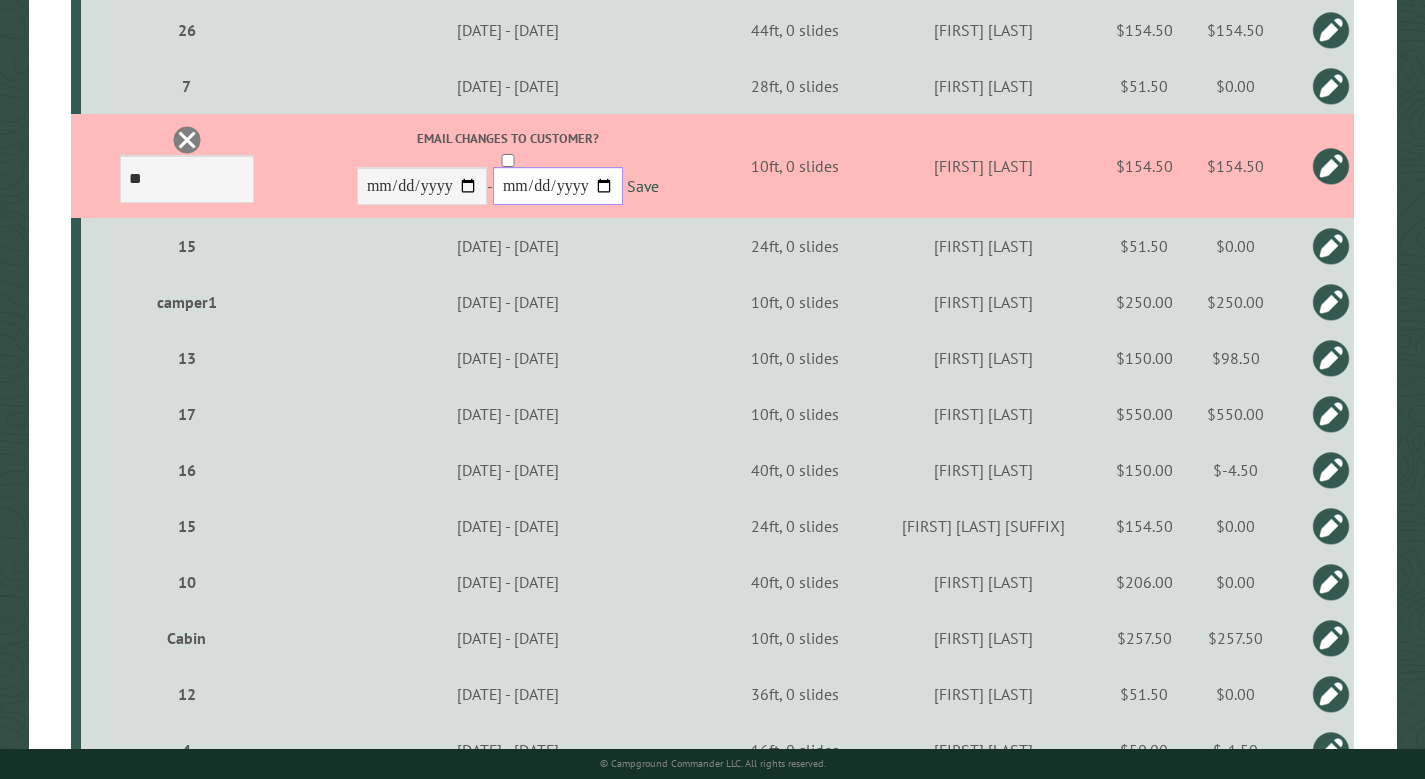click on "**********" at bounding box center (558, 186) 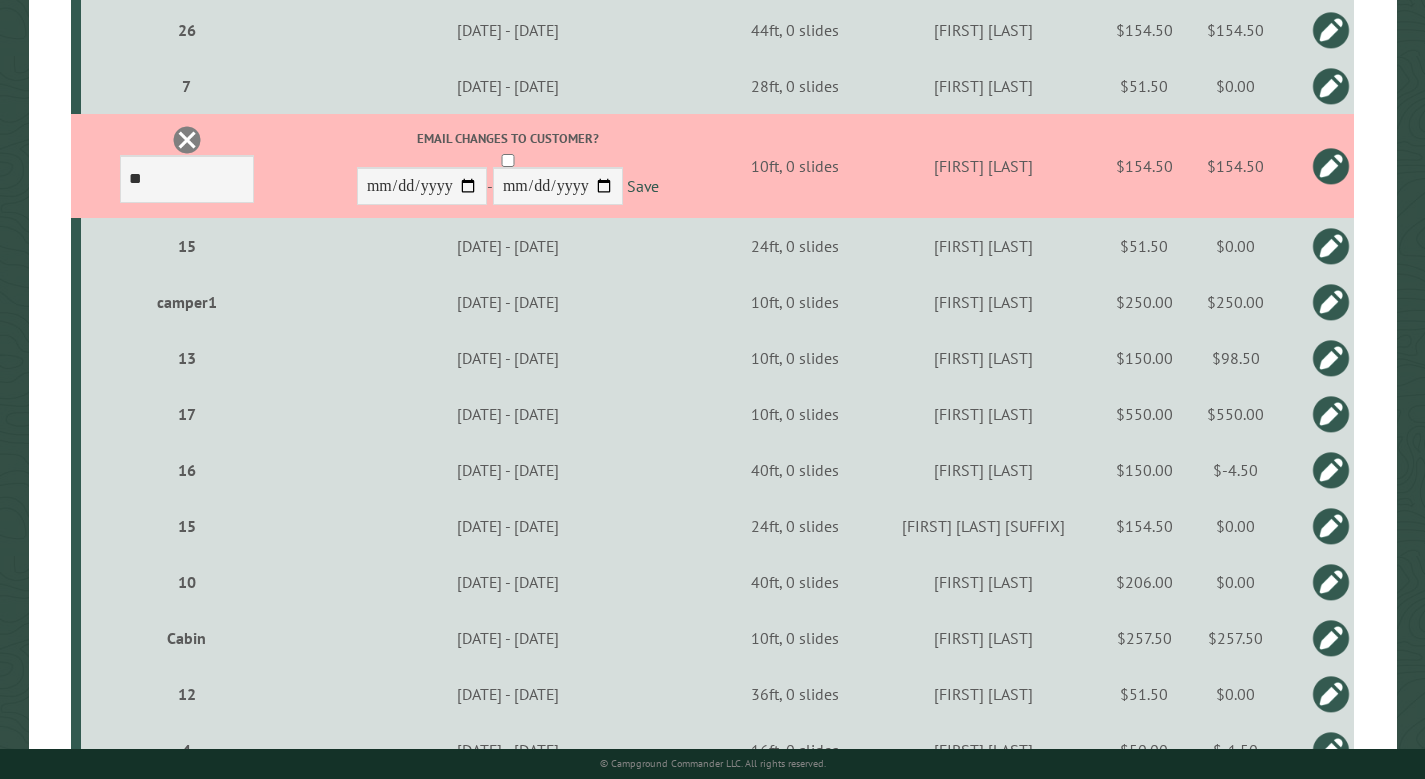 click on "Email changes to customer?" at bounding box center (508, 148) 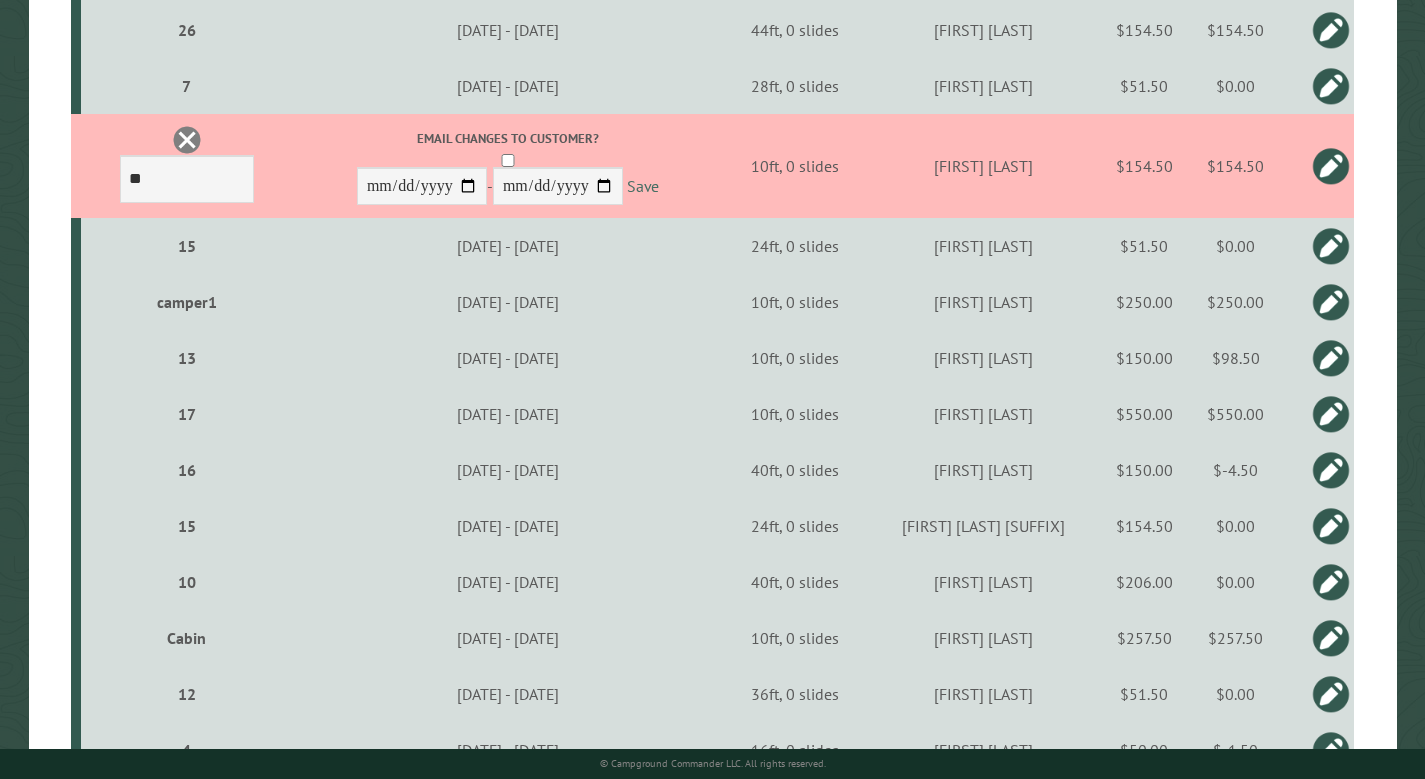 click on "Save" at bounding box center (643, 187) 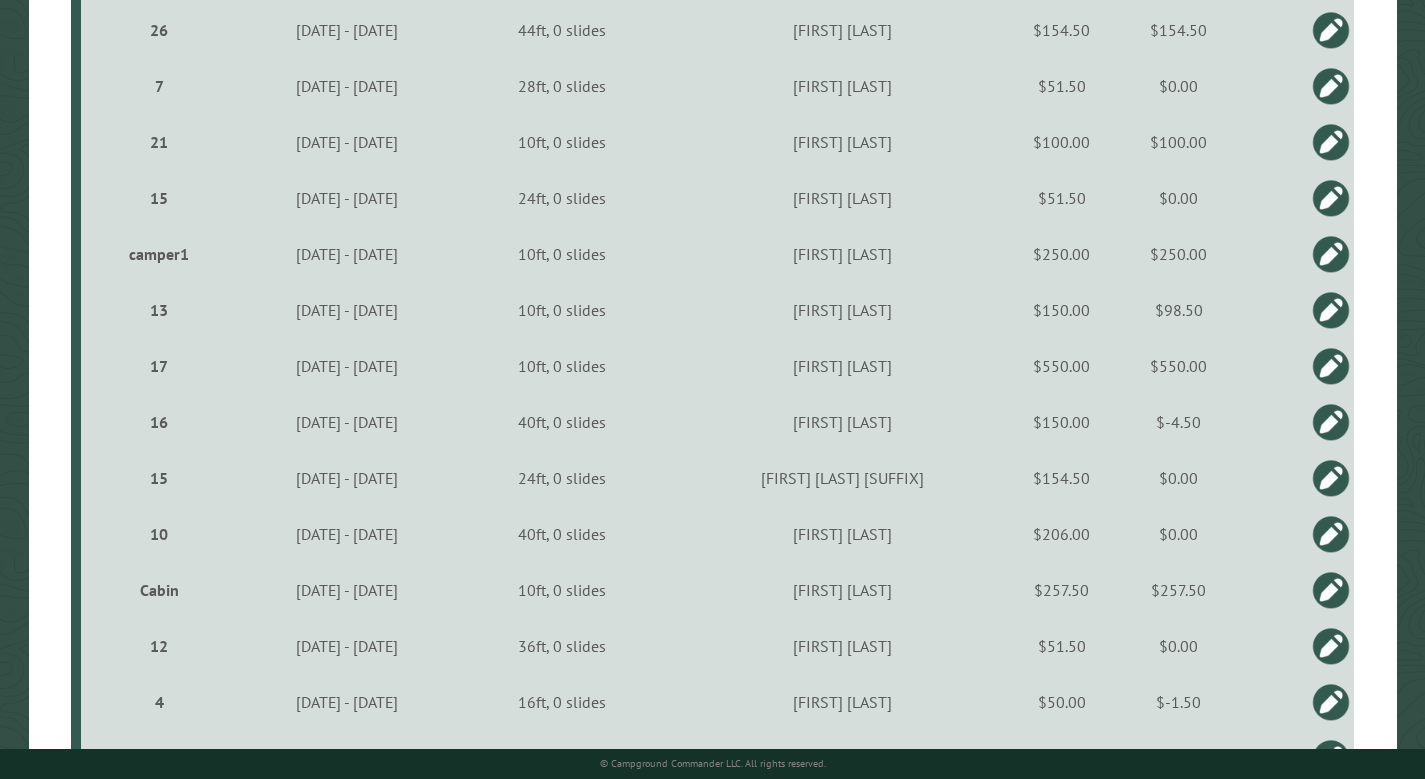 click at bounding box center [1331, 142] 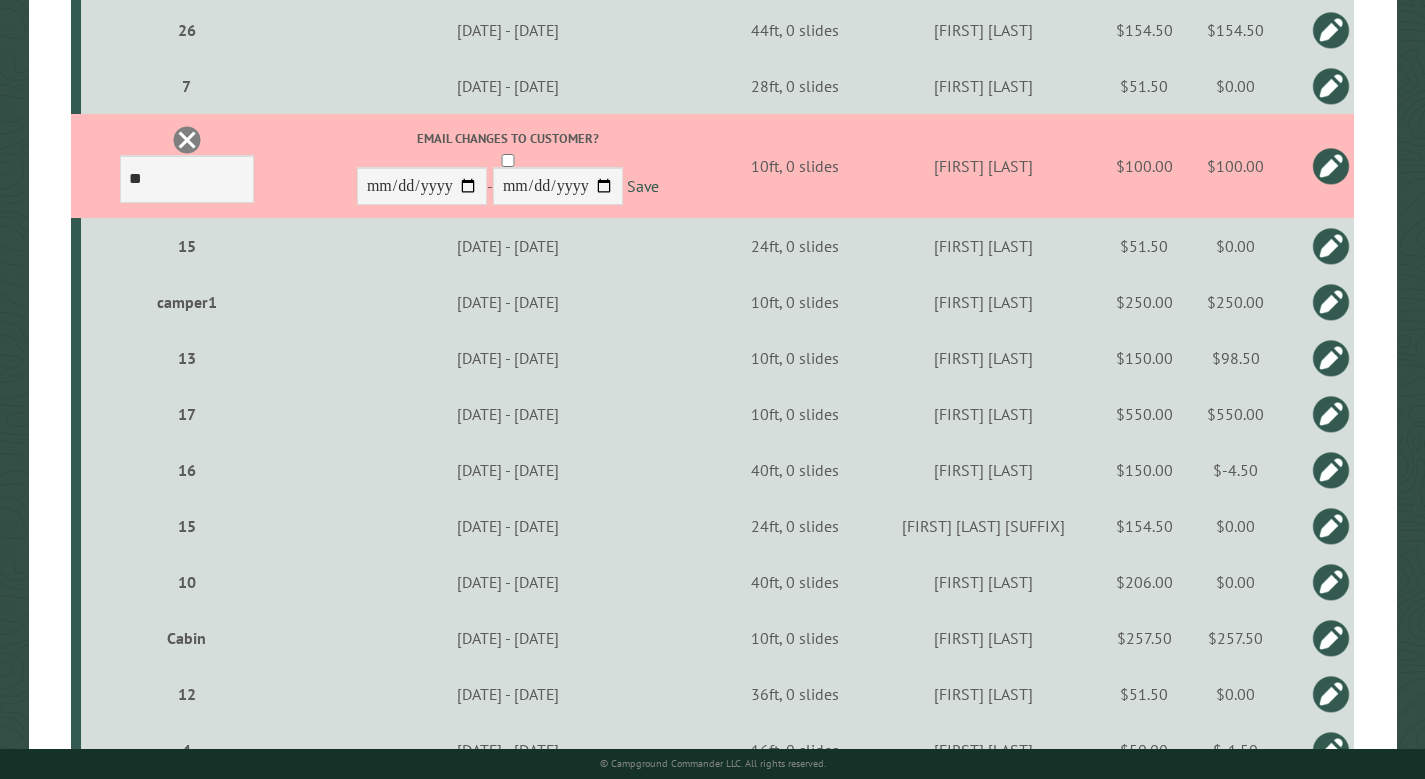 click on "$100.00" at bounding box center (1235, 166) 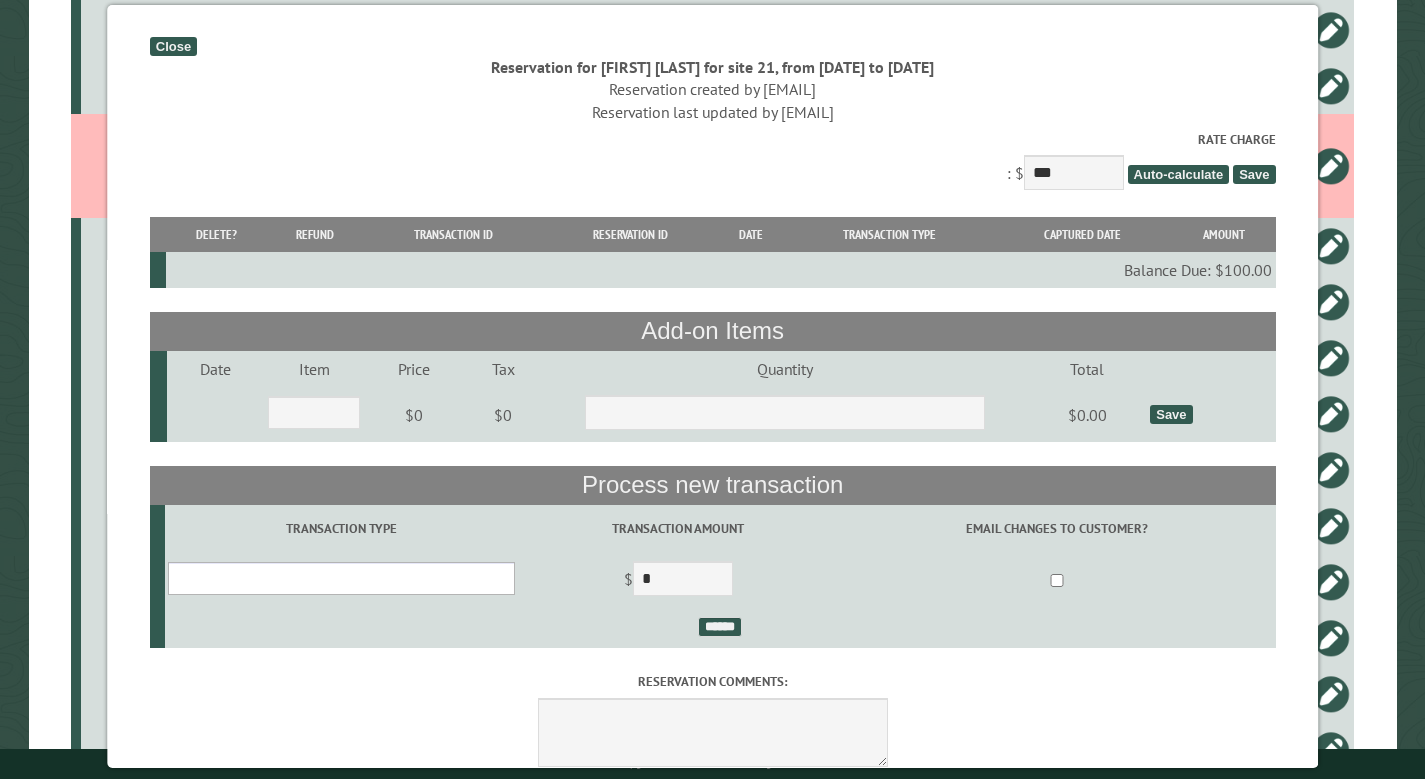 click on "**********" at bounding box center (341, 578) 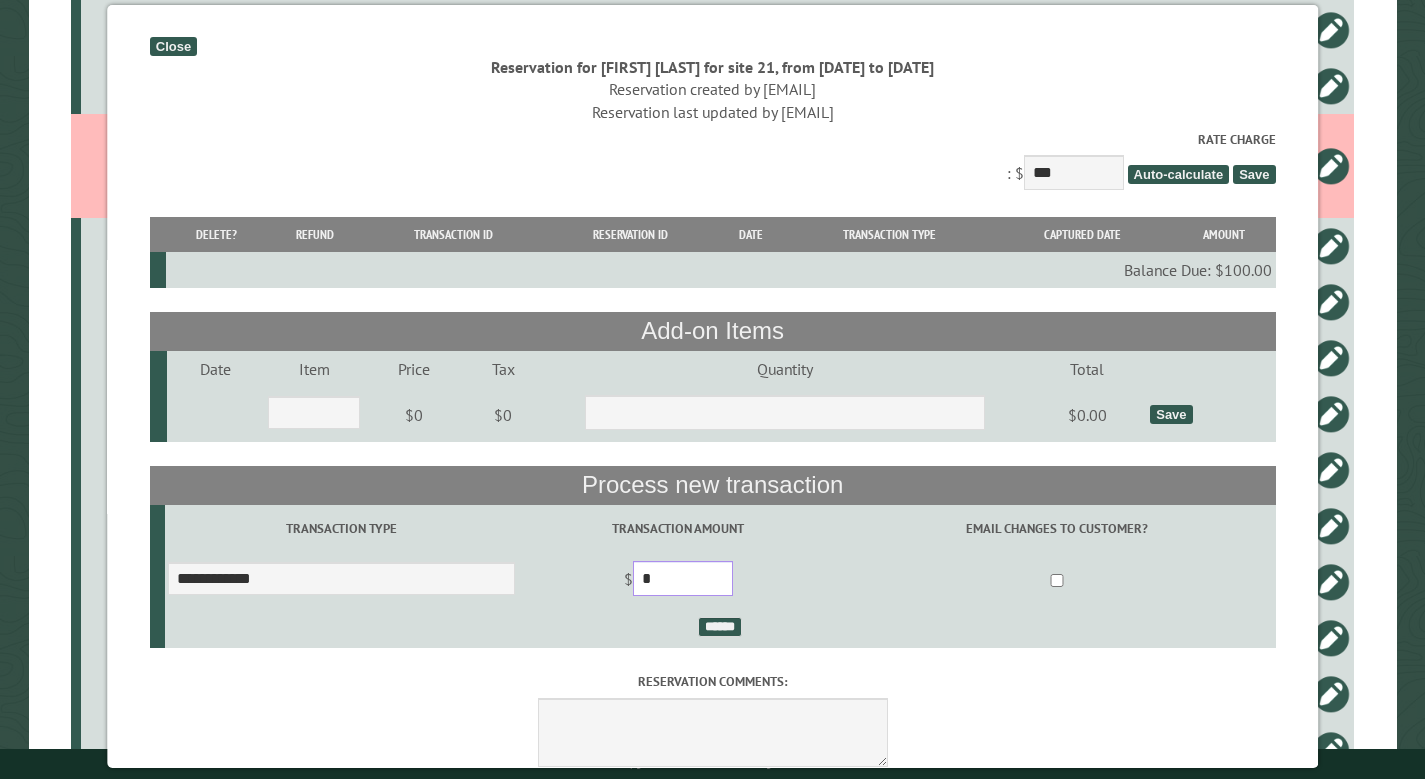 drag, startPoint x: 725, startPoint y: 719, endPoint x: 658, endPoint y: 719, distance: 67 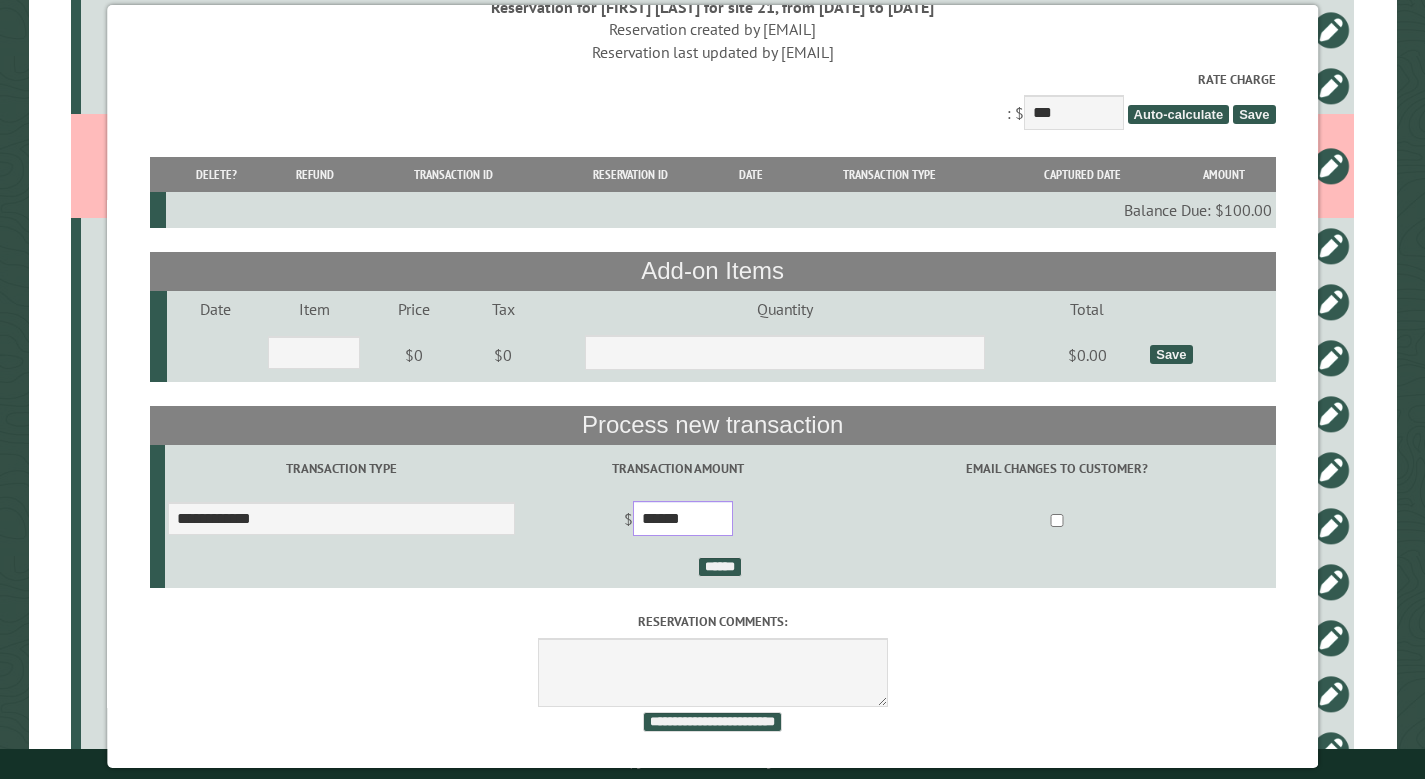 scroll, scrollTop: 280, scrollLeft: 0, axis: vertical 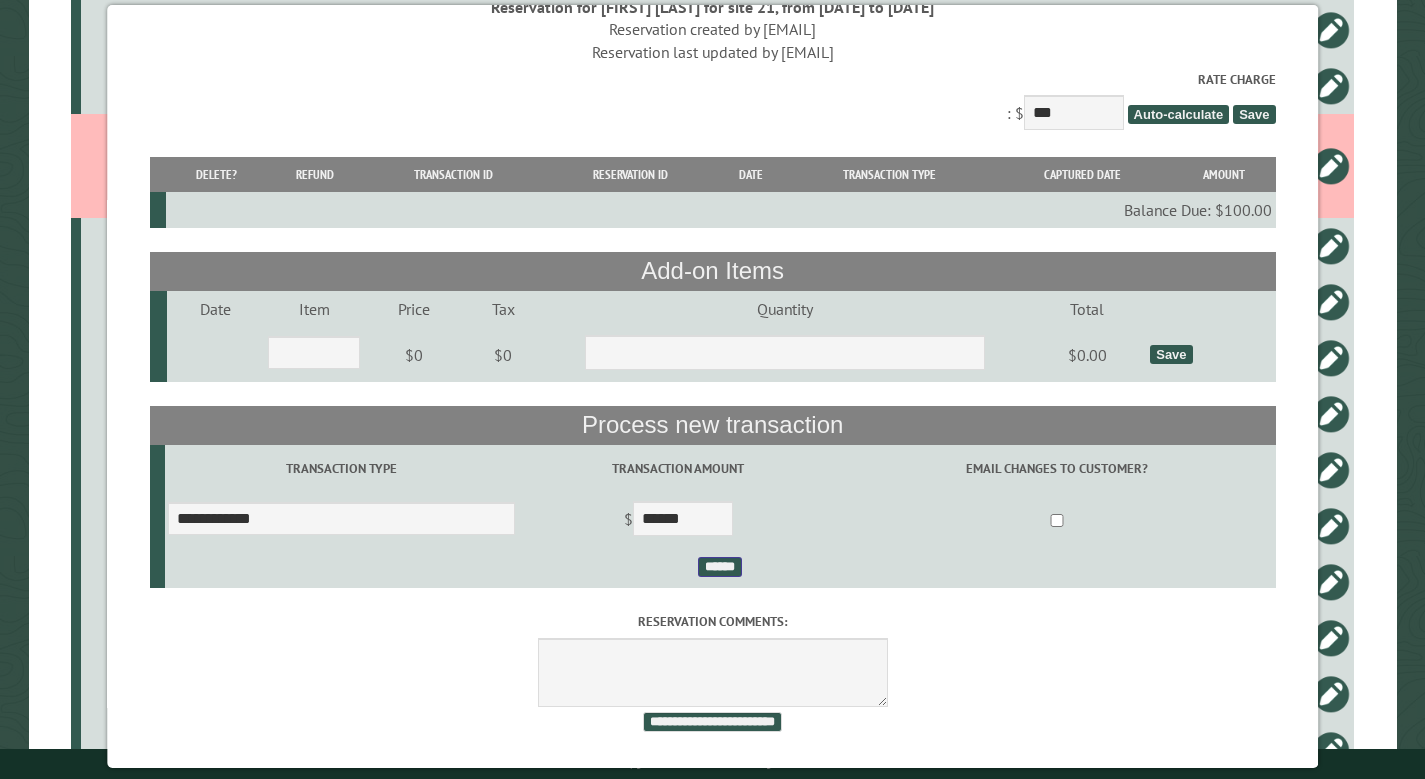 click on "******" at bounding box center (720, 567) 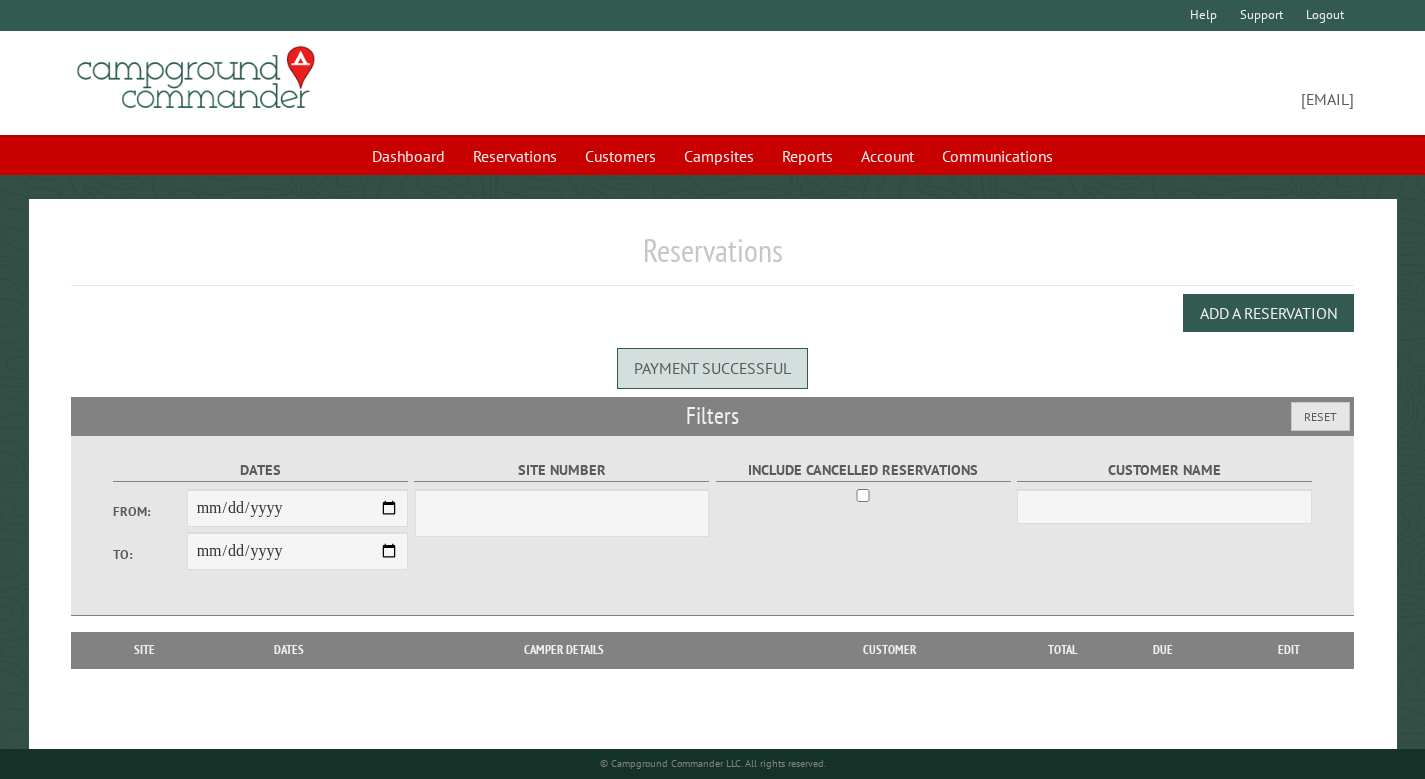 scroll, scrollTop: 0, scrollLeft: 0, axis: both 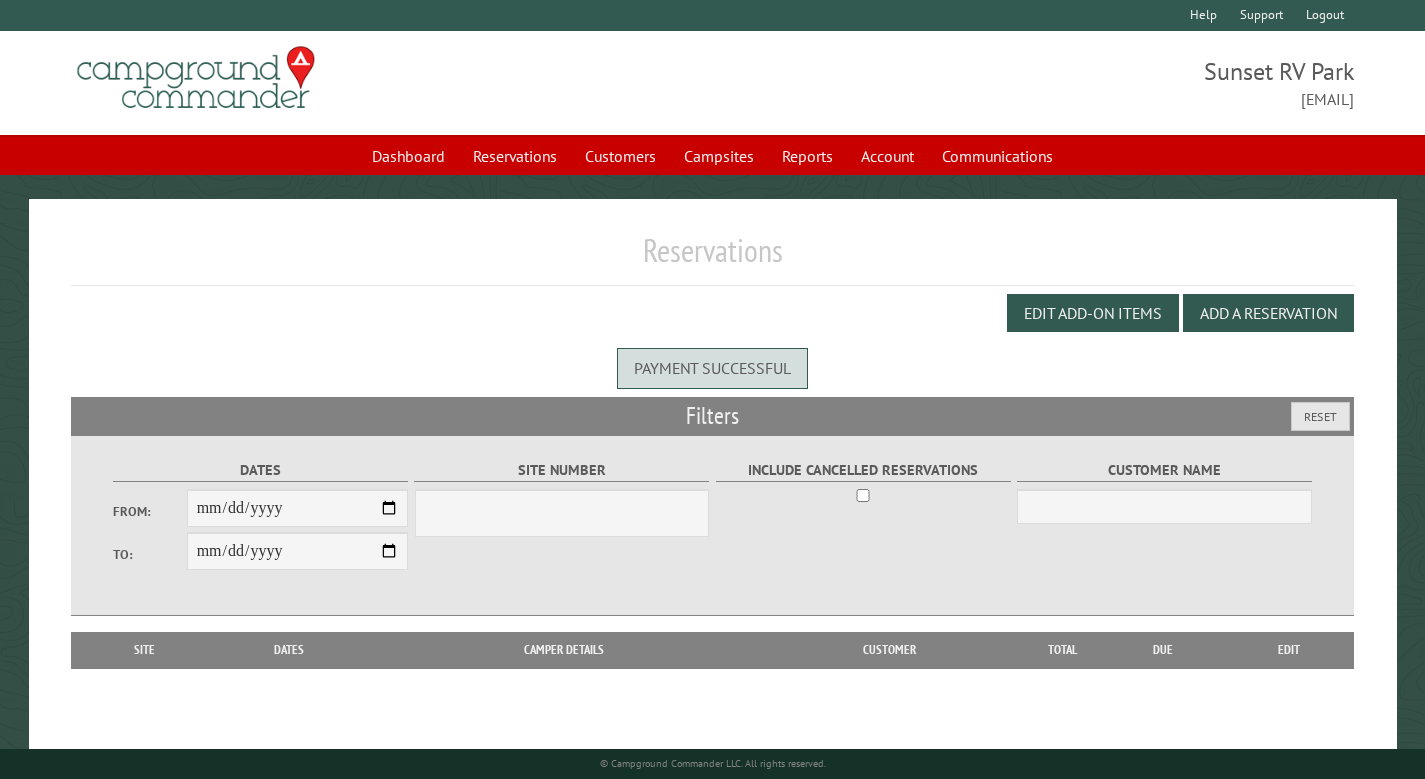 select on "***" 